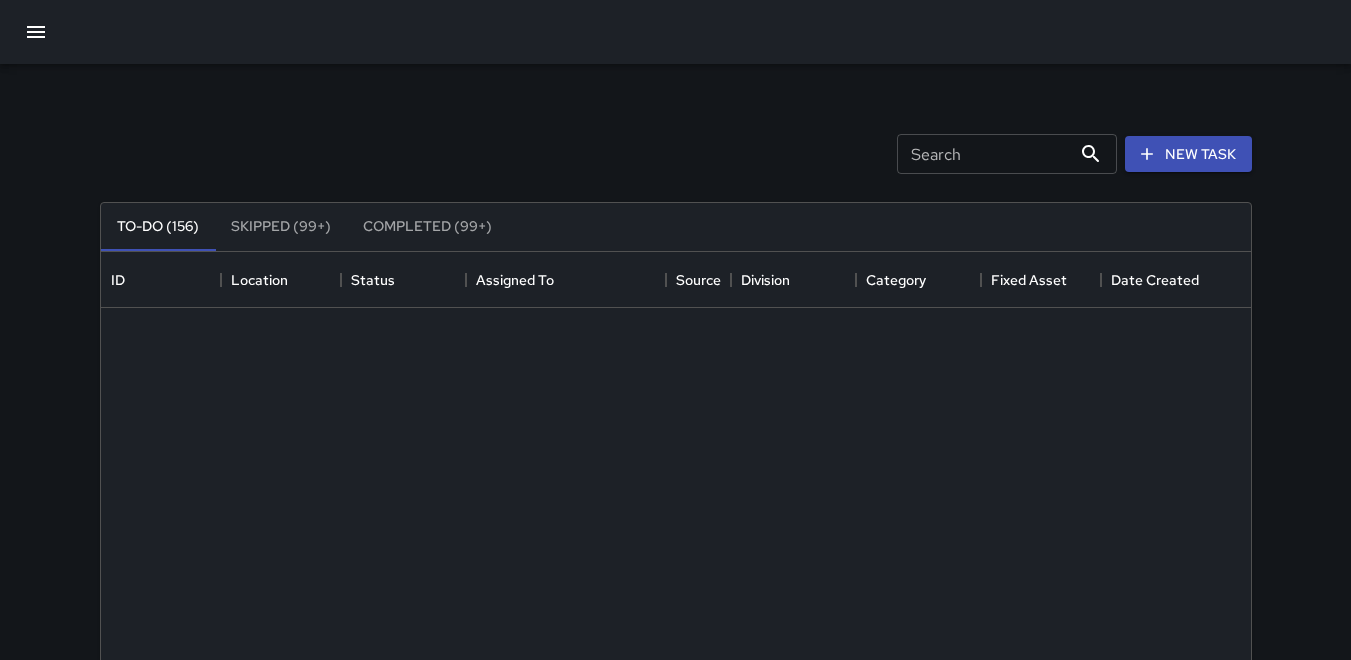 scroll, scrollTop: 521, scrollLeft: 0, axis: vertical 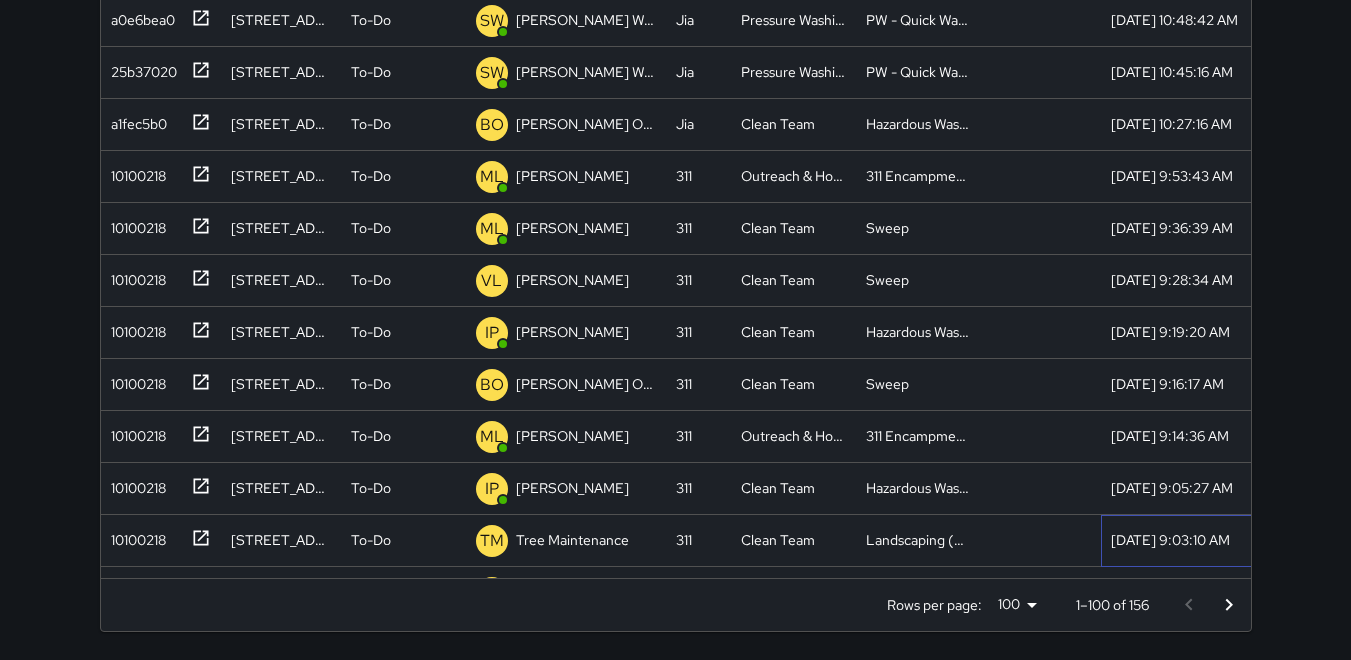 click on "[DATE] 9:03:10 AM" at bounding box center (1170, 540) 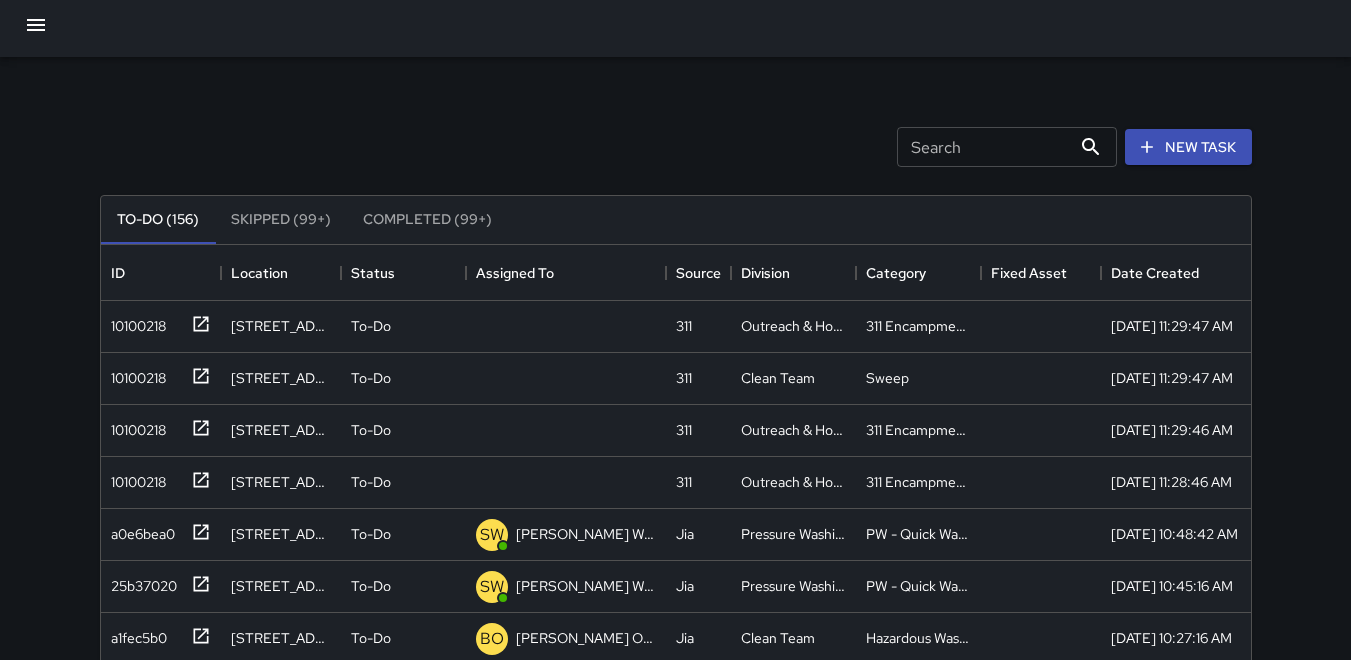 scroll, scrollTop: 0, scrollLeft: 0, axis: both 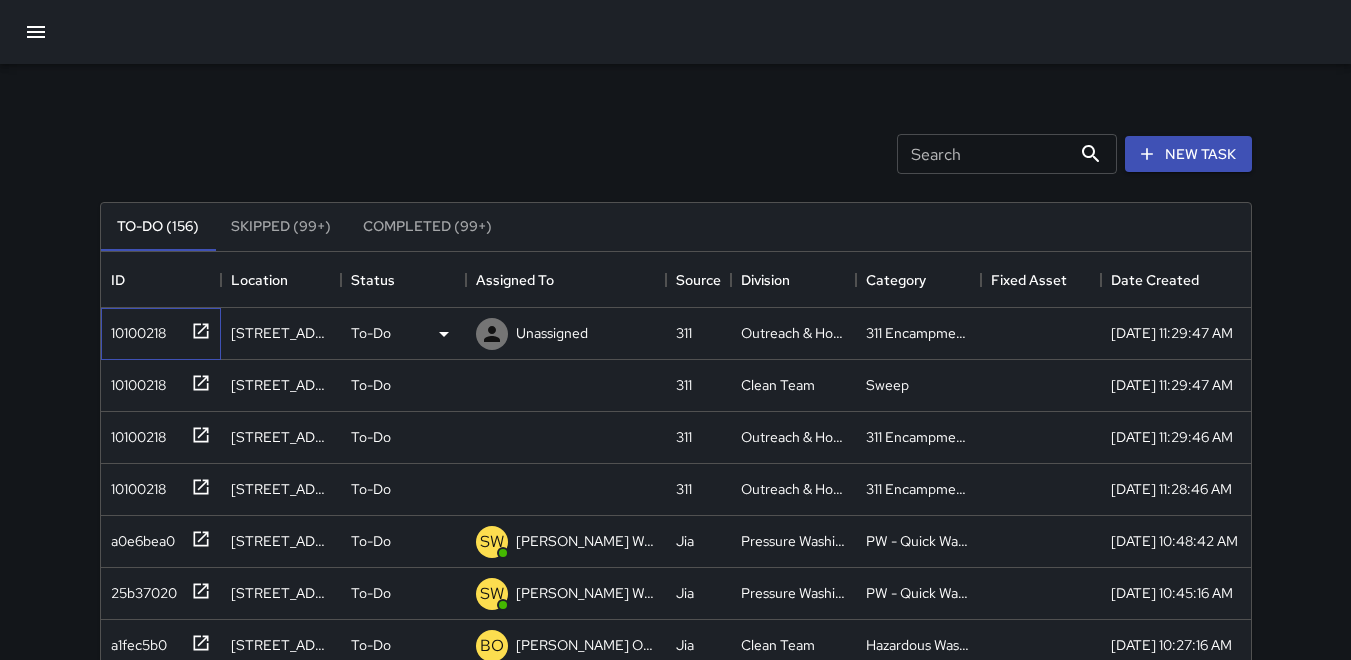 click on "10100218" at bounding box center [134, 329] 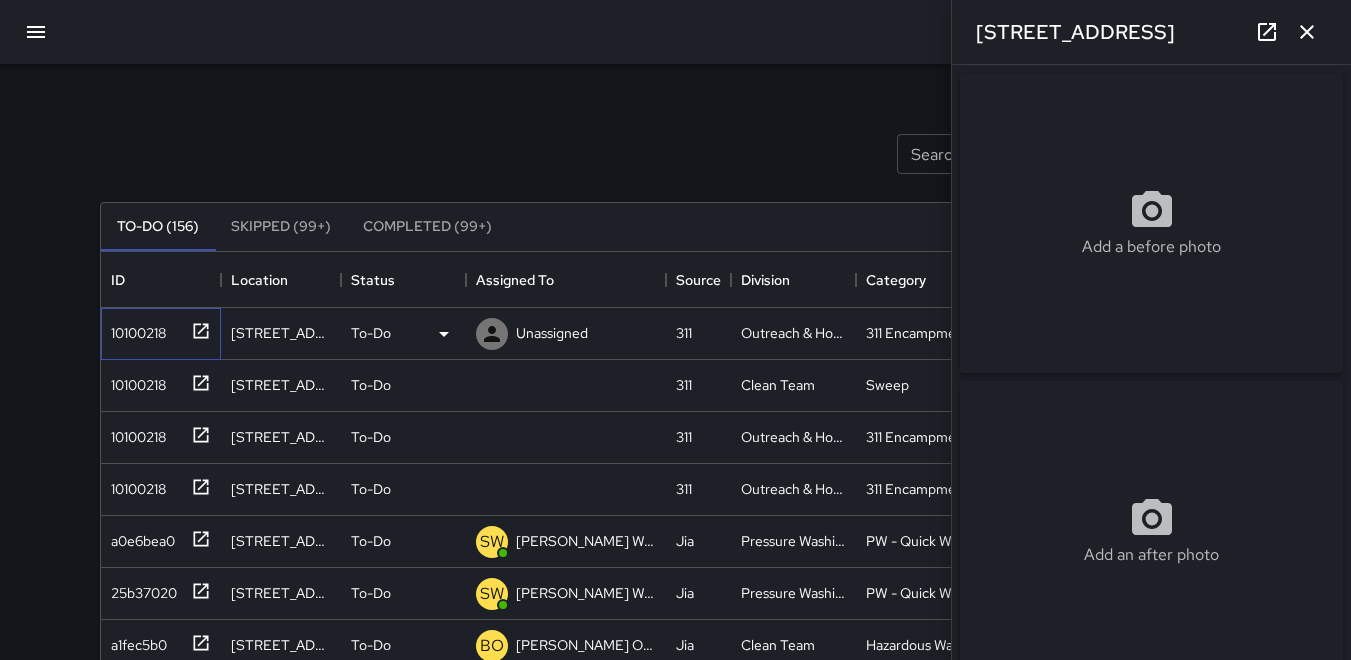 type on "**********" 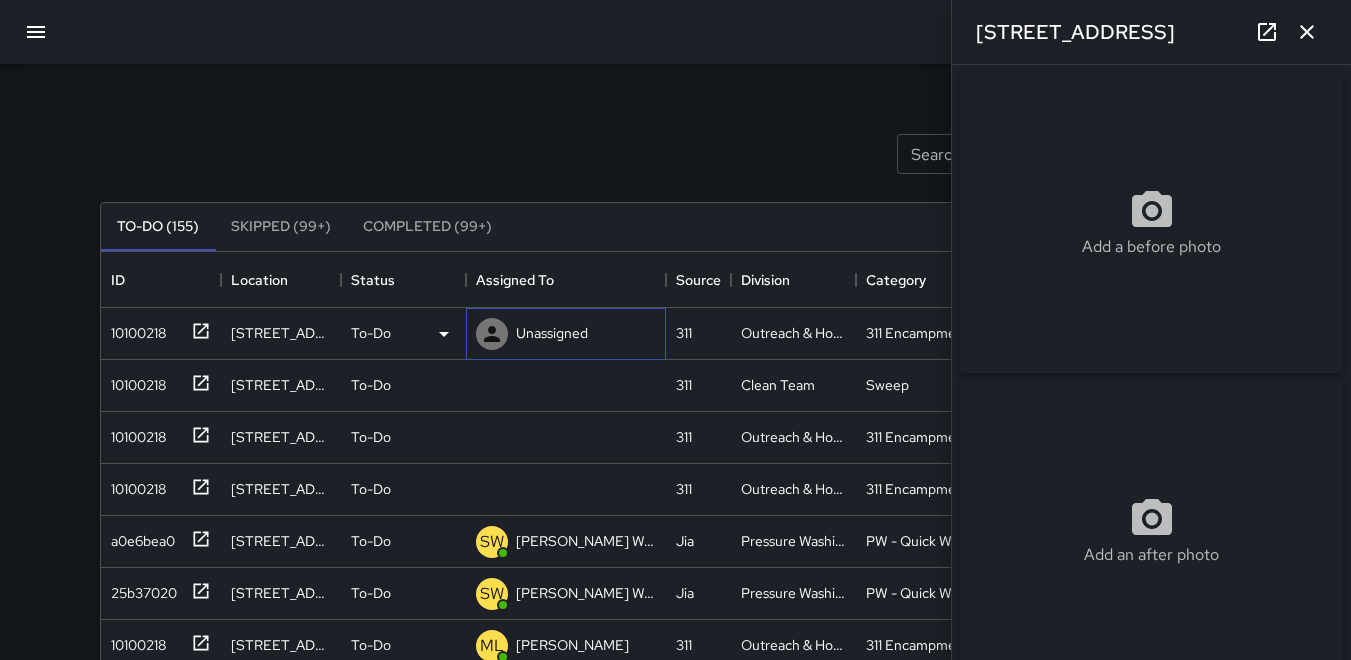 click 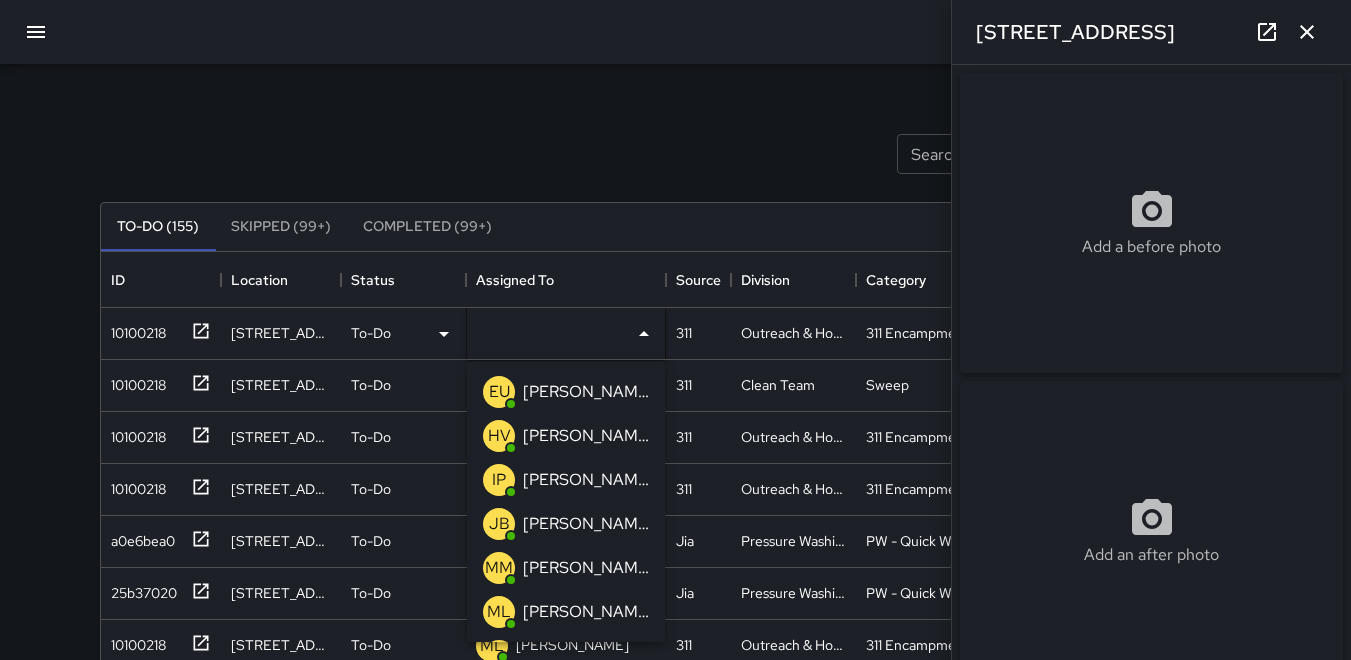 scroll, scrollTop: 100, scrollLeft: 0, axis: vertical 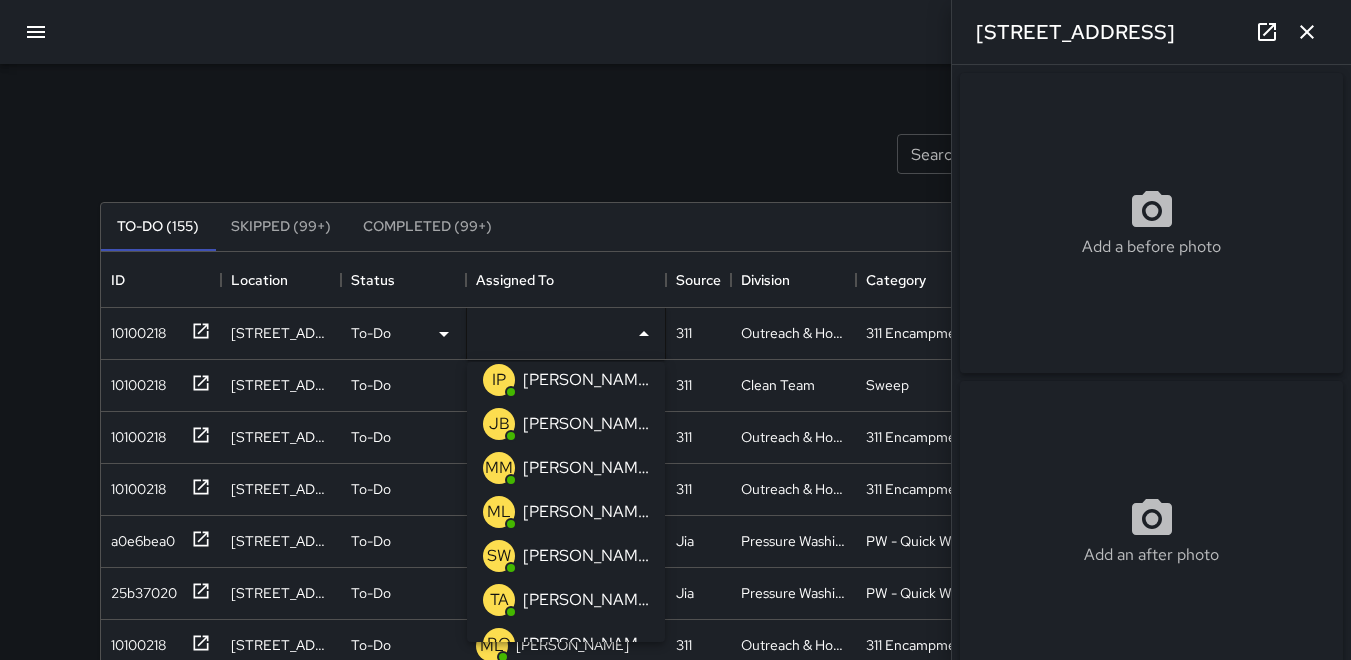 click on "ML" at bounding box center (499, 512) 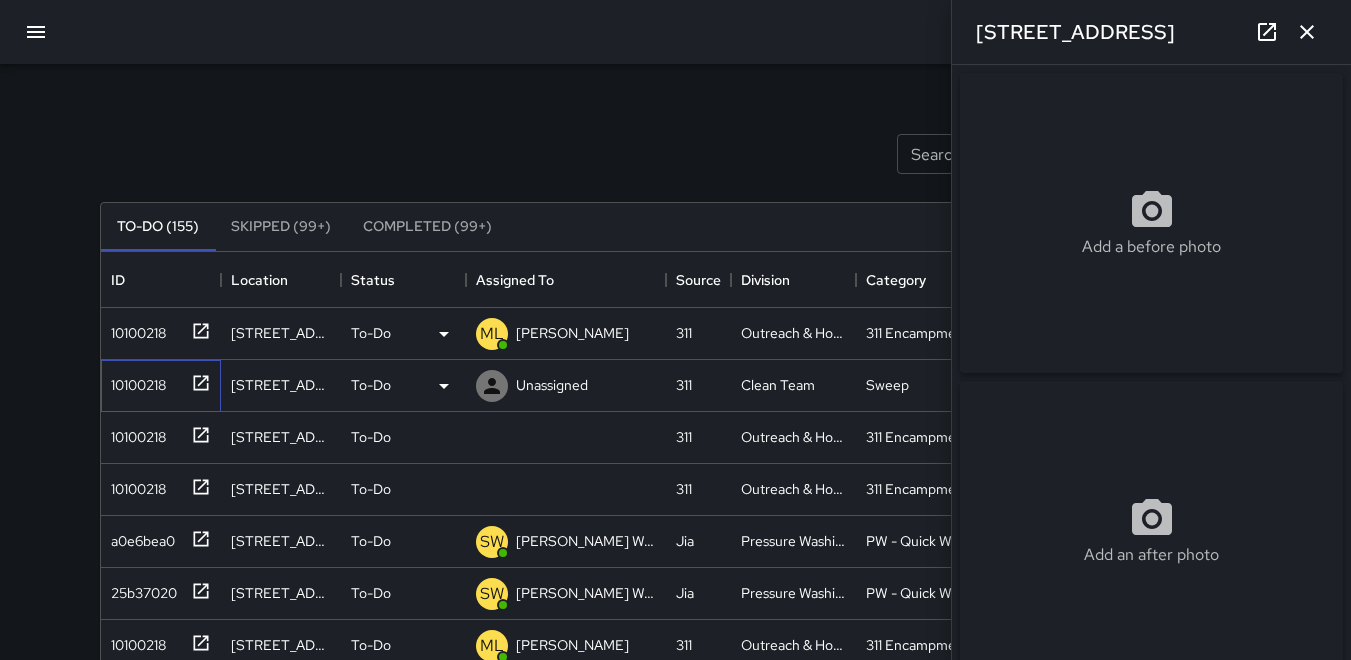 click on "10100218" at bounding box center (134, 381) 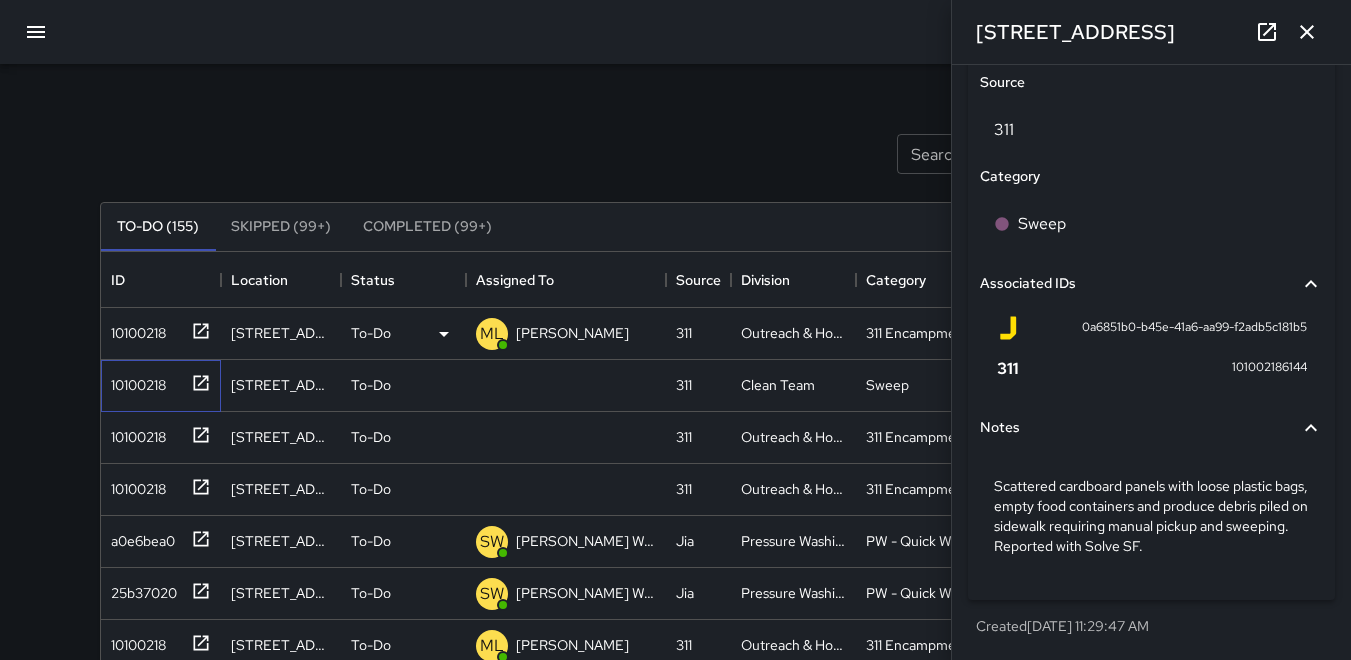 scroll, scrollTop: 1138, scrollLeft: 0, axis: vertical 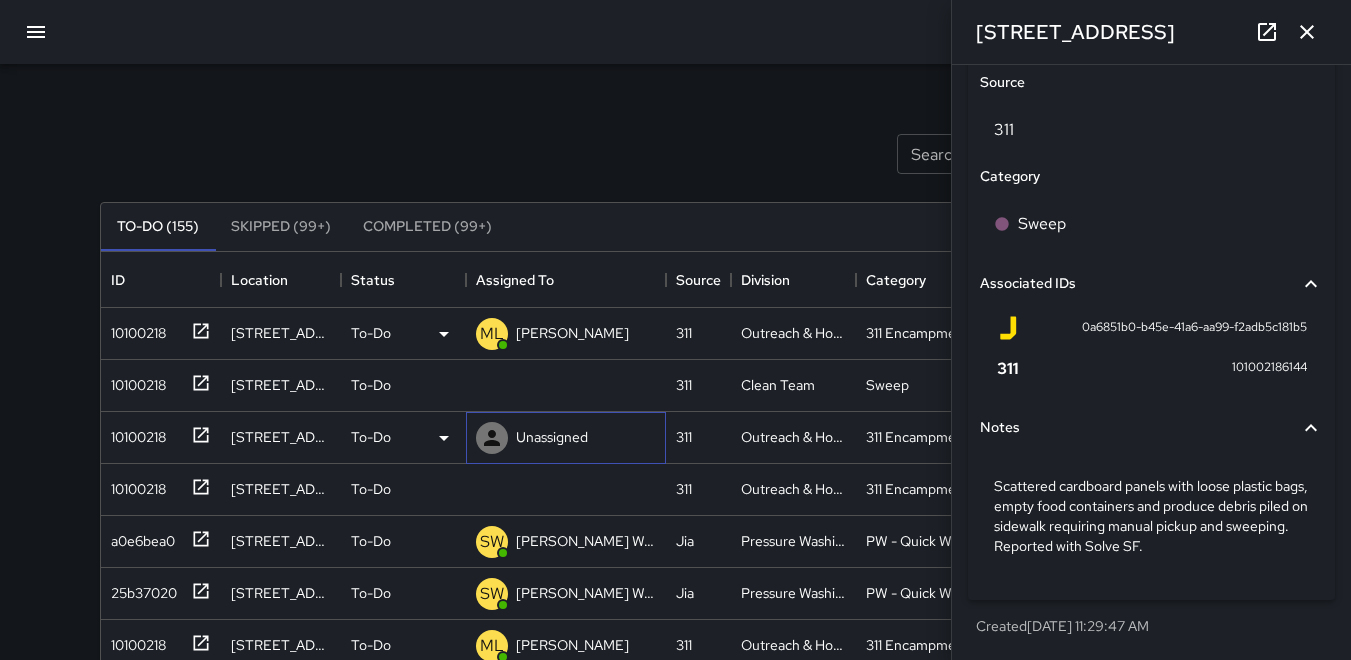click 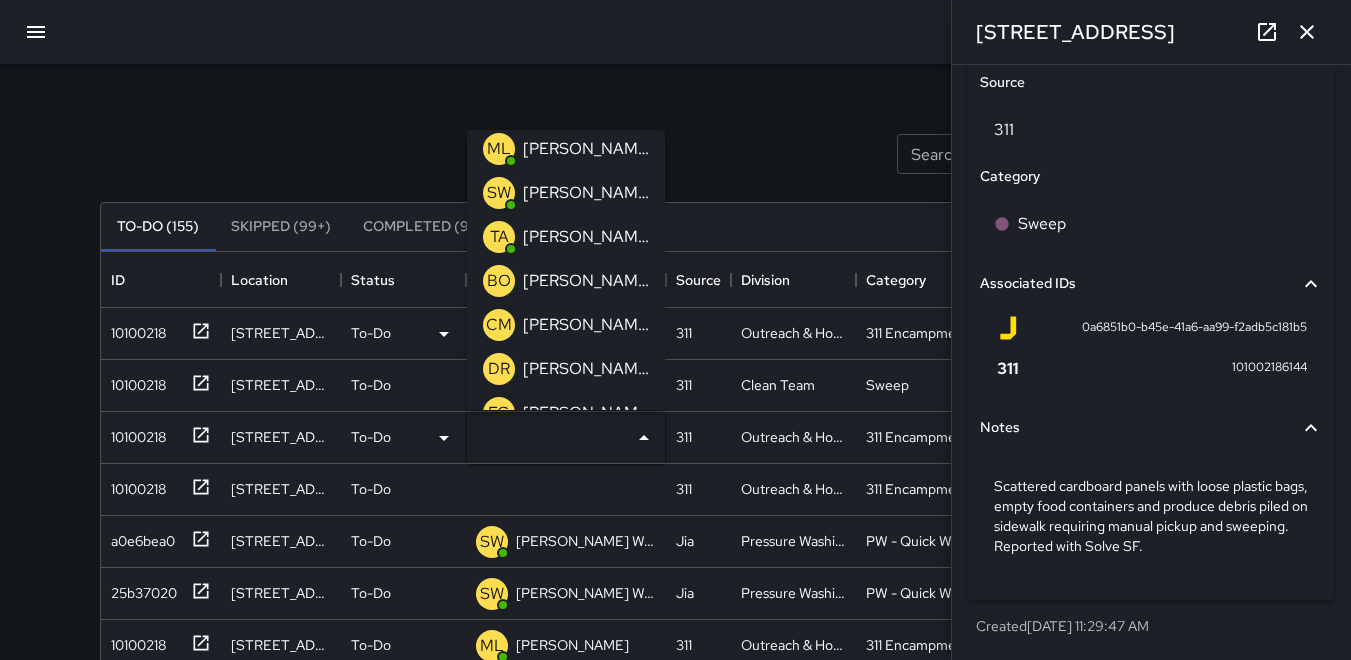 scroll, scrollTop: 200, scrollLeft: 0, axis: vertical 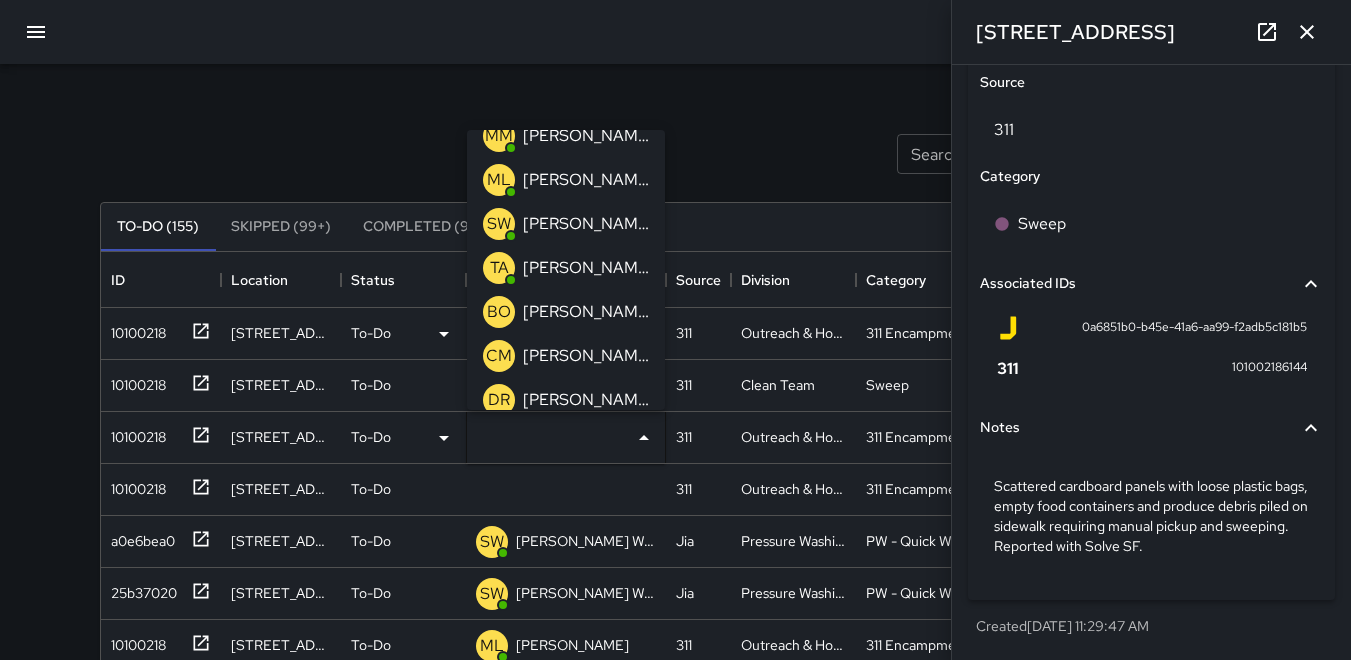 click on "ML" at bounding box center (499, 180) 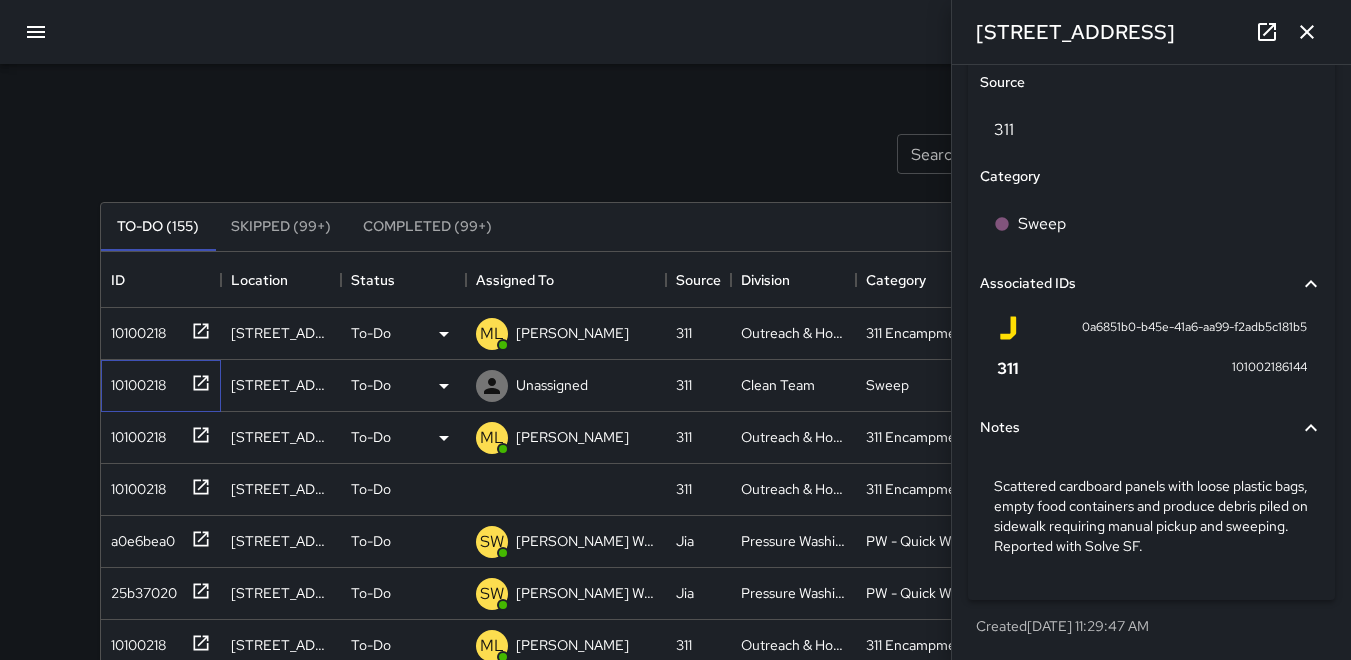 click on "10100218" at bounding box center (134, 381) 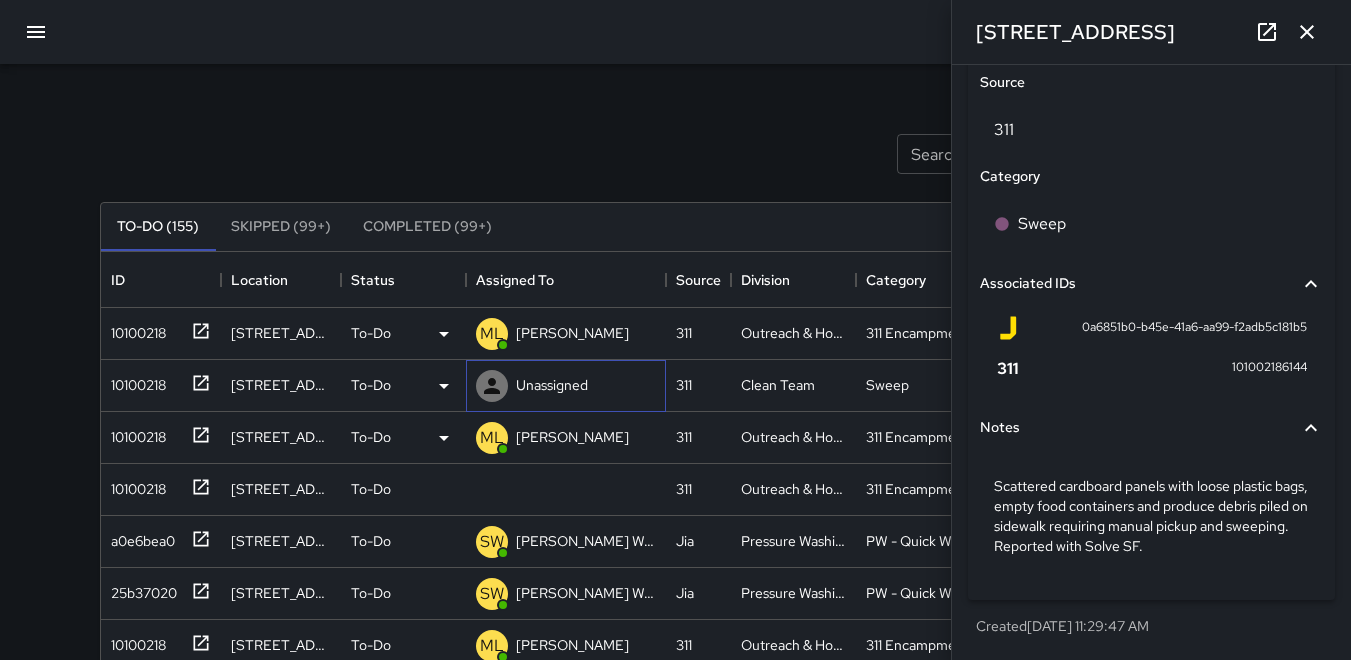 click 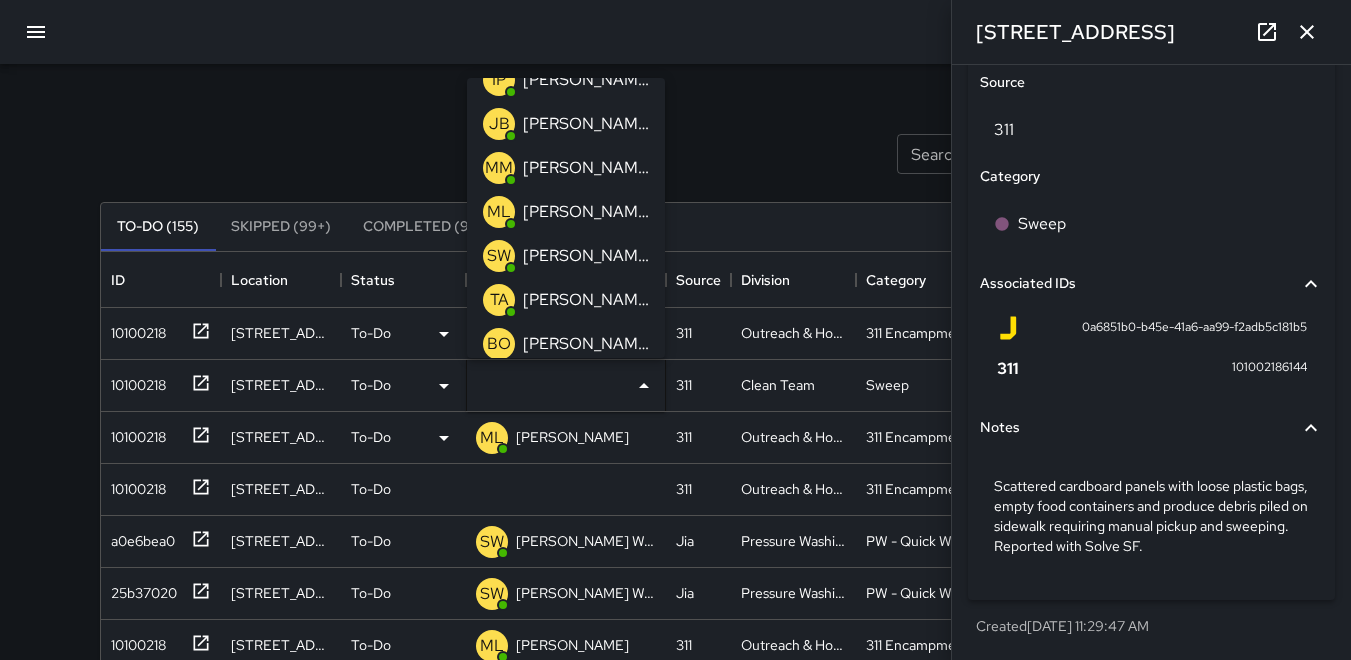 scroll, scrollTop: 200, scrollLeft: 0, axis: vertical 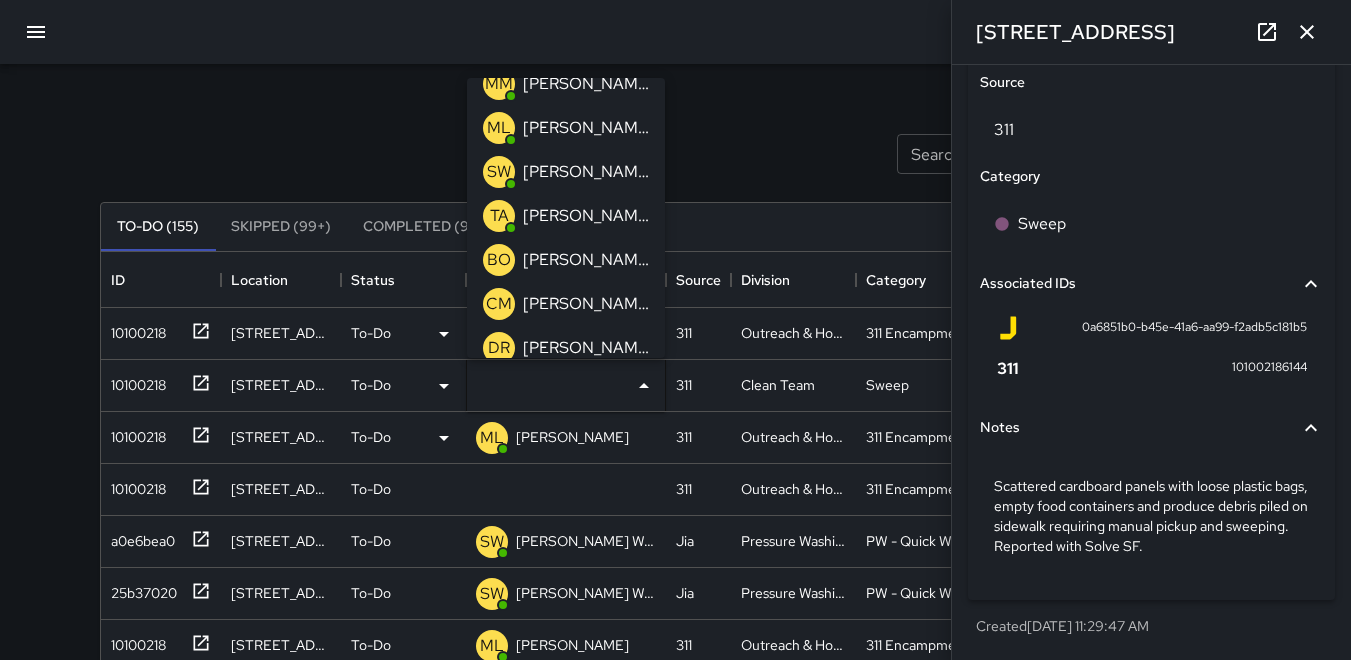 click on "BO" at bounding box center [499, 260] 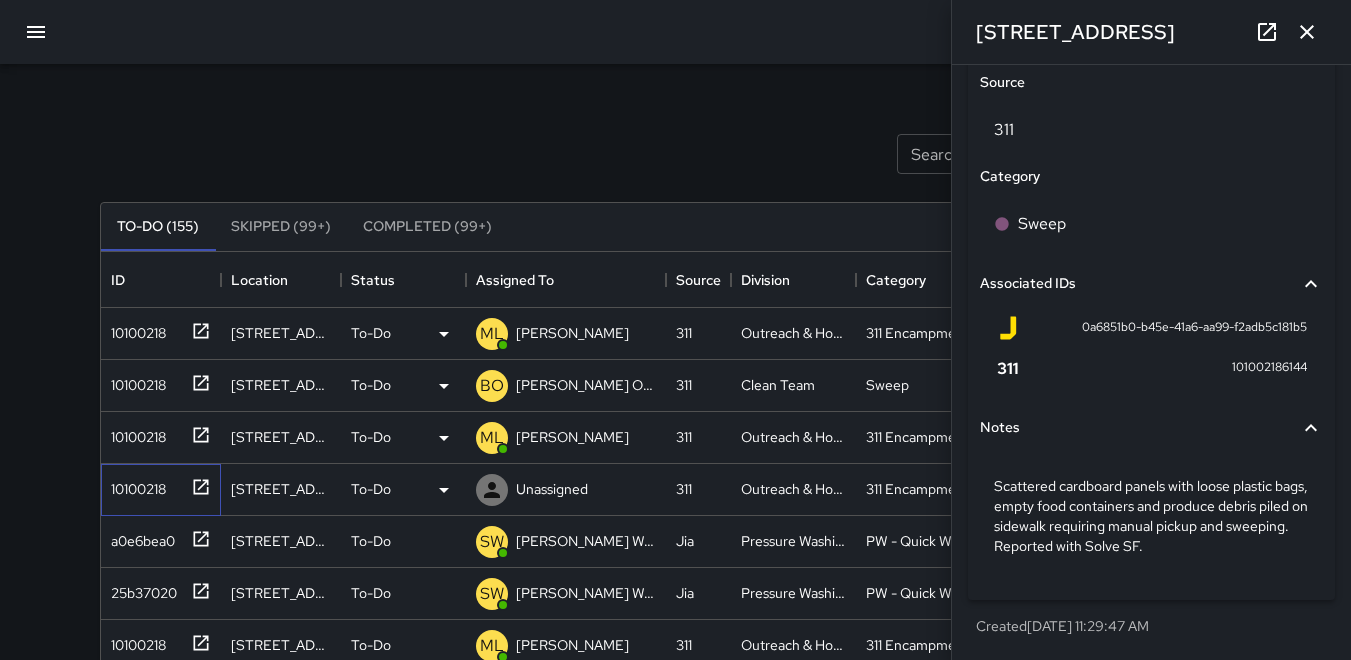 click on "10100218" at bounding box center (134, 485) 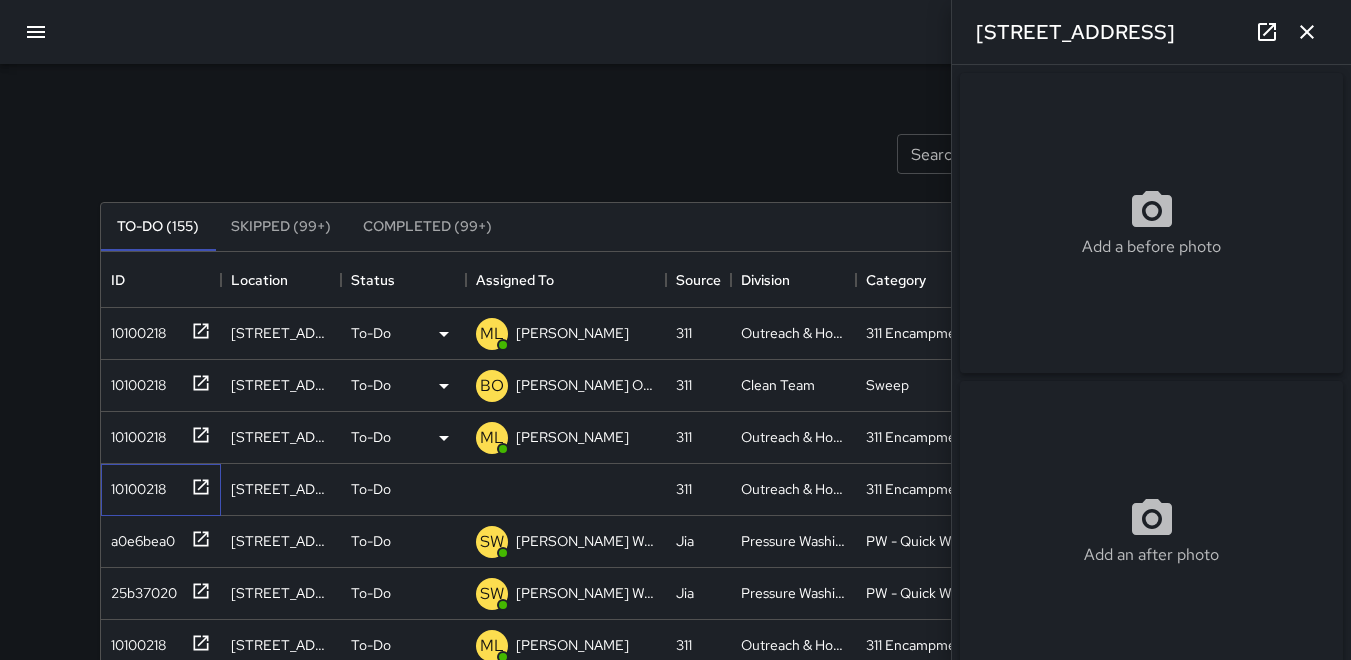 type on "**********" 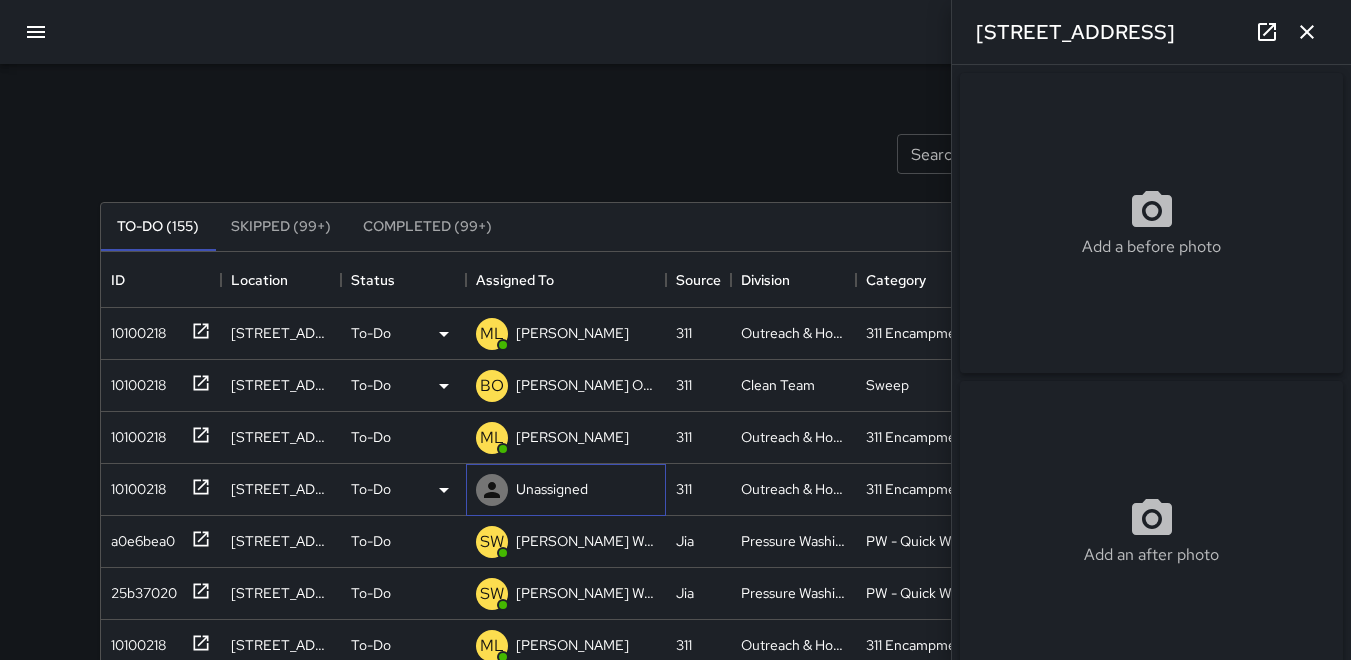 click 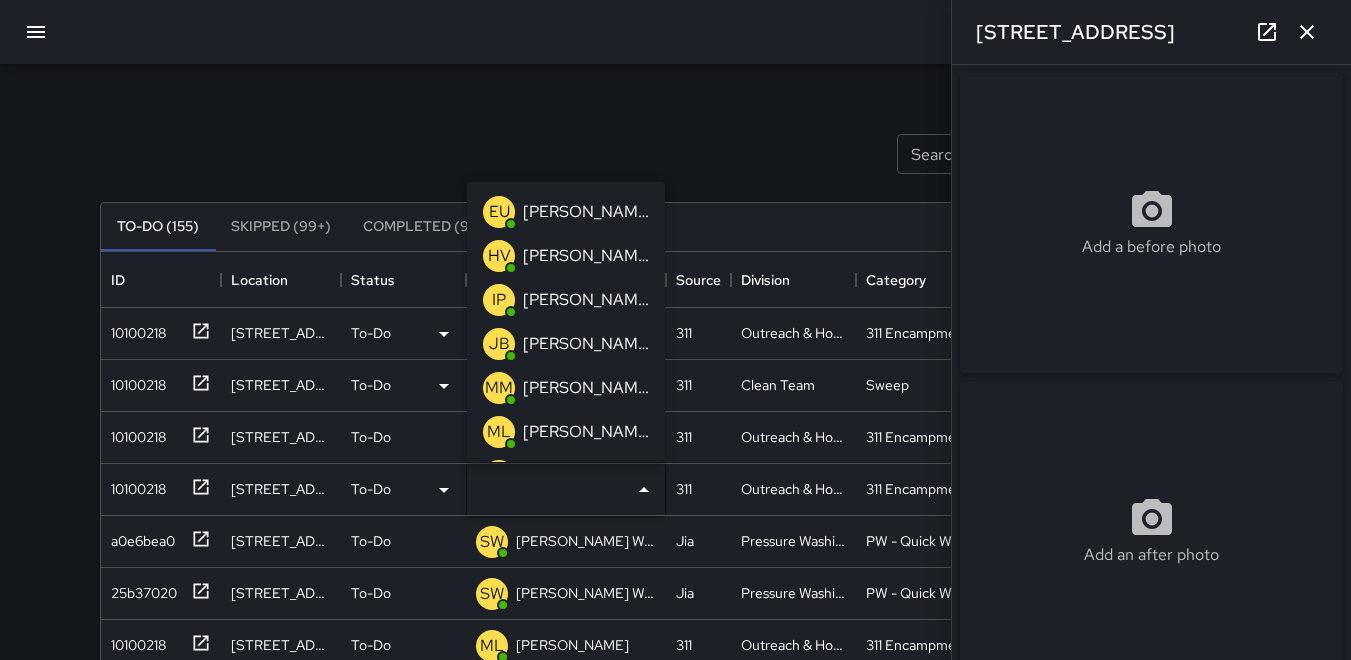 scroll, scrollTop: 100, scrollLeft: 0, axis: vertical 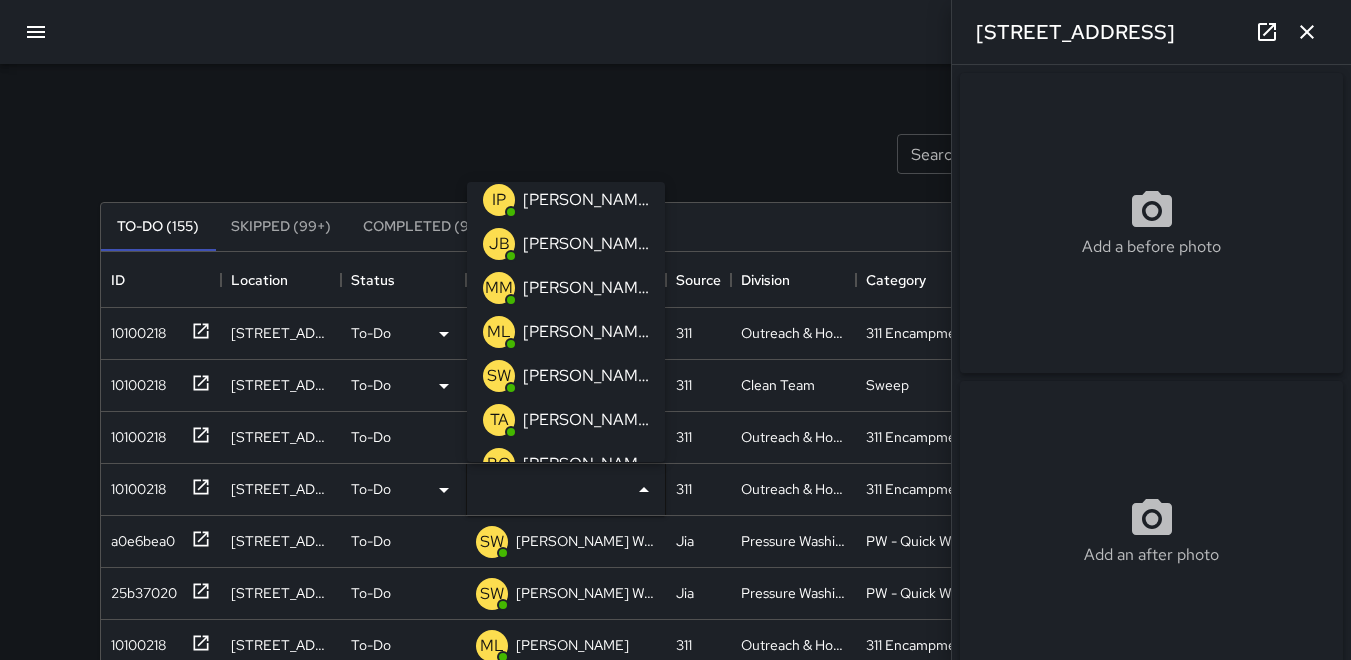 click on "ML" at bounding box center [499, 332] 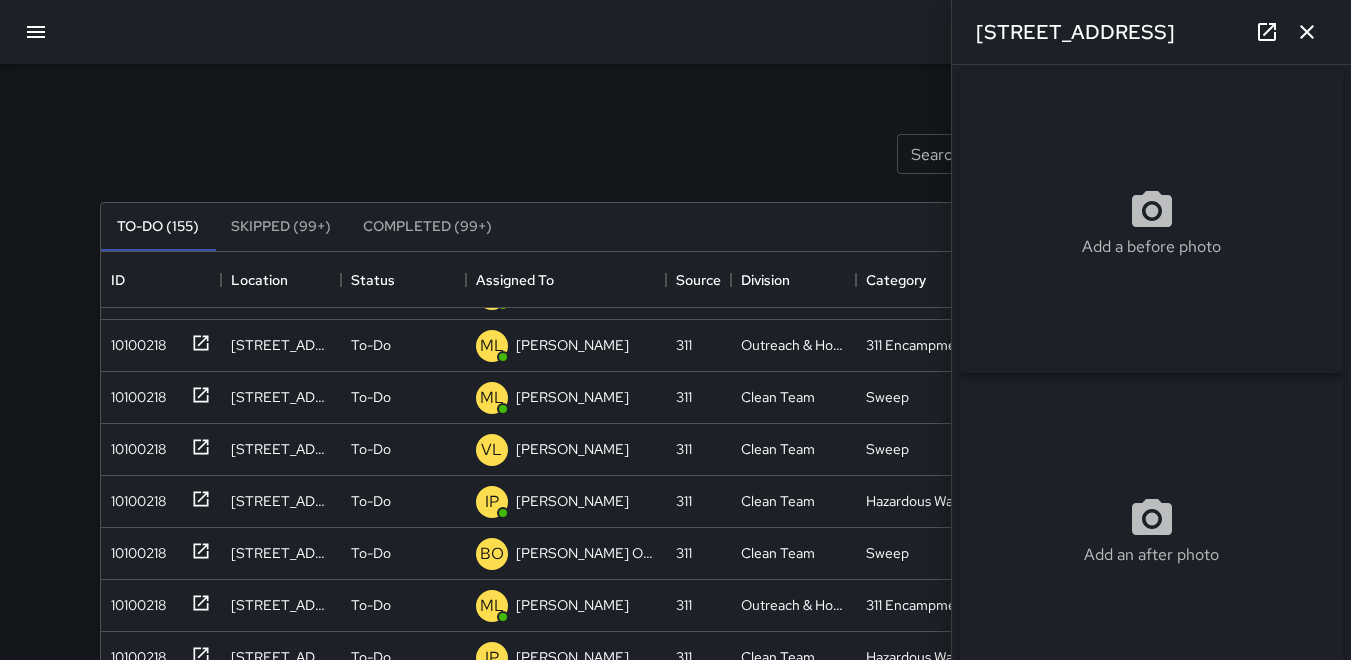 scroll, scrollTop: 400, scrollLeft: 0, axis: vertical 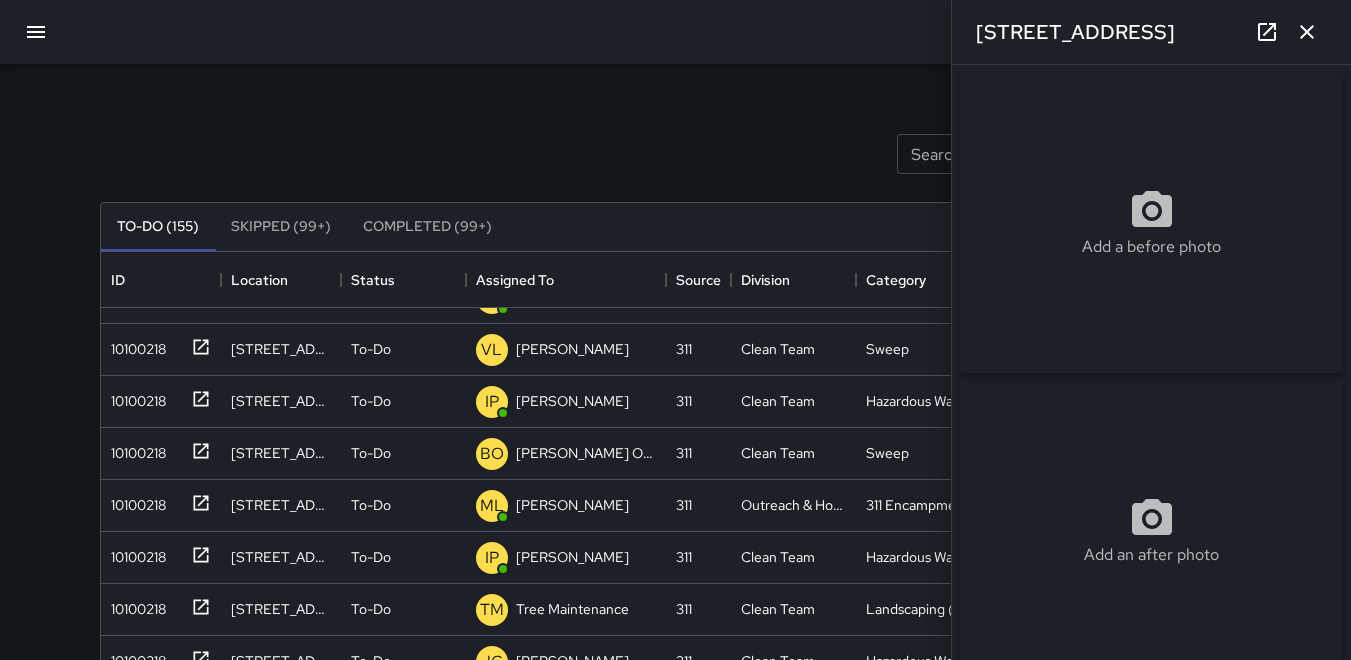 click 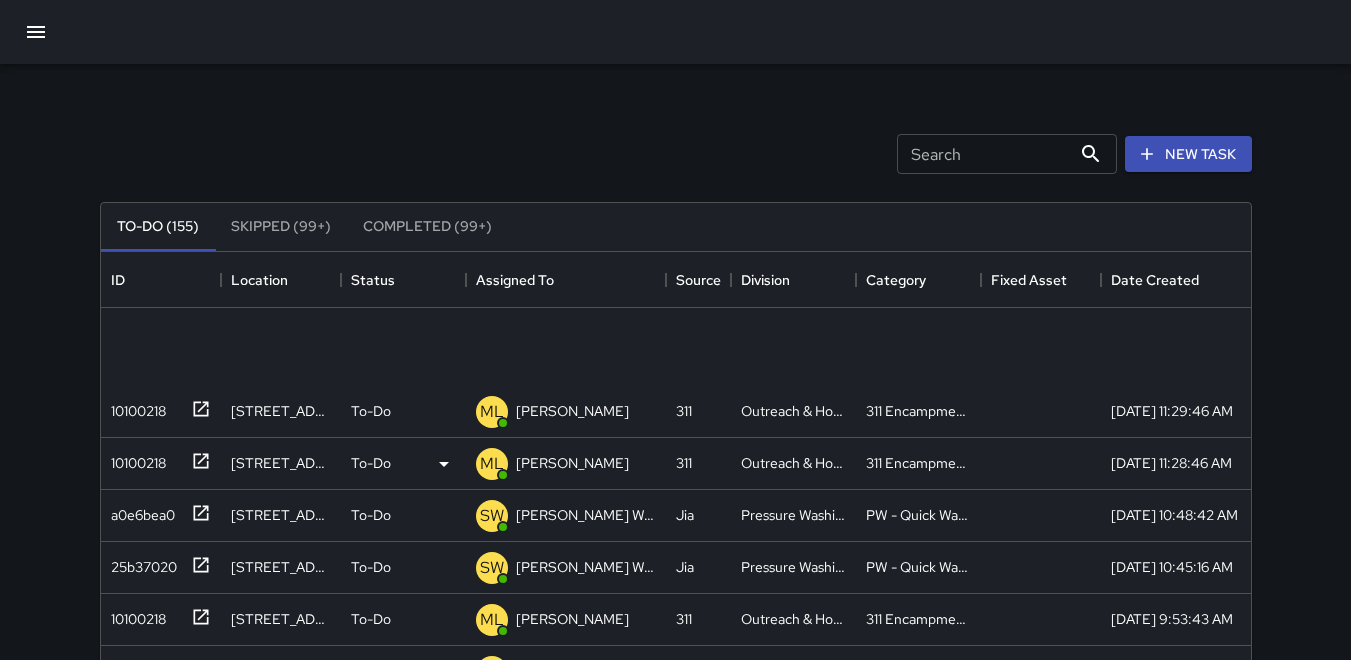 scroll, scrollTop: 0, scrollLeft: 0, axis: both 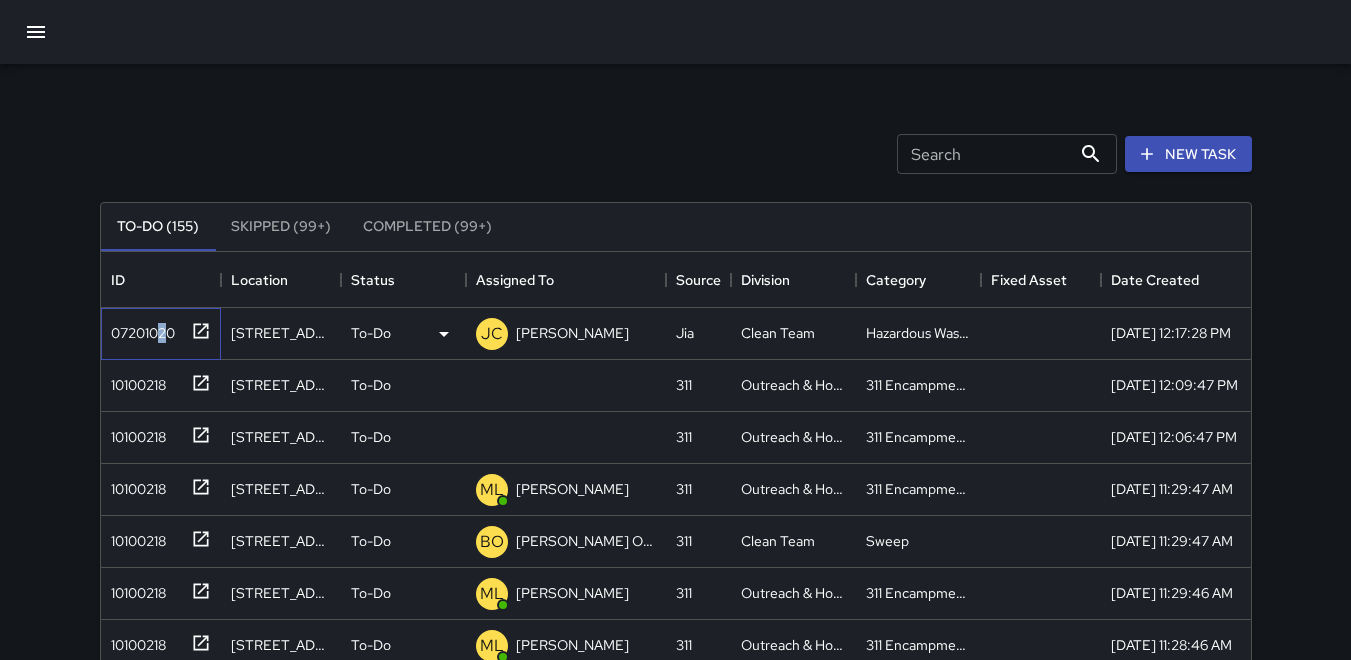 click on "07201020" at bounding box center (139, 329) 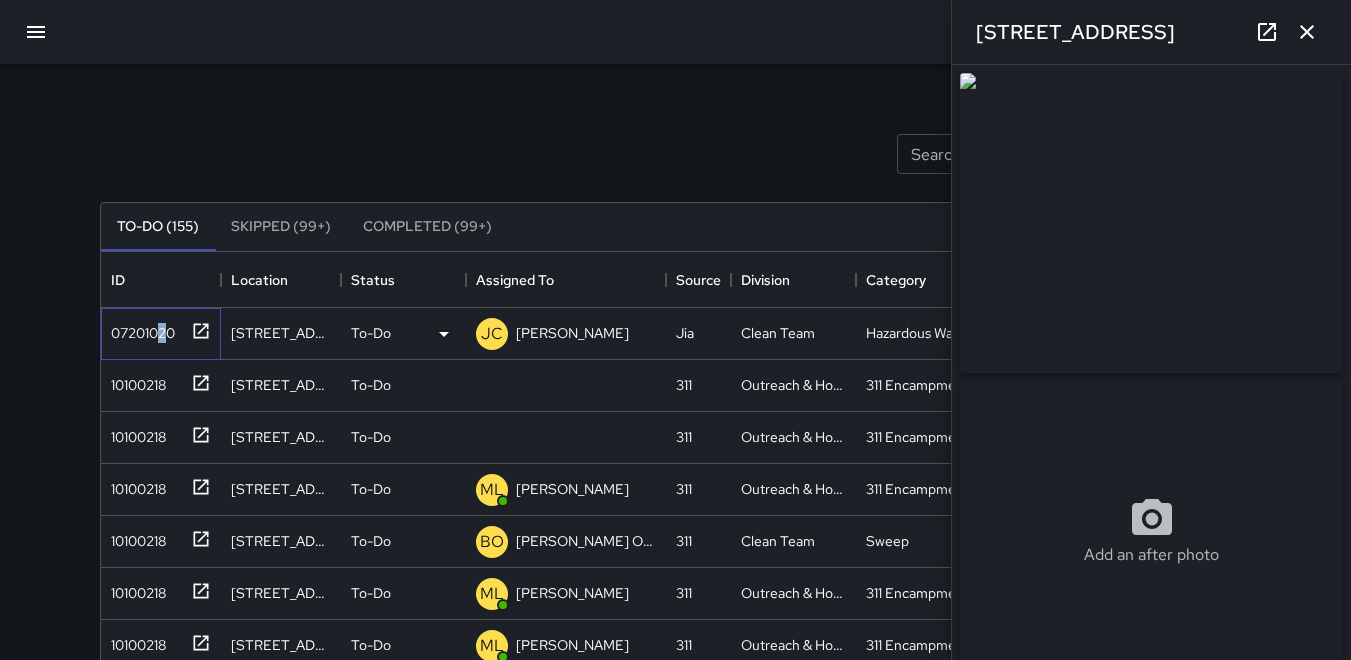 type on "**********" 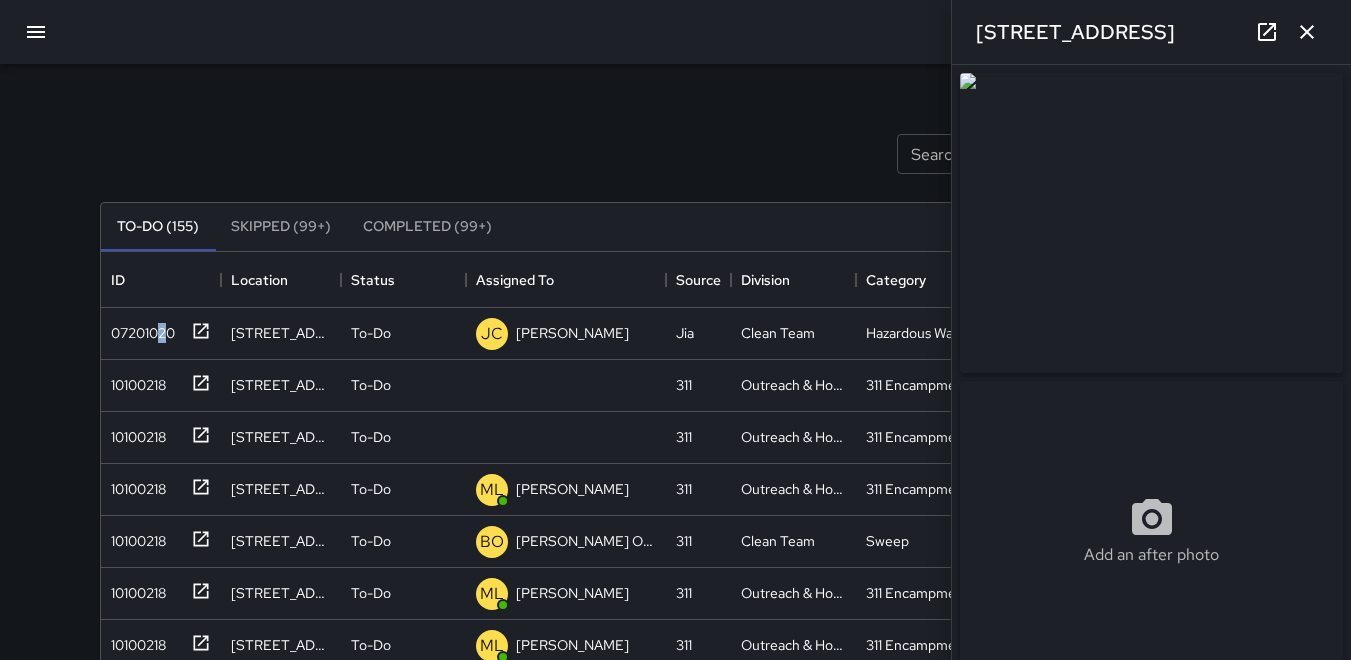 click at bounding box center (1151, 223) 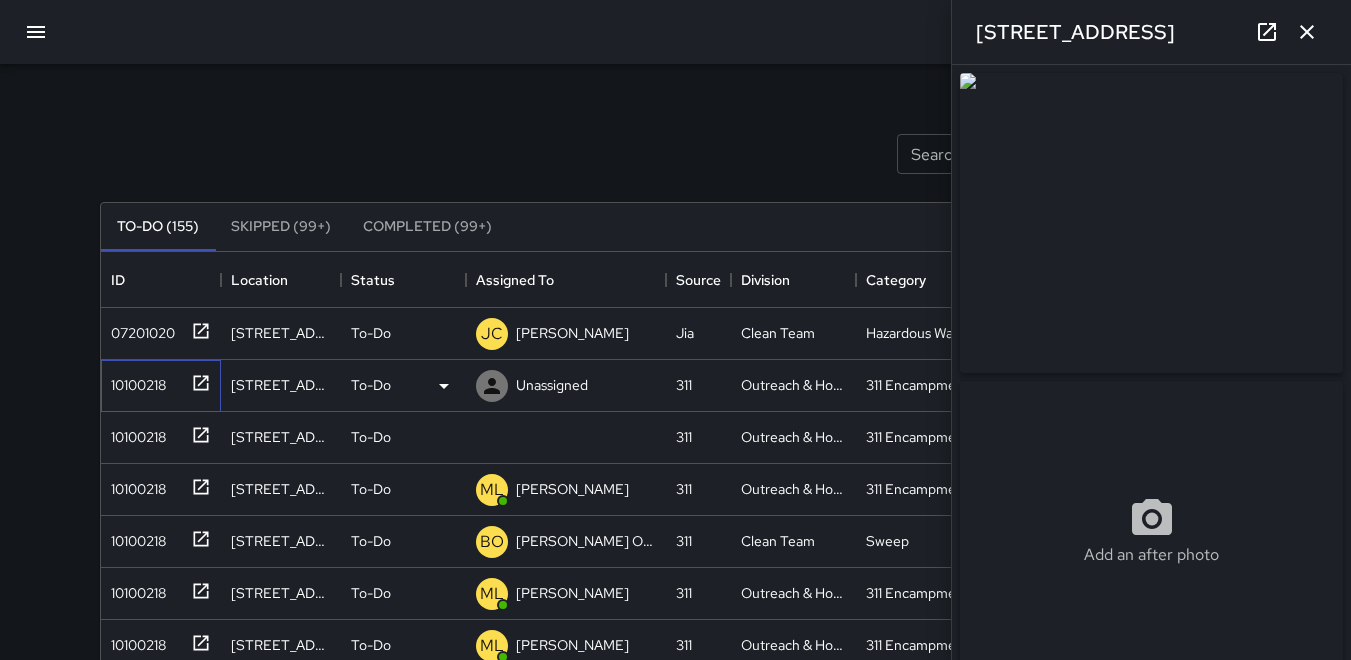 click on "10100218" at bounding box center (134, 381) 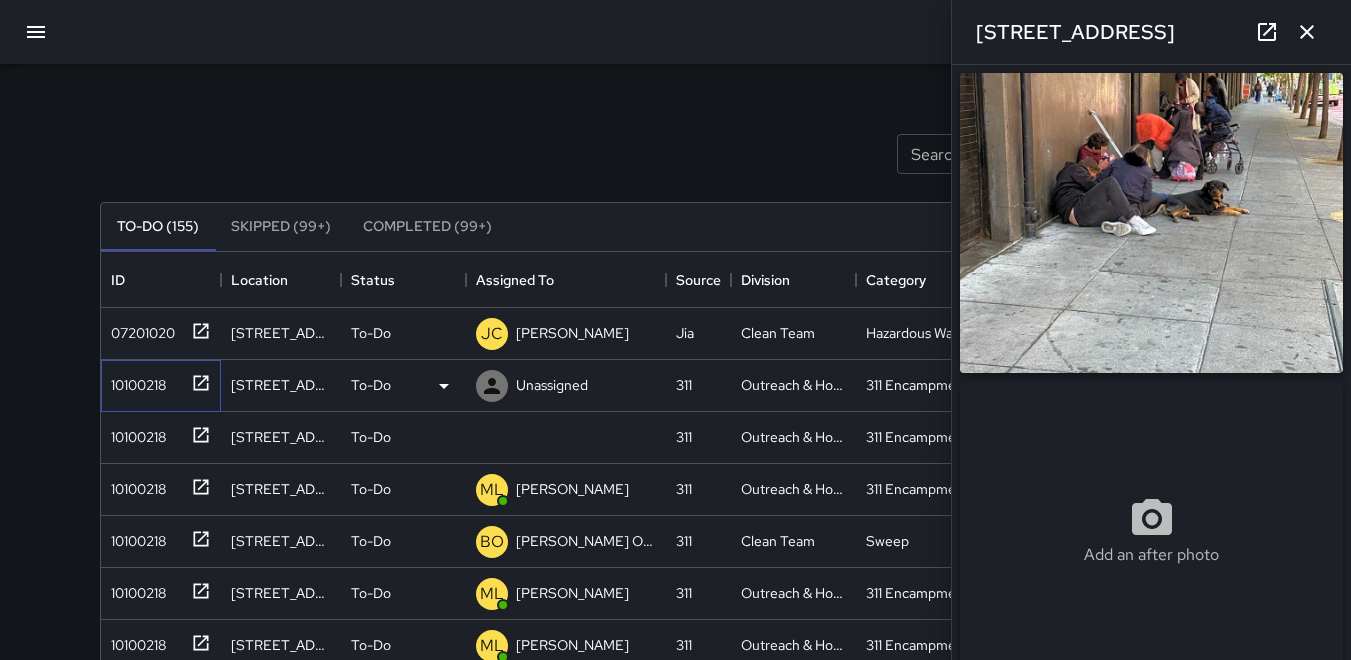 type on "**********" 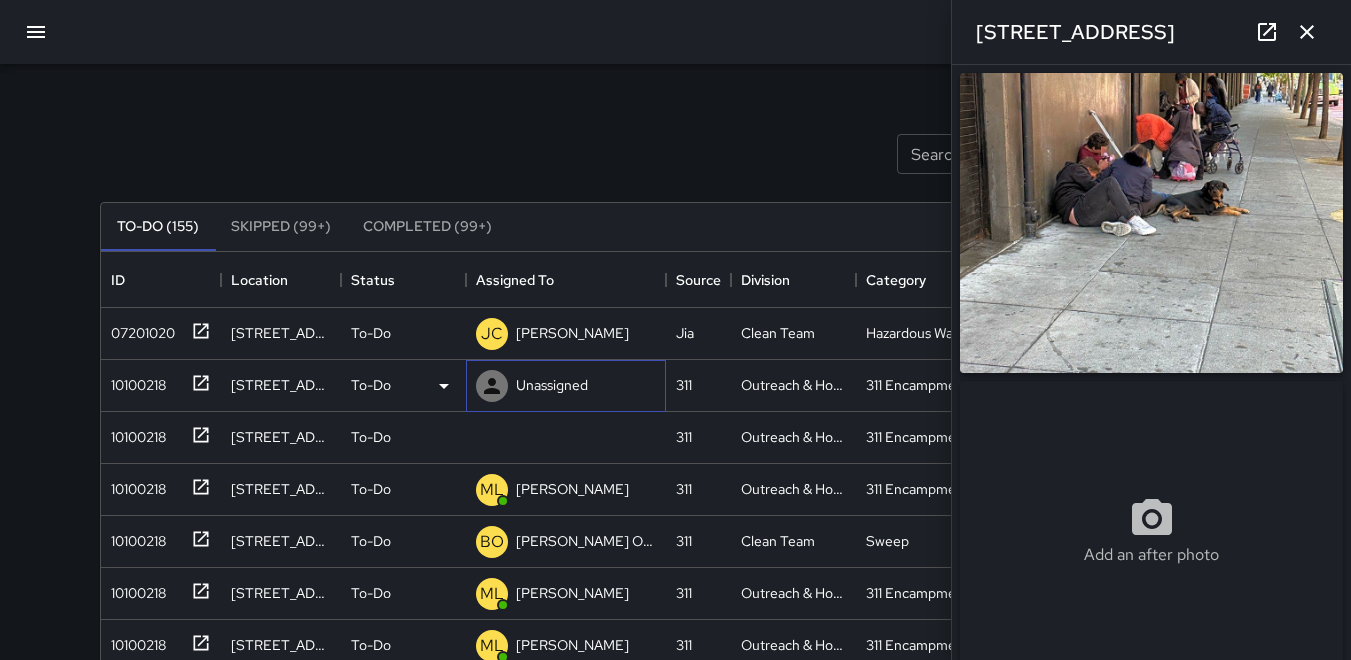 click 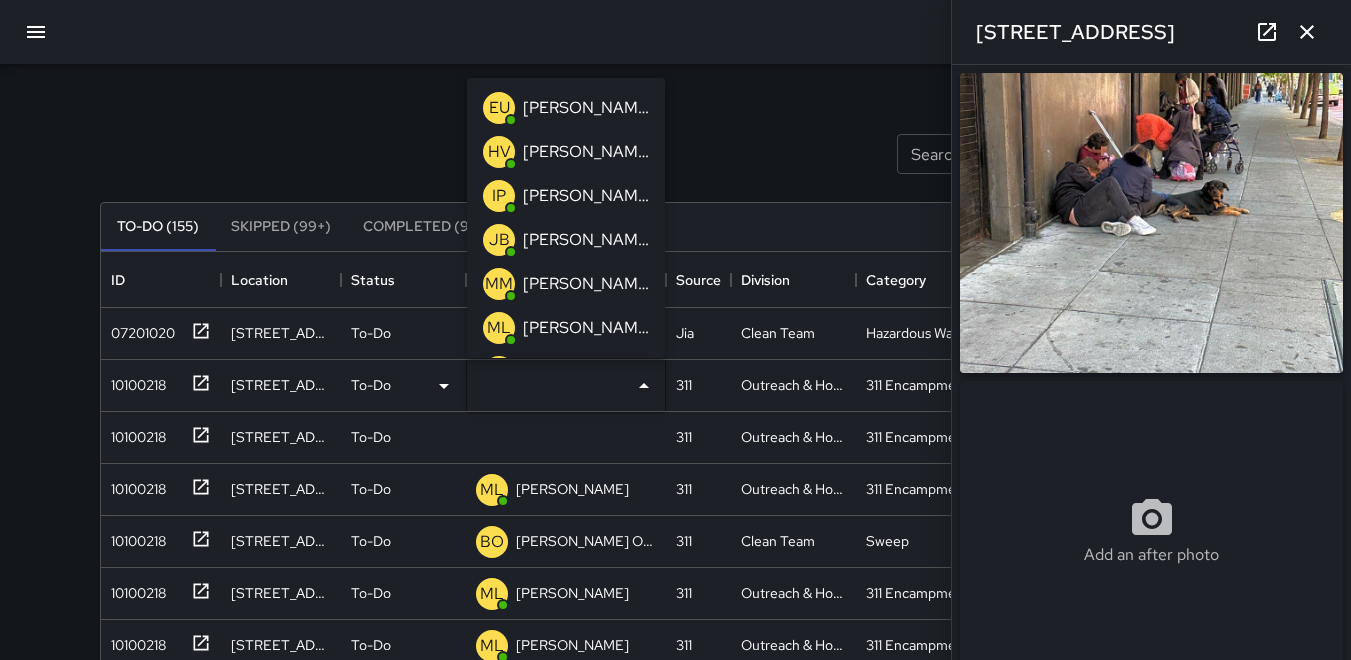 click on "ML" at bounding box center [499, 328] 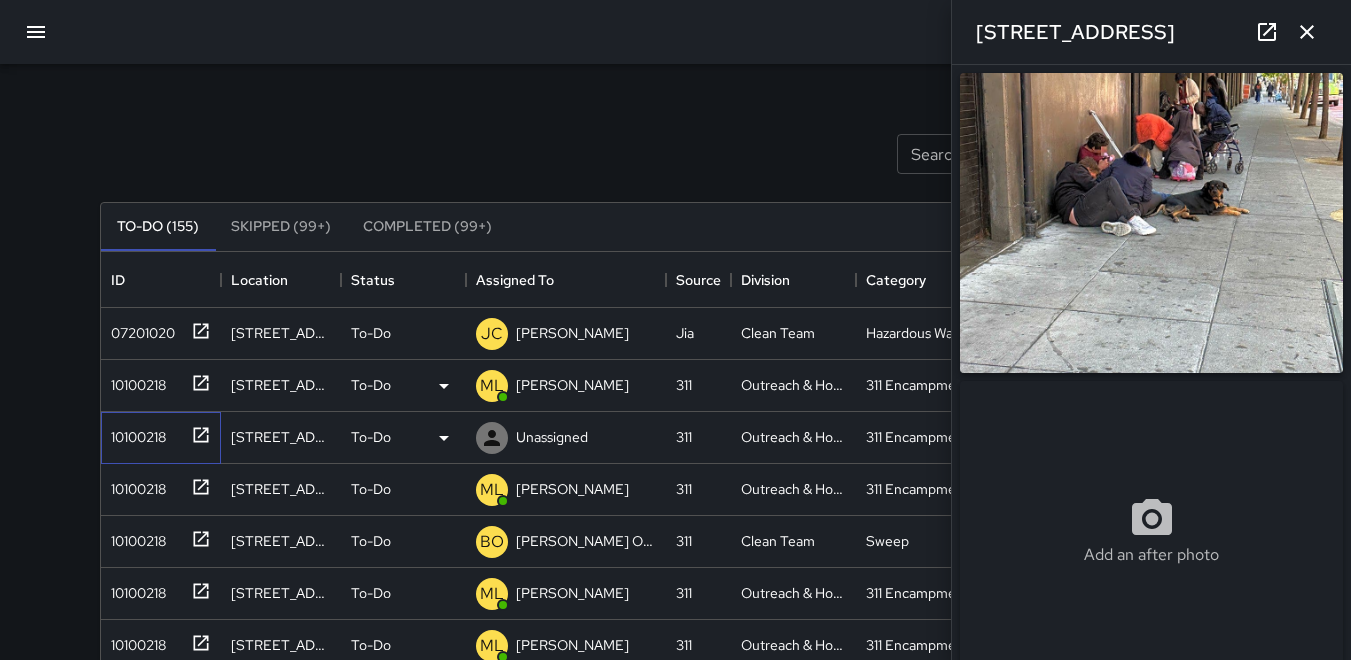 click on "10100218" at bounding box center (134, 433) 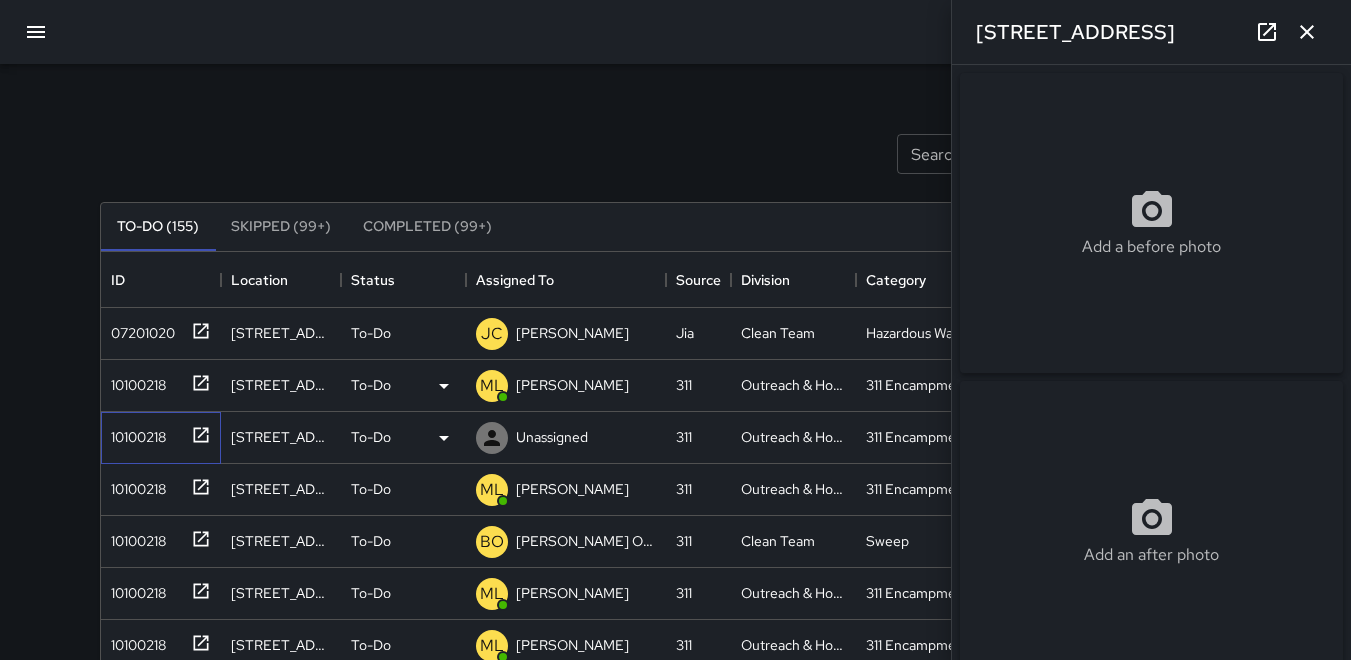 type on "**********" 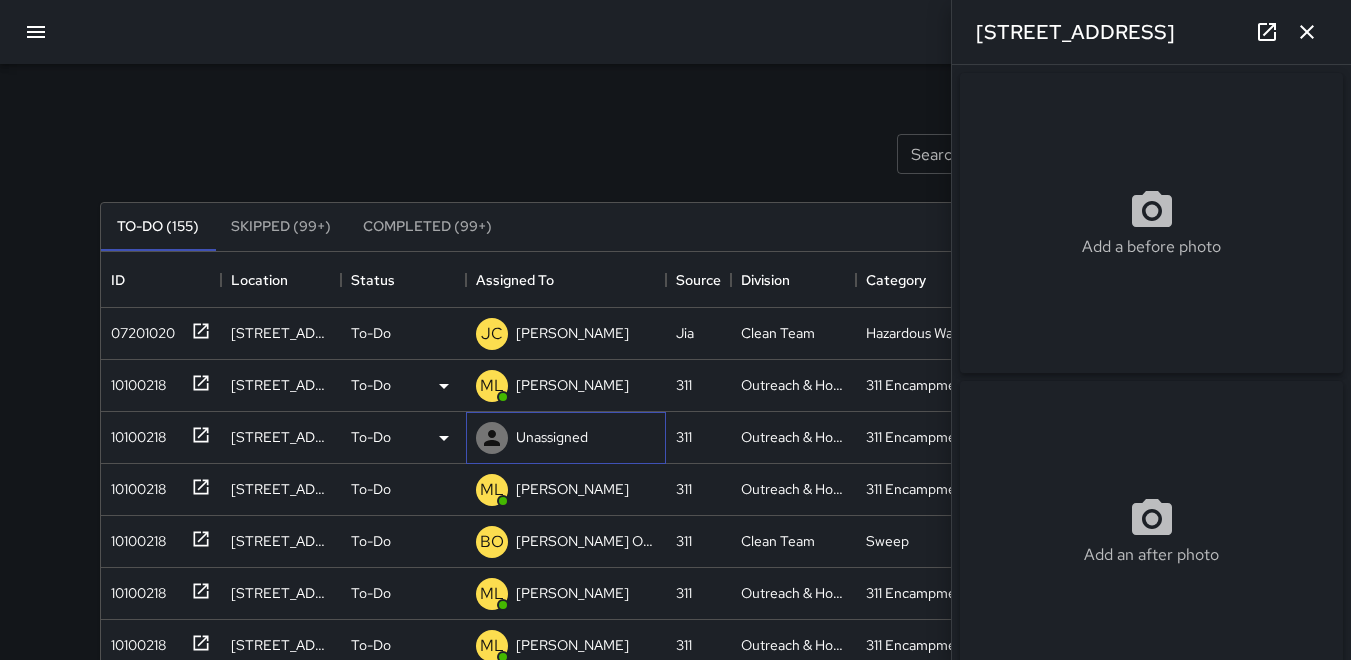 click 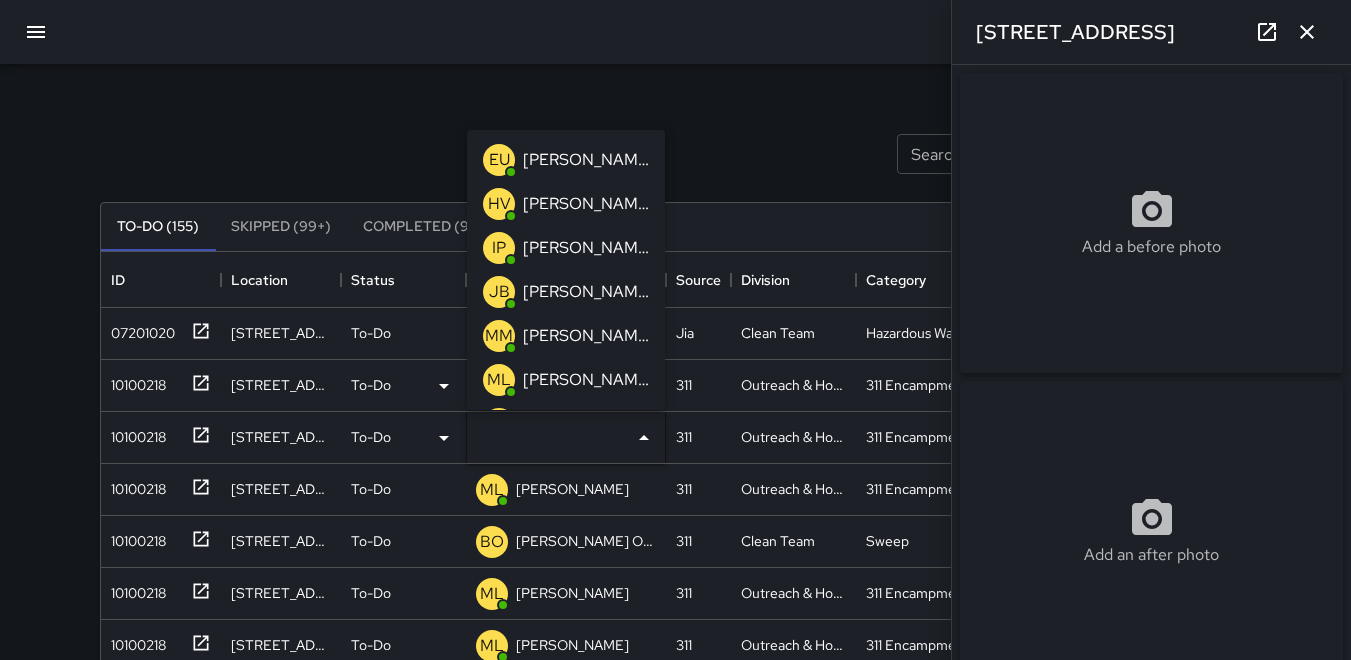 click on "ML" at bounding box center (499, 380) 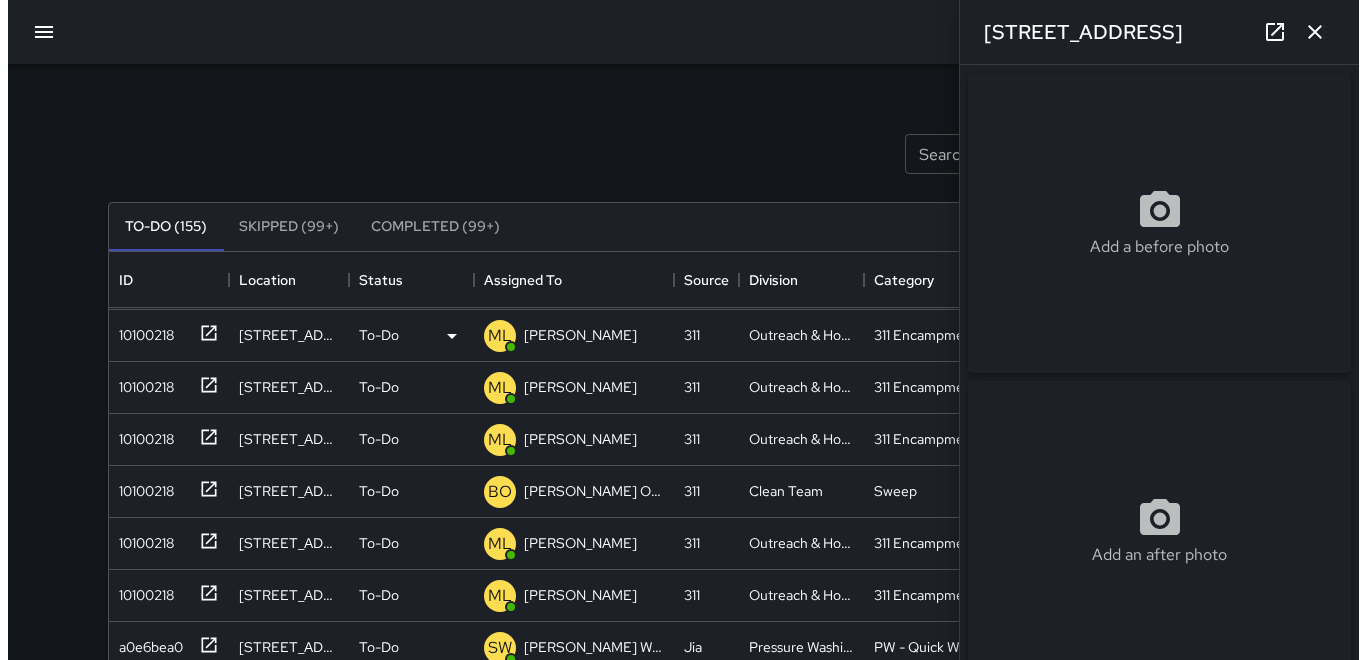 scroll, scrollTop: 0, scrollLeft: 0, axis: both 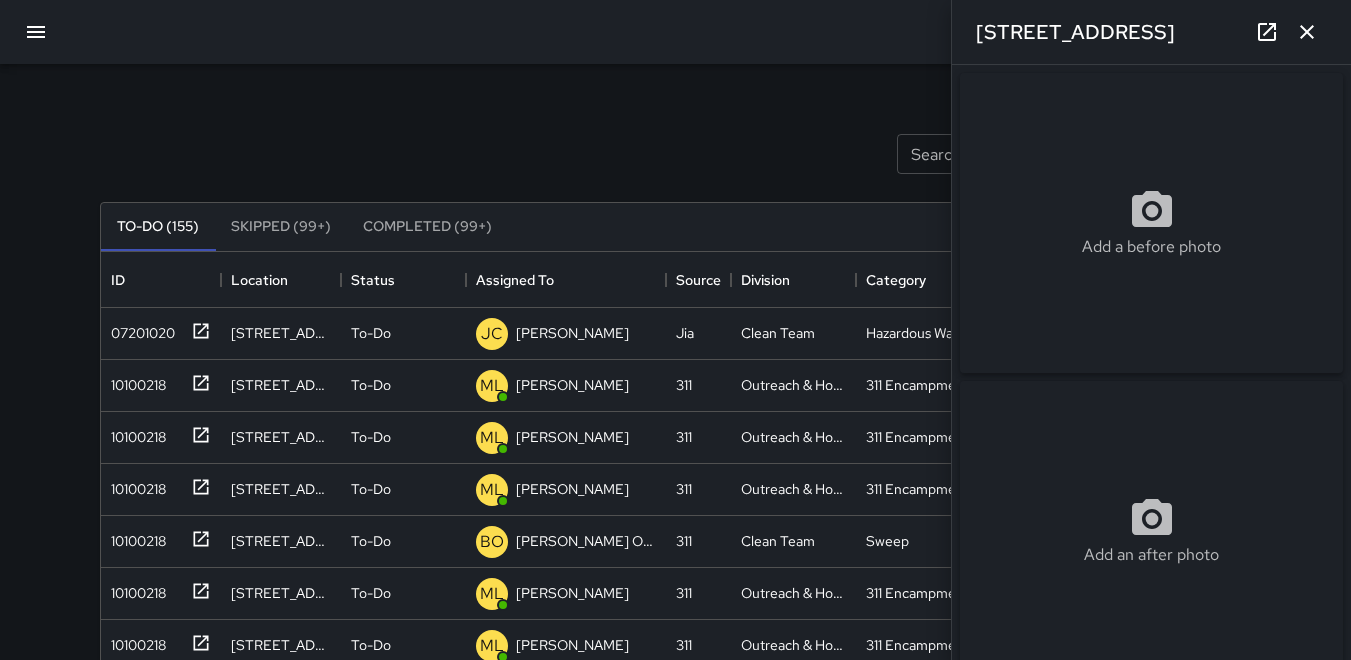 click 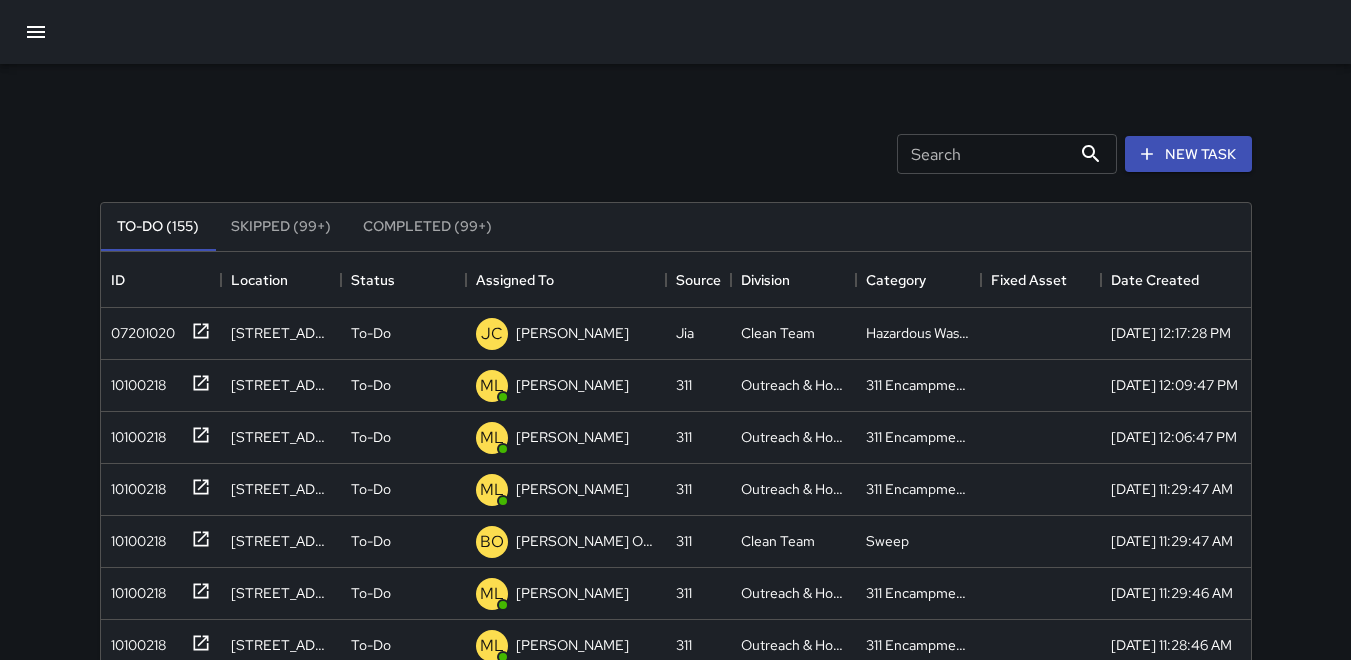 click 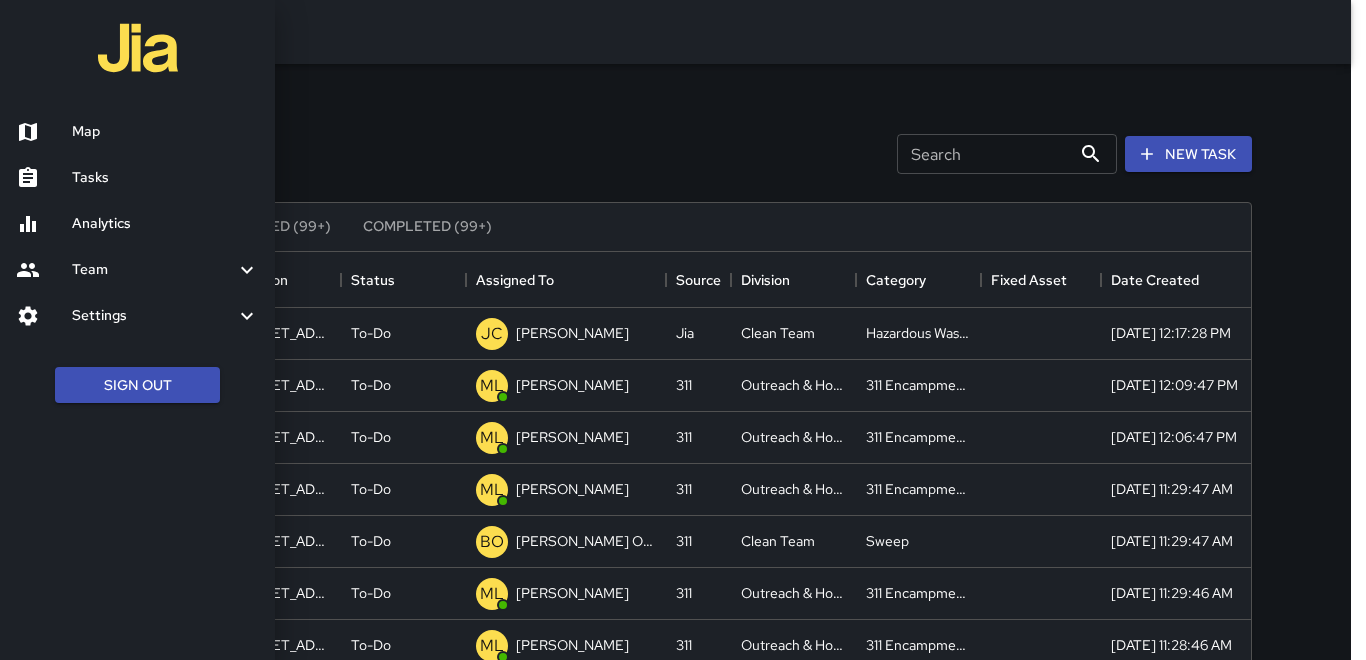 click on "Map" at bounding box center (165, 132) 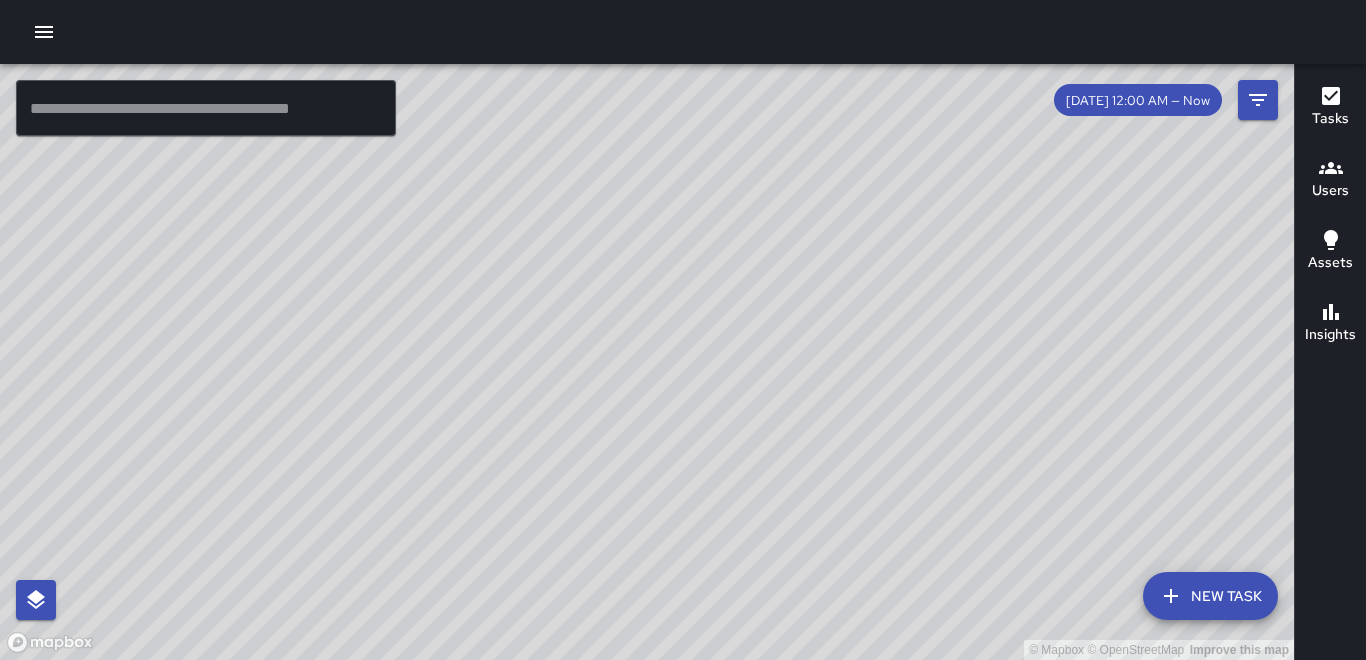 click on "Users" at bounding box center [1330, 191] 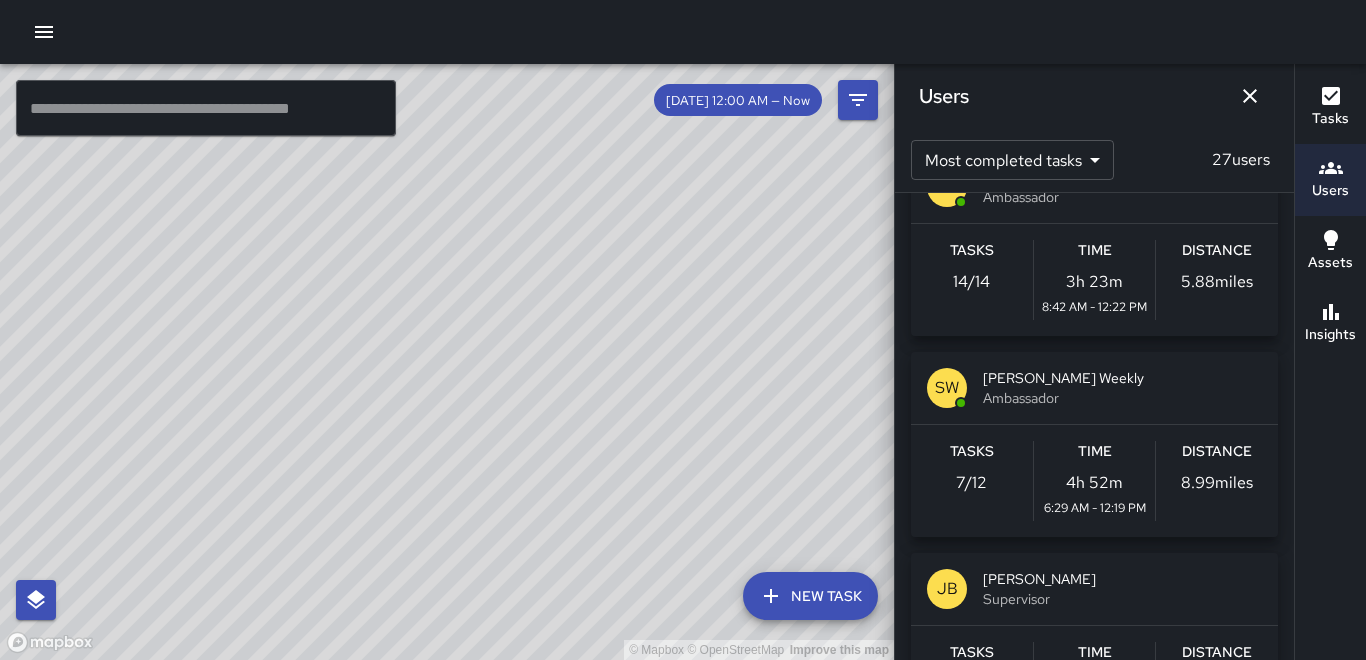 scroll, scrollTop: 1500, scrollLeft: 0, axis: vertical 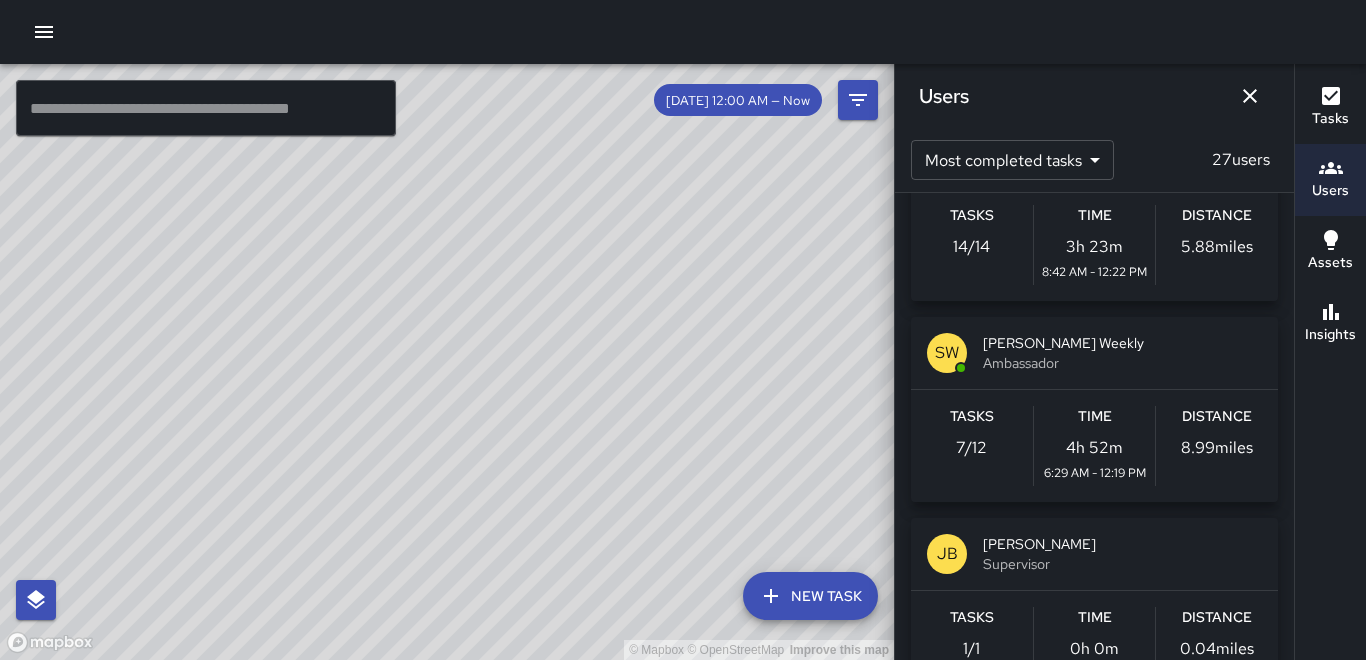 click on "8.99  miles" at bounding box center (1217, 448) 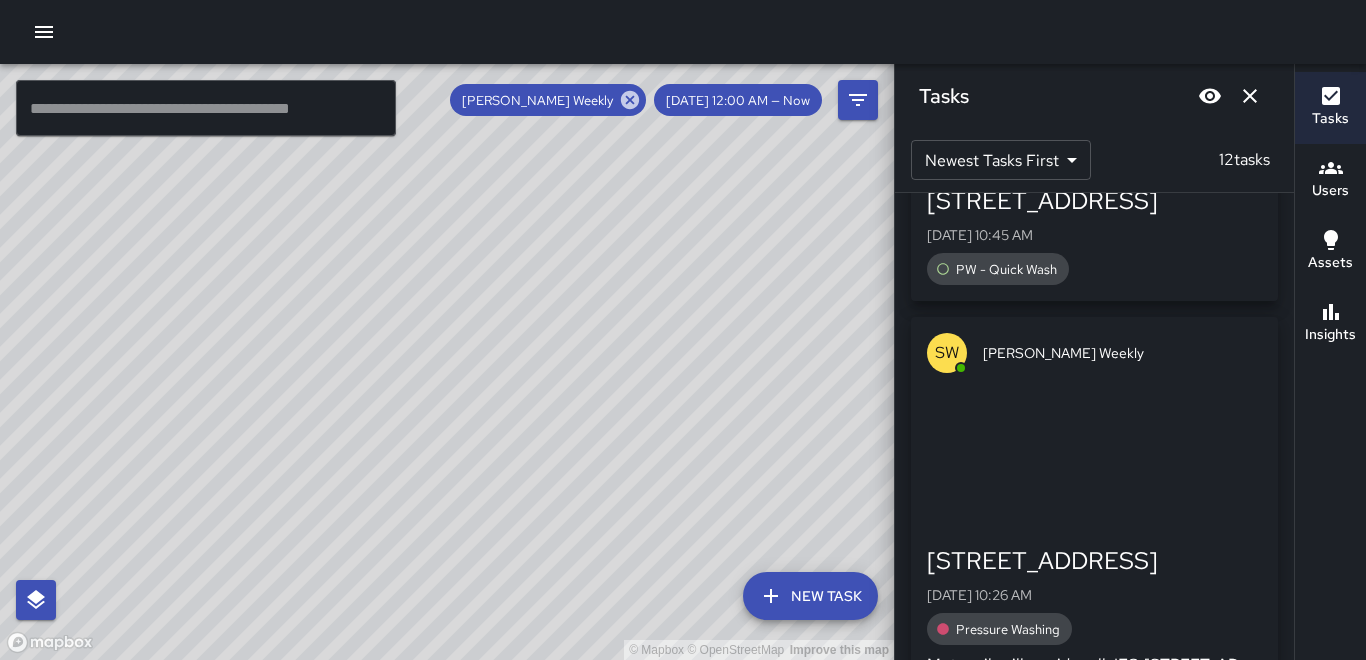 scroll, scrollTop: 1000, scrollLeft: 0, axis: vertical 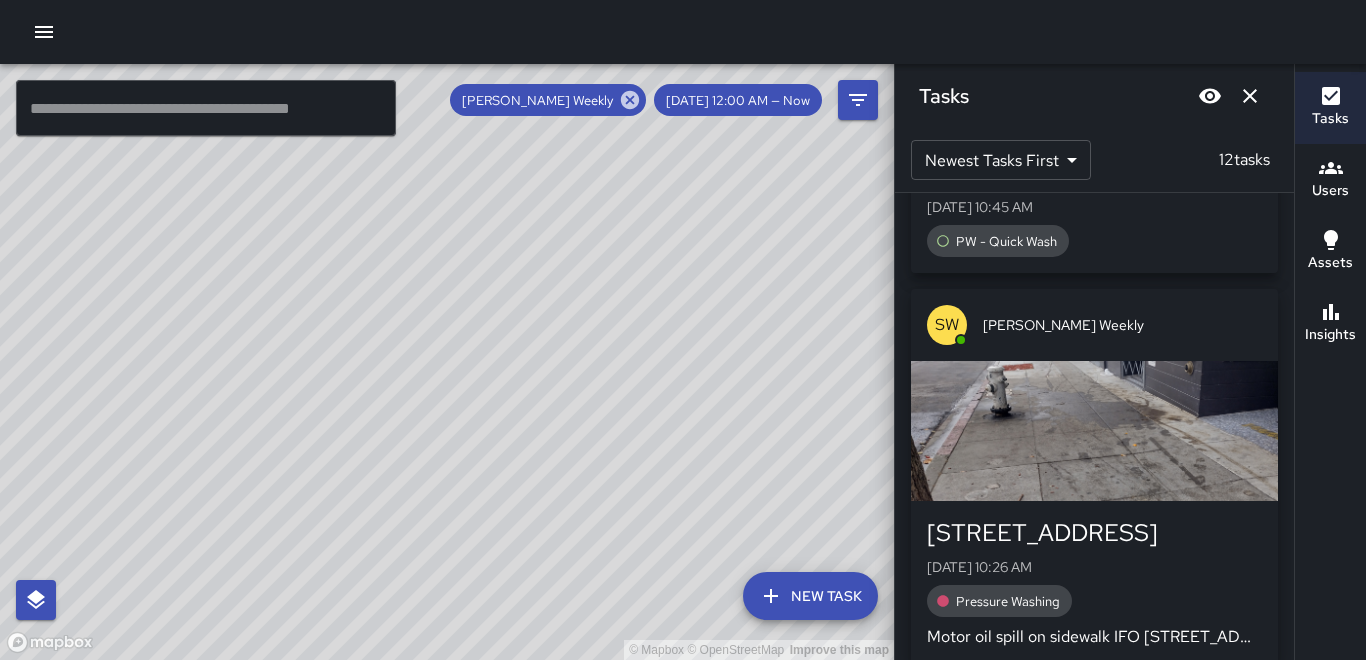 click at bounding box center (1094, 431) 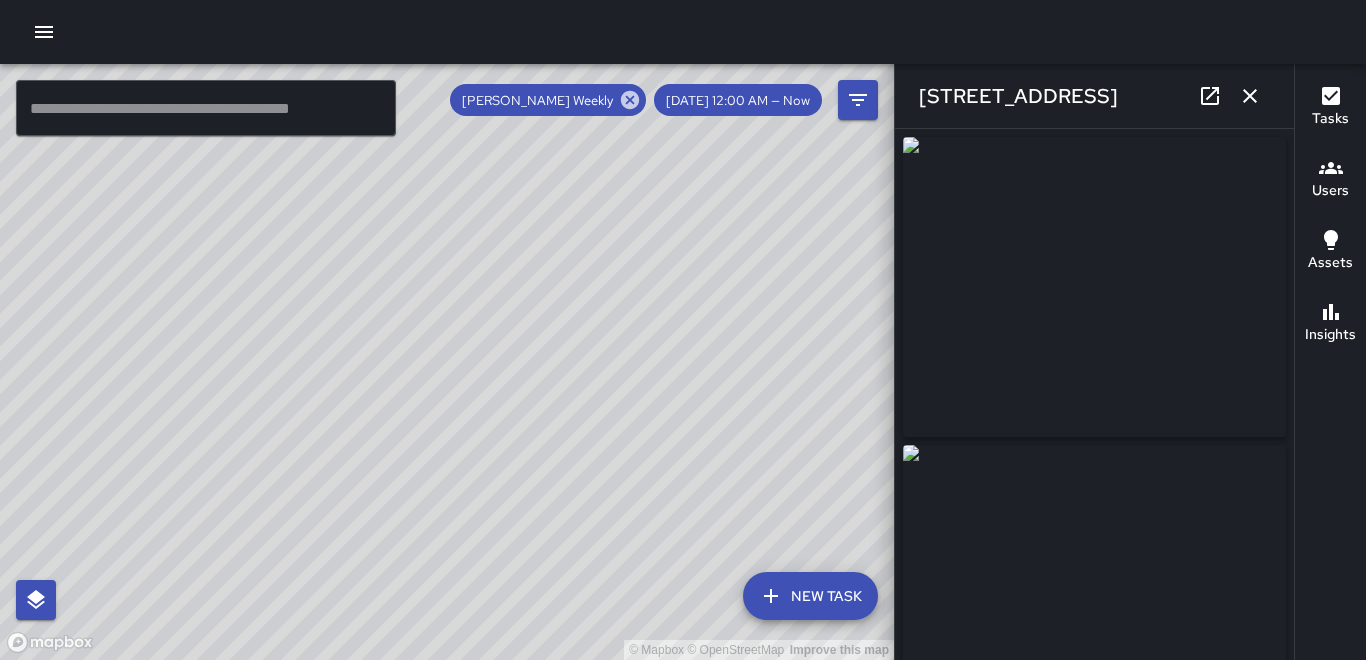 type on "**********" 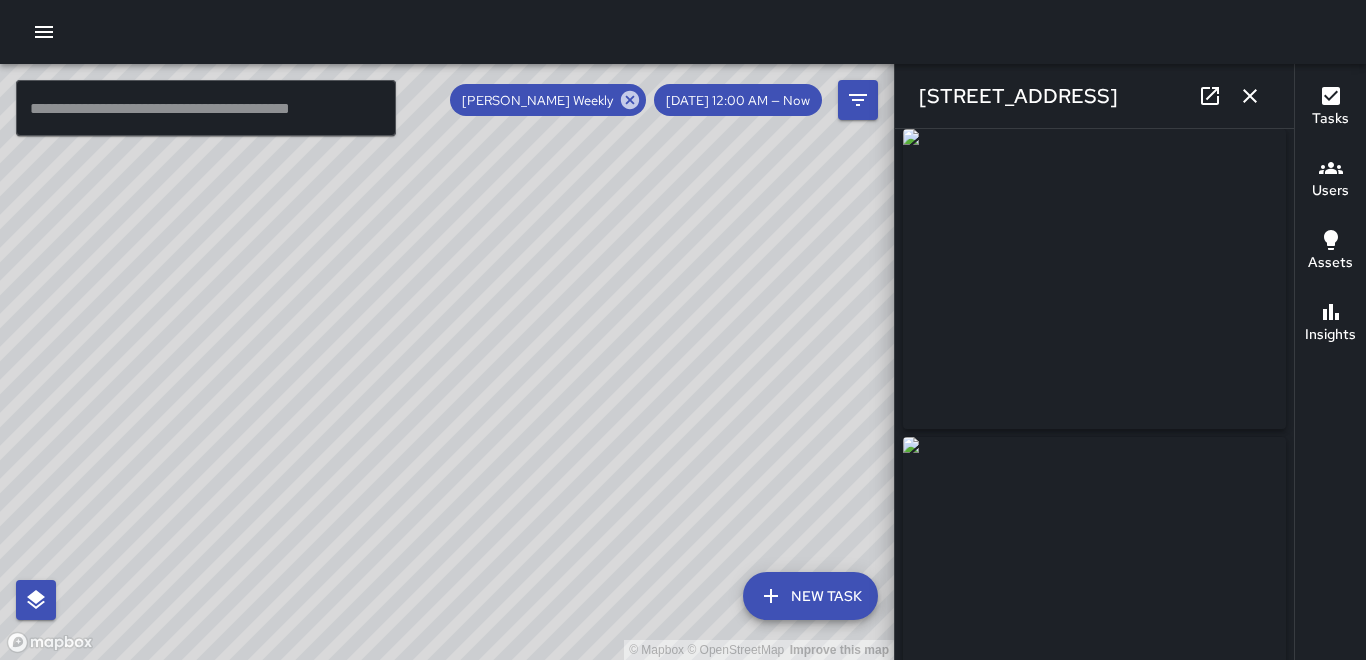 scroll, scrollTop: 0, scrollLeft: 0, axis: both 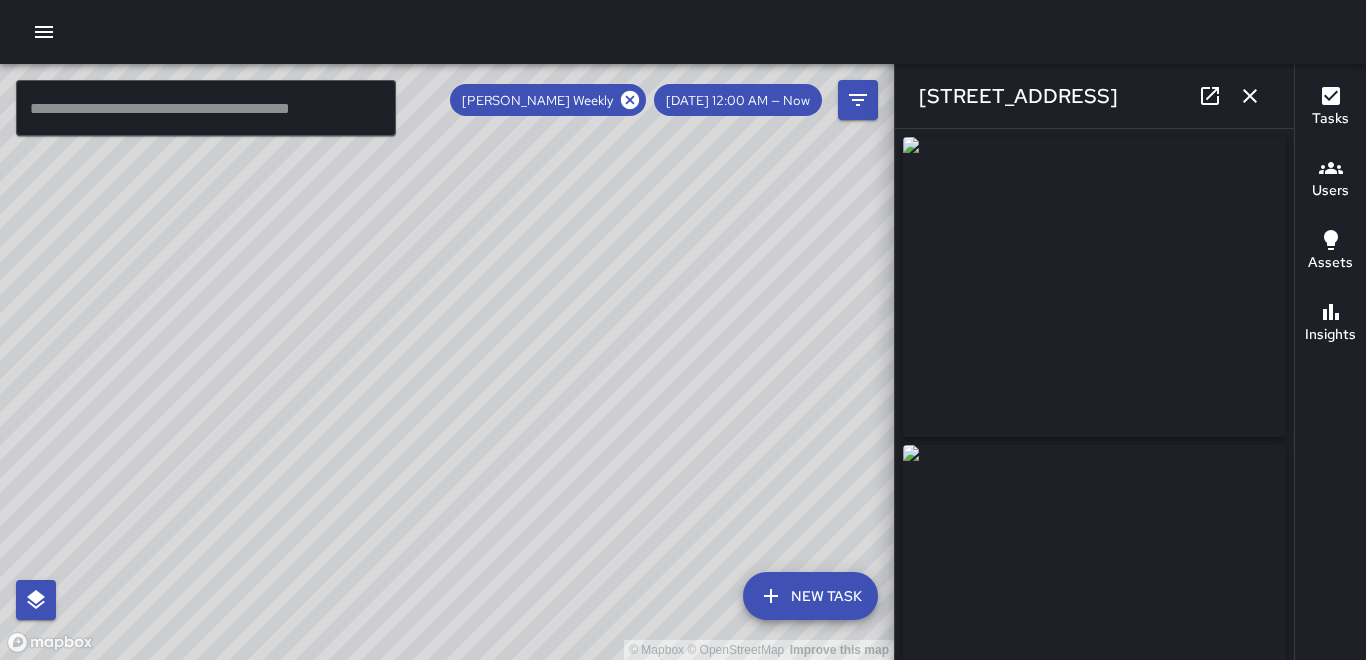 click 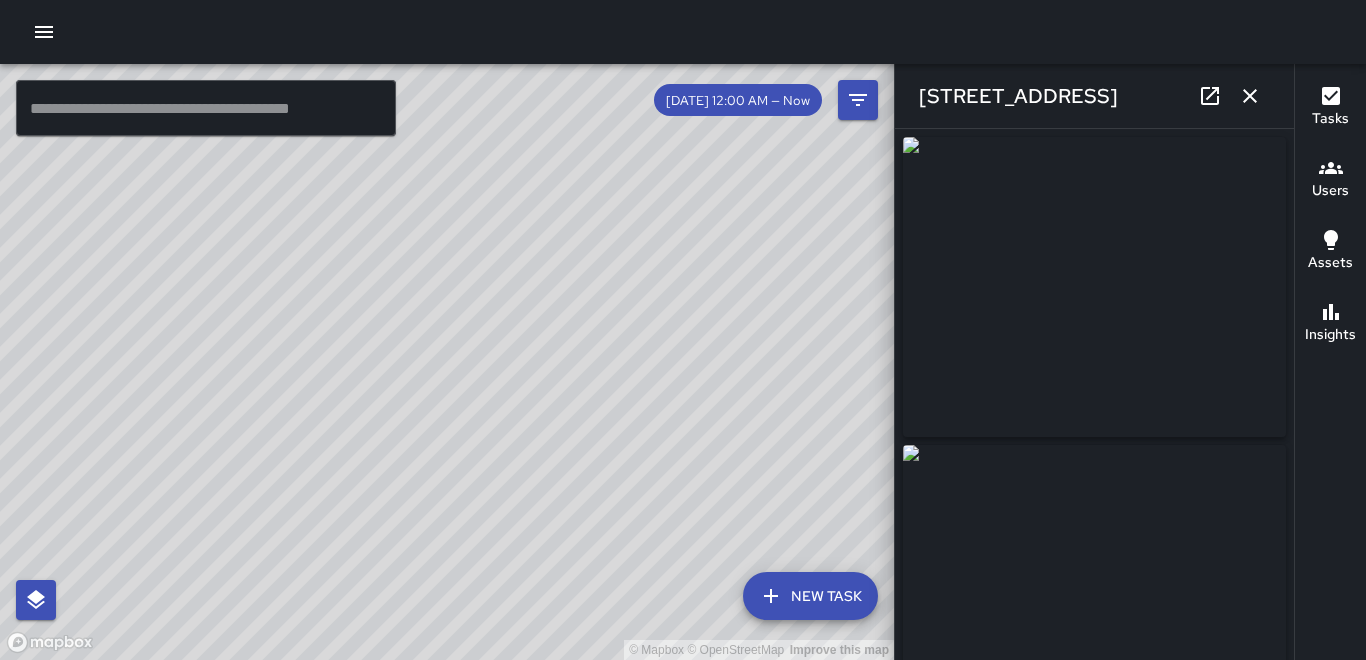 scroll, scrollTop: 300, scrollLeft: 0, axis: vertical 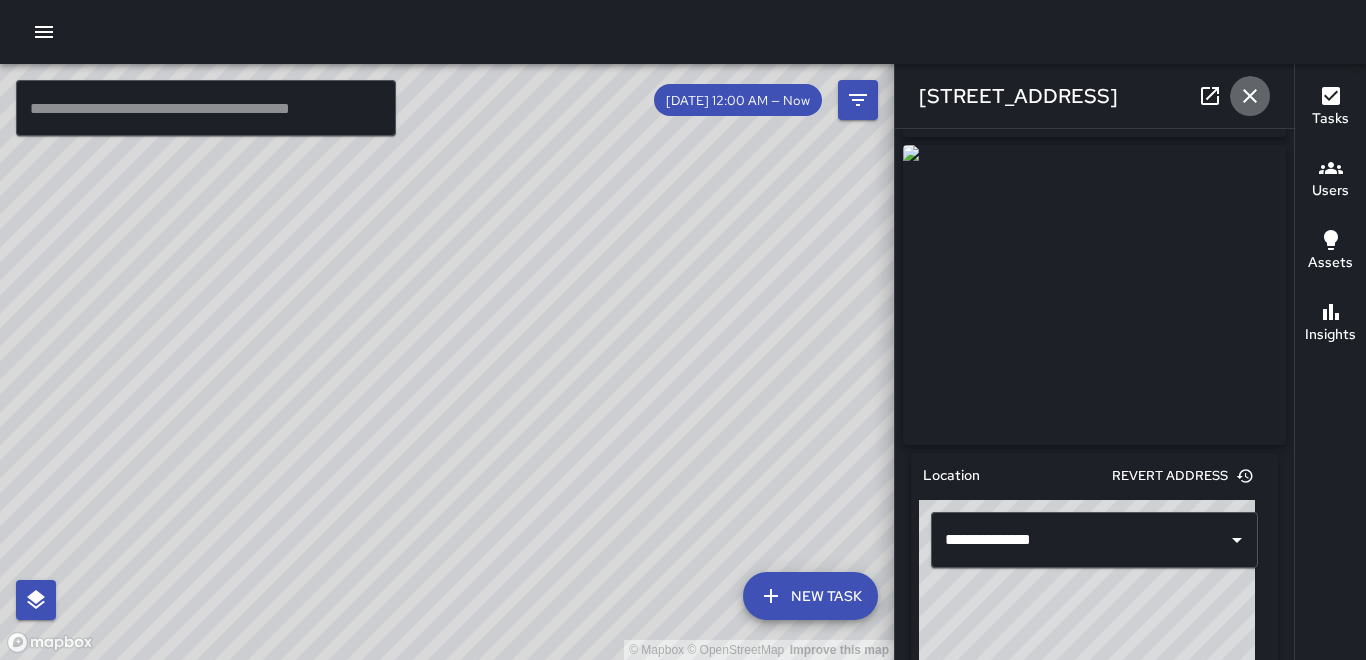 click 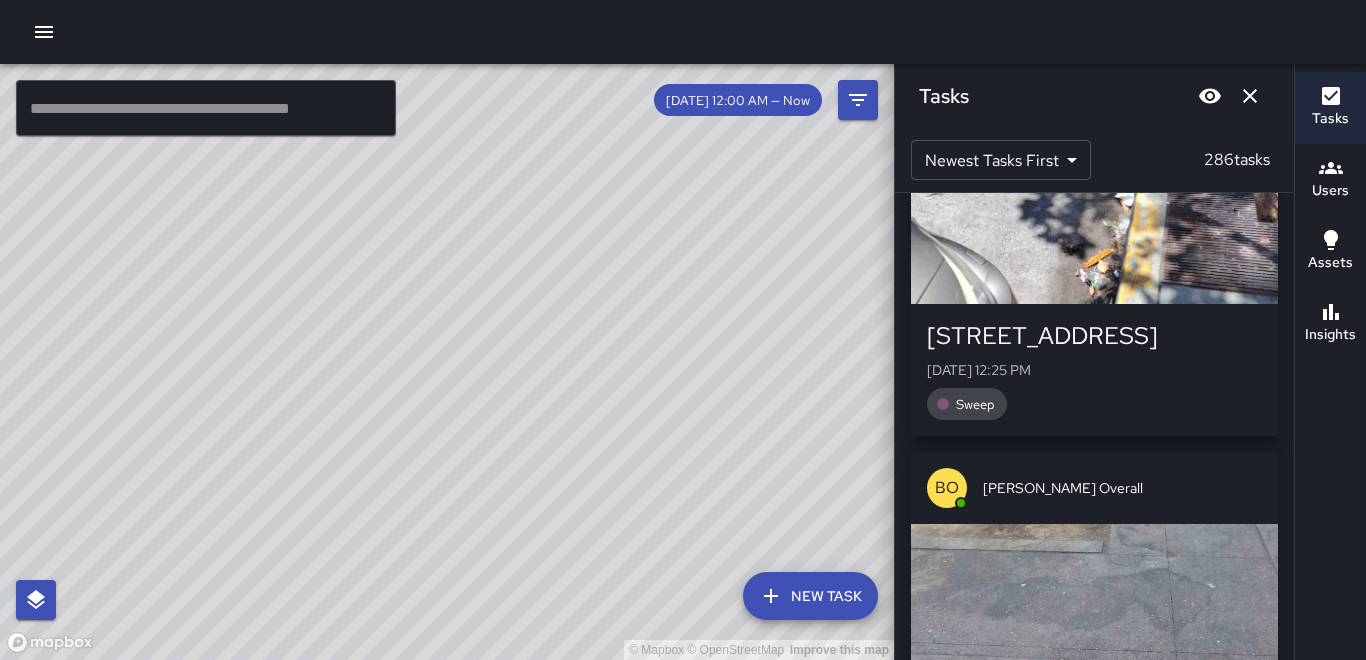 scroll, scrollTop: 1649, scrollLeft: 0, axis: vertical 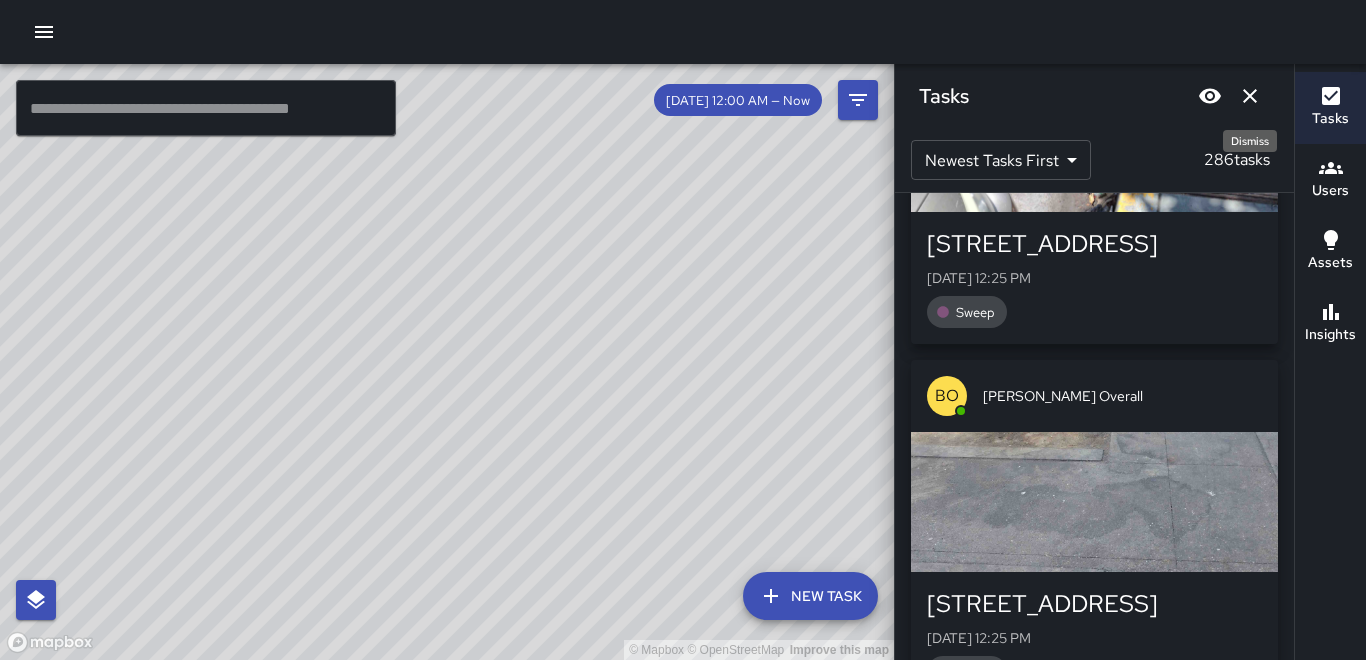 click 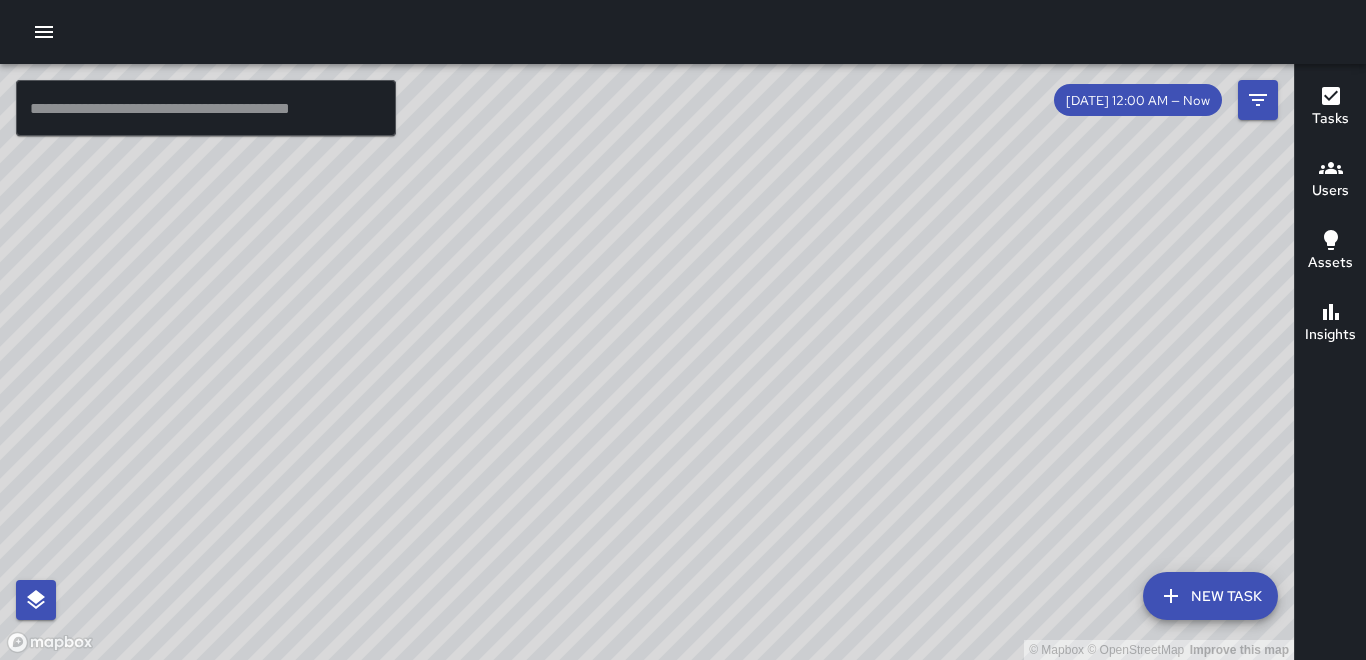 click 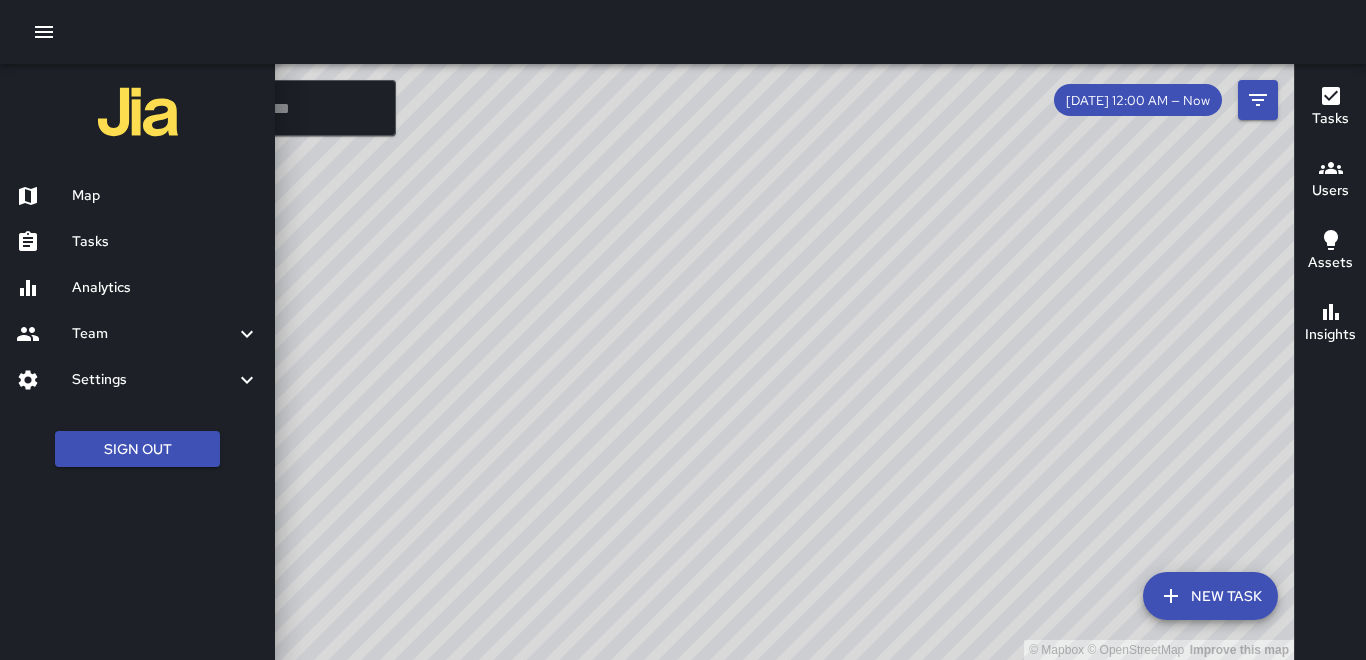 click on "Map" at bounding box center (165, 196) 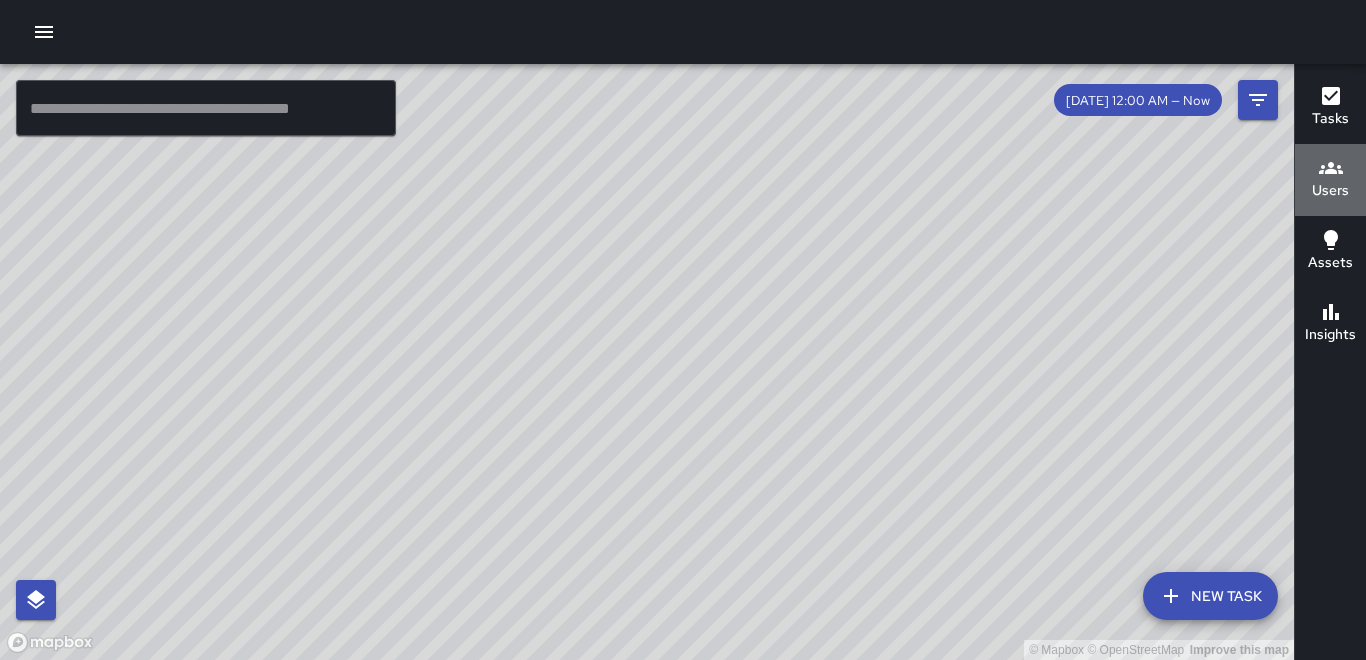 click on "Users" at bounding box center [1330, 191] 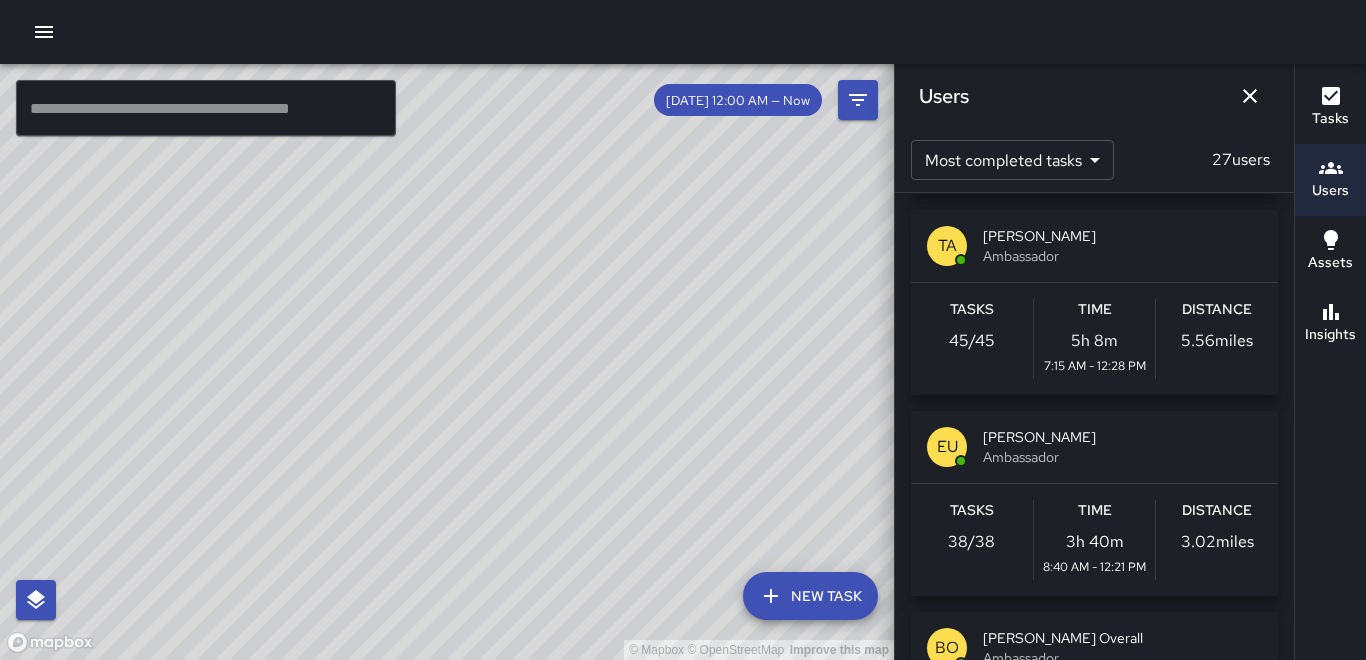 scroll, scrollTop: 0, scrollLeft: 0, axis: both 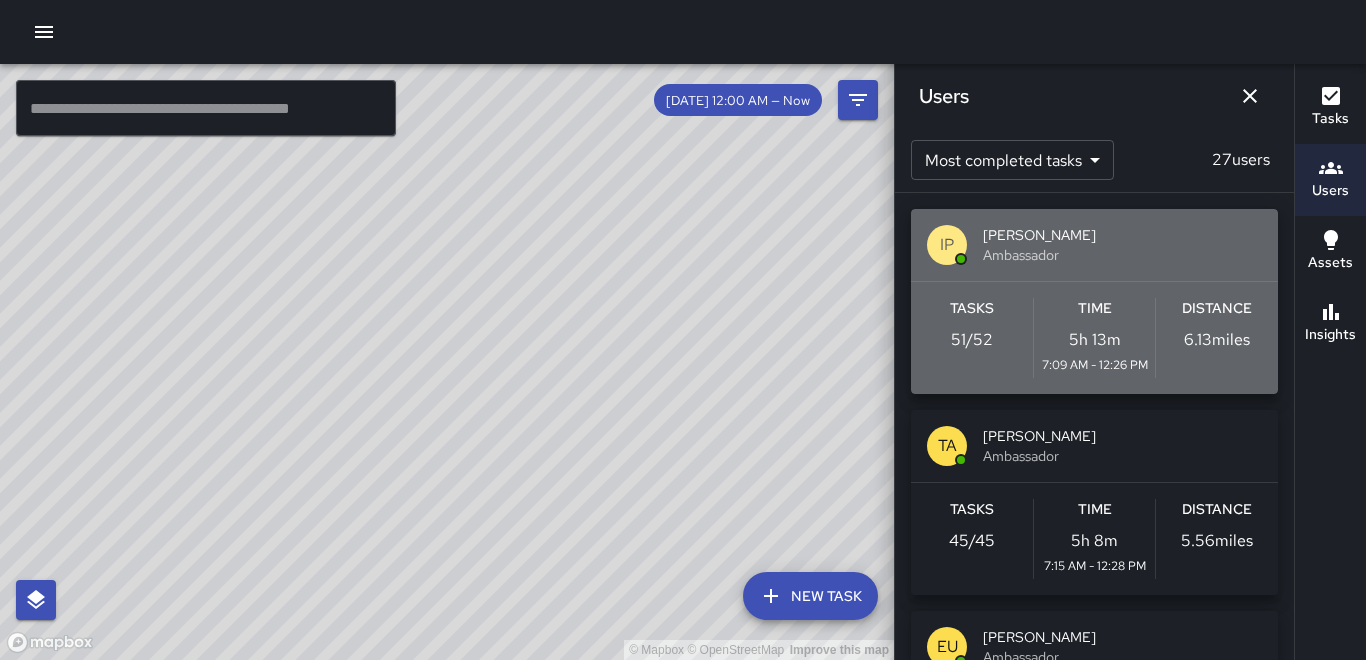 click on "Distance 6.13  miles" at bounding box center [1217, 338] 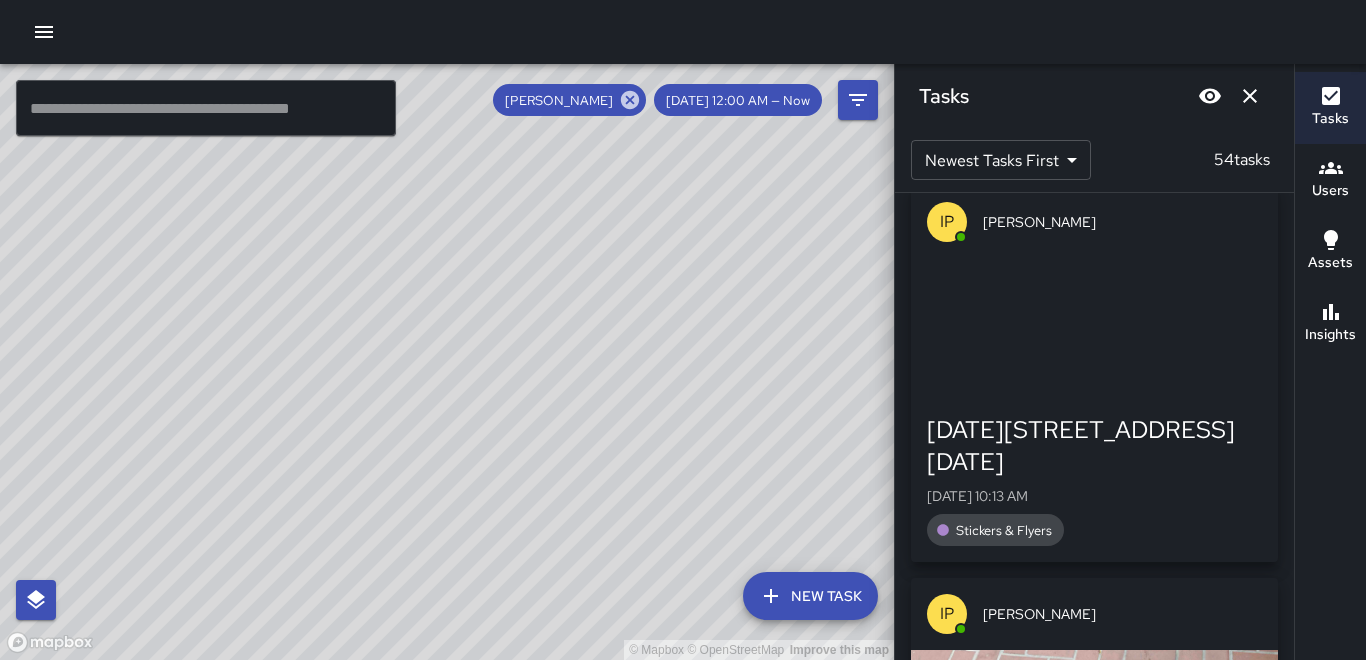 scroll, scrollTop: 3049, scrollLeft: 0, axis: vertical 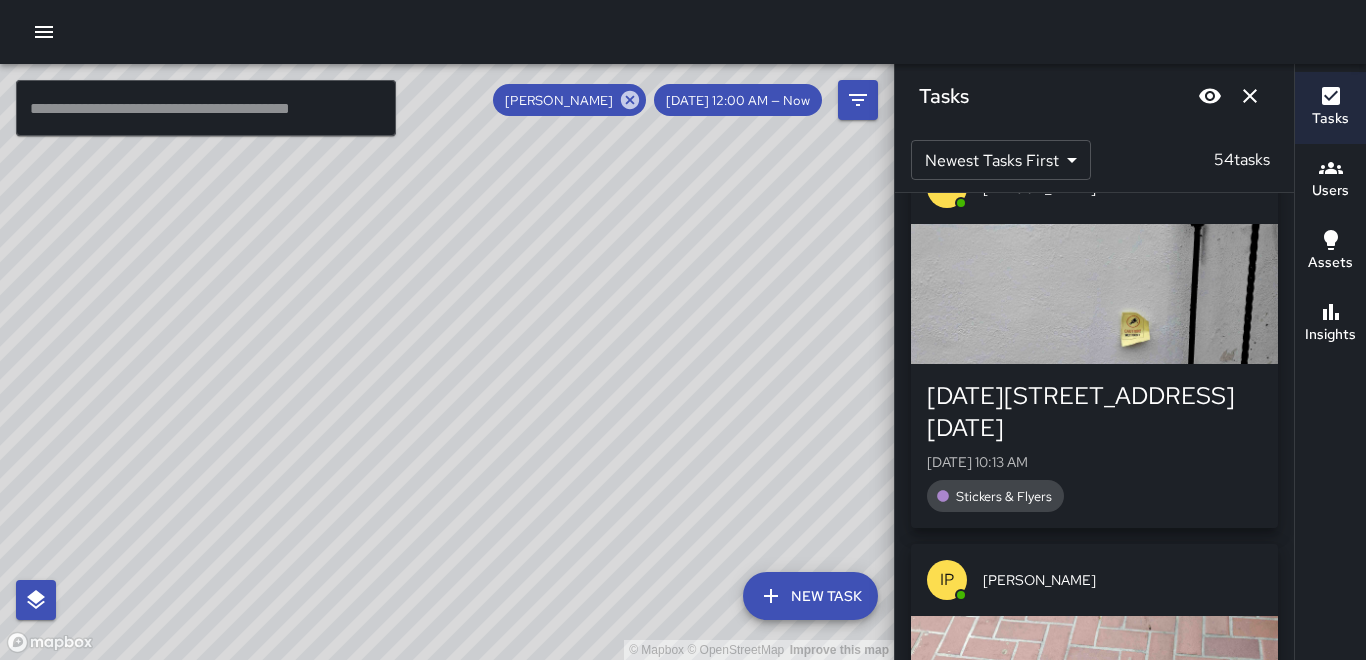 click at bounding box center [1094, 294] 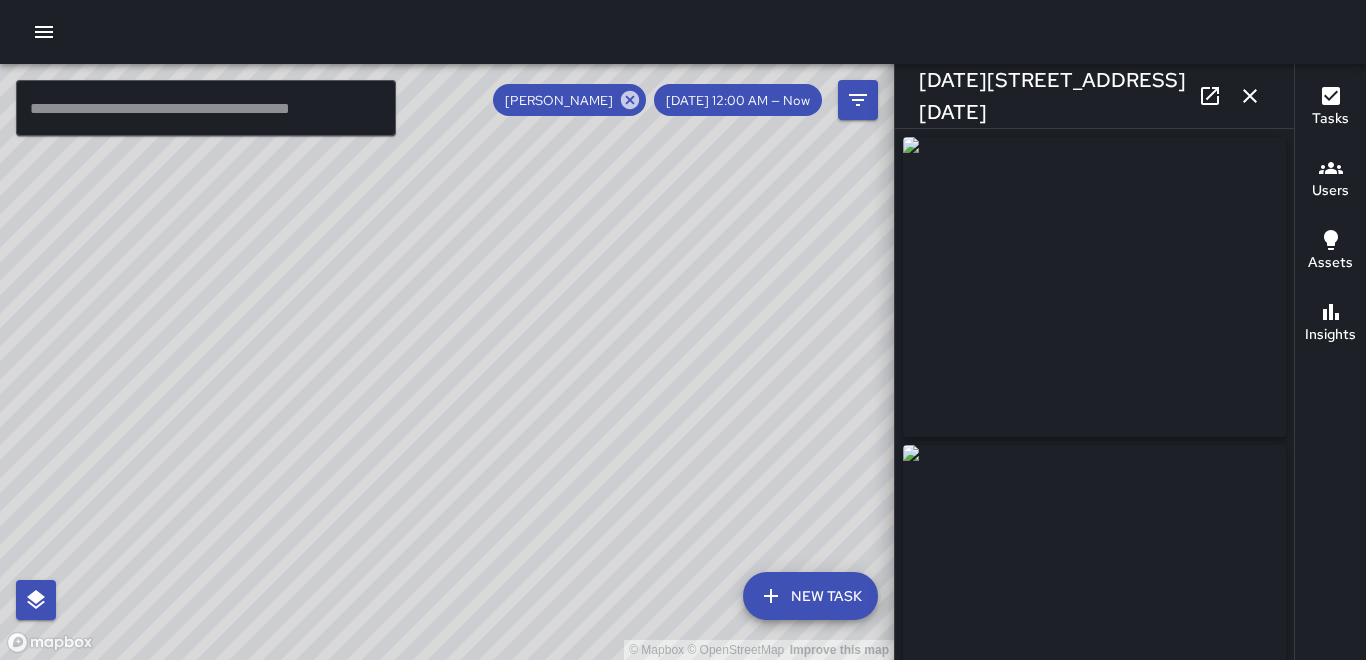 type on "**********" 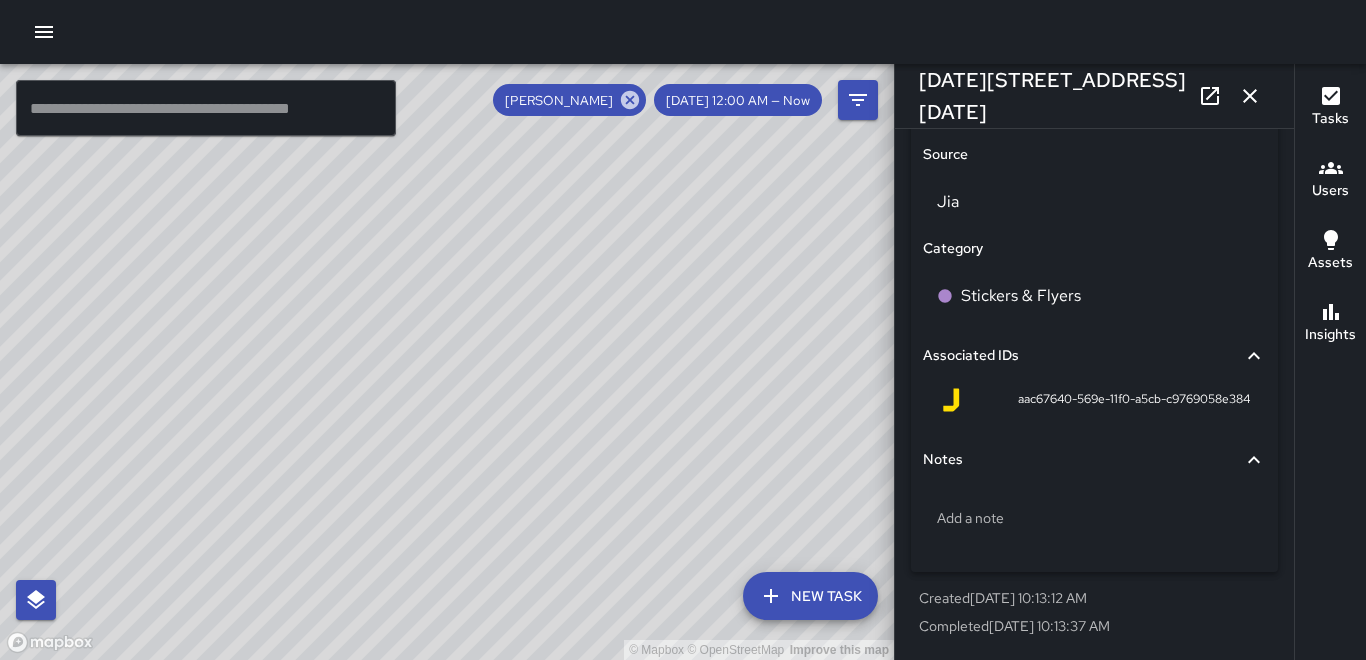 scroll, scrollTop: 1224, scrollLeft: 0, axis: vertical 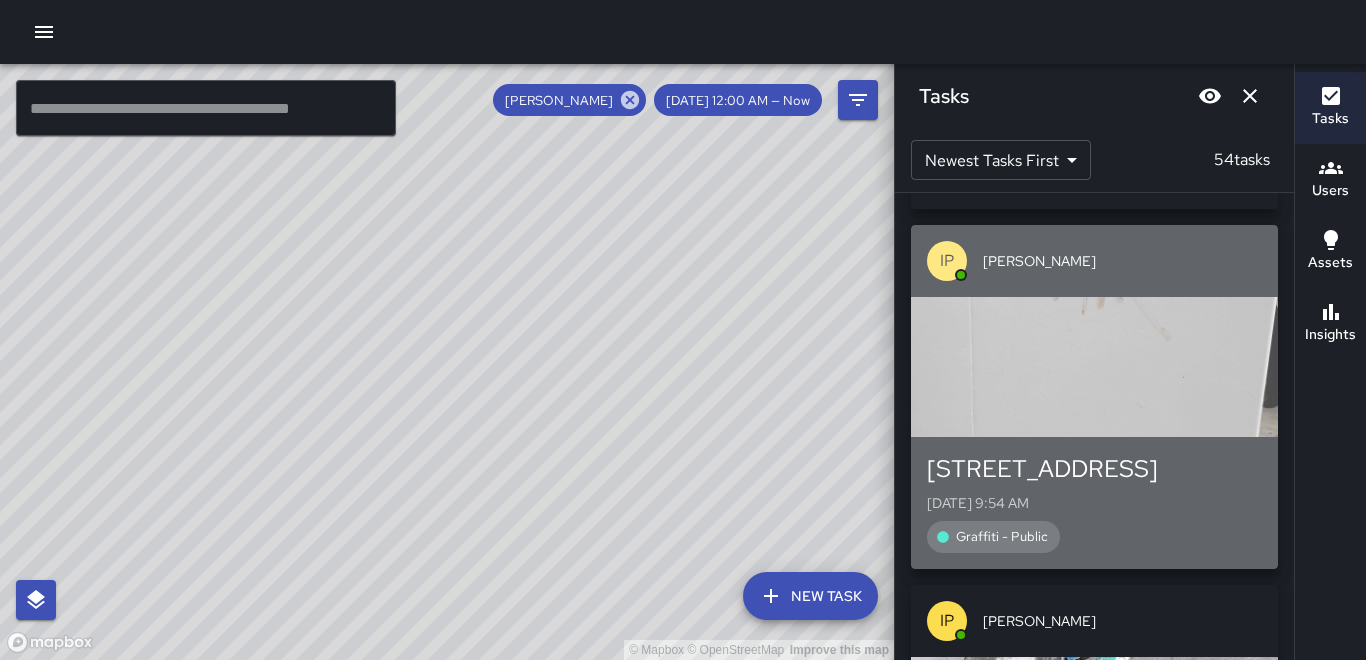 click at bounding box center [1094, 367] 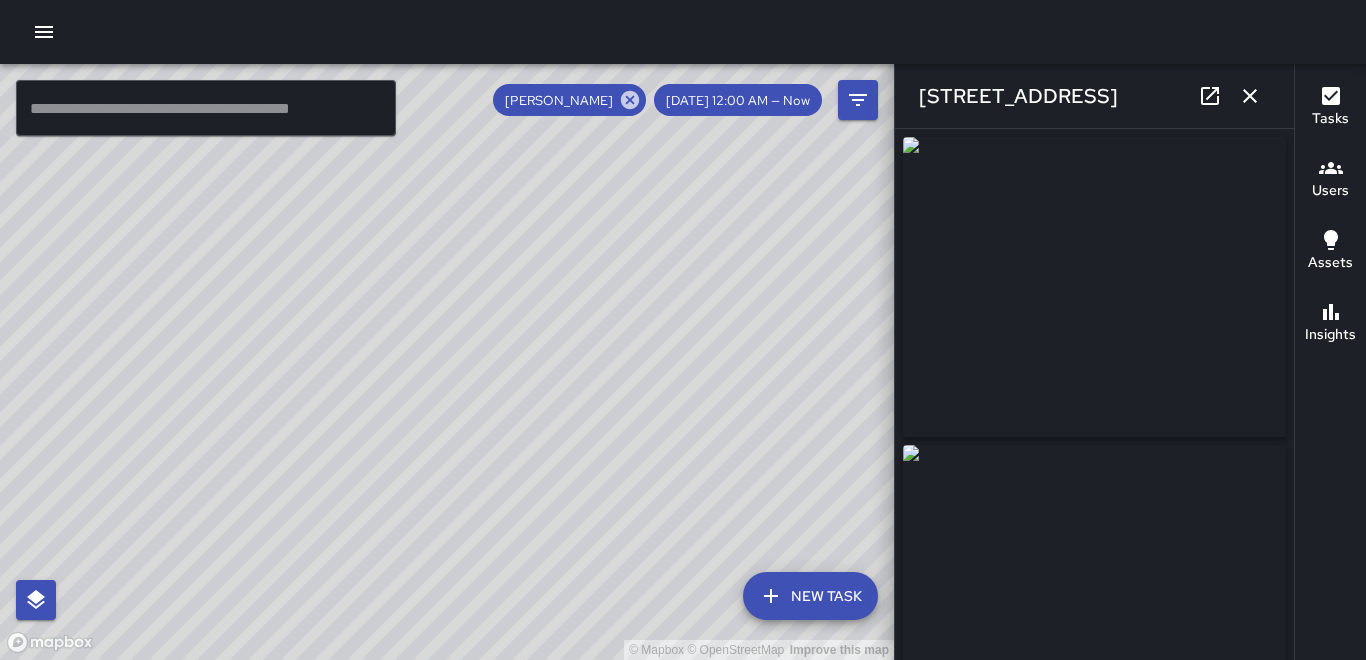 type on "**********" 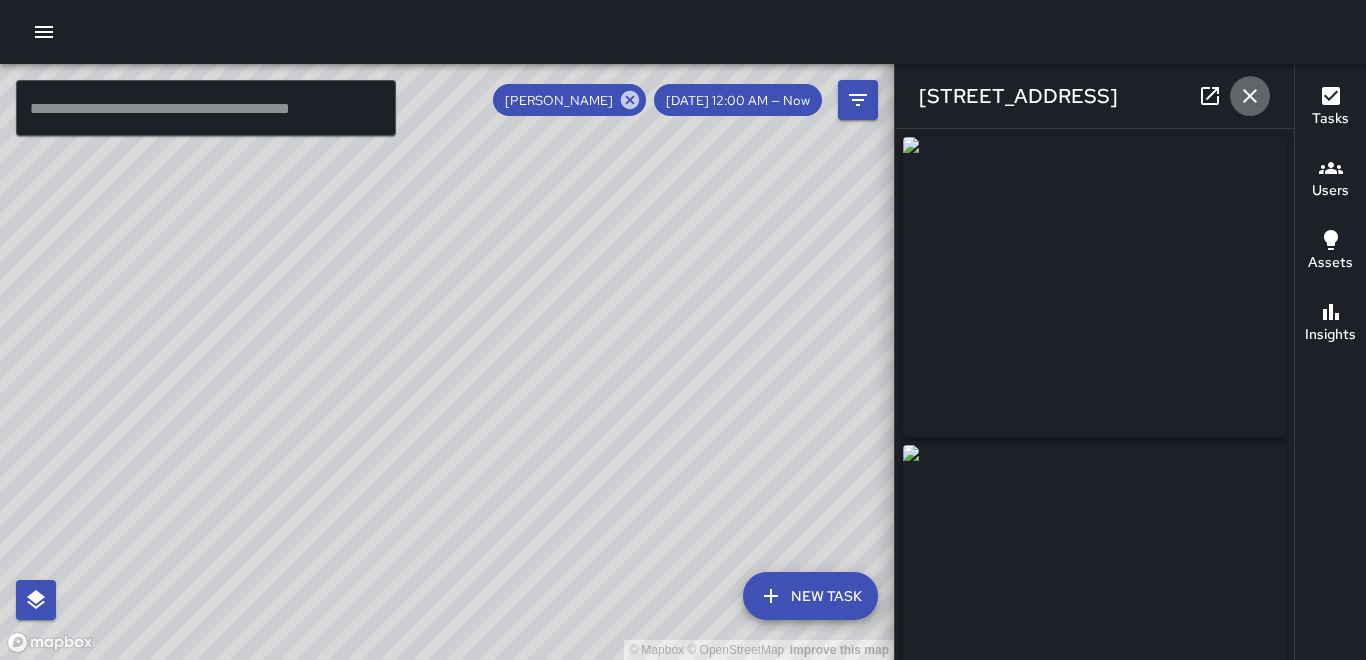 click 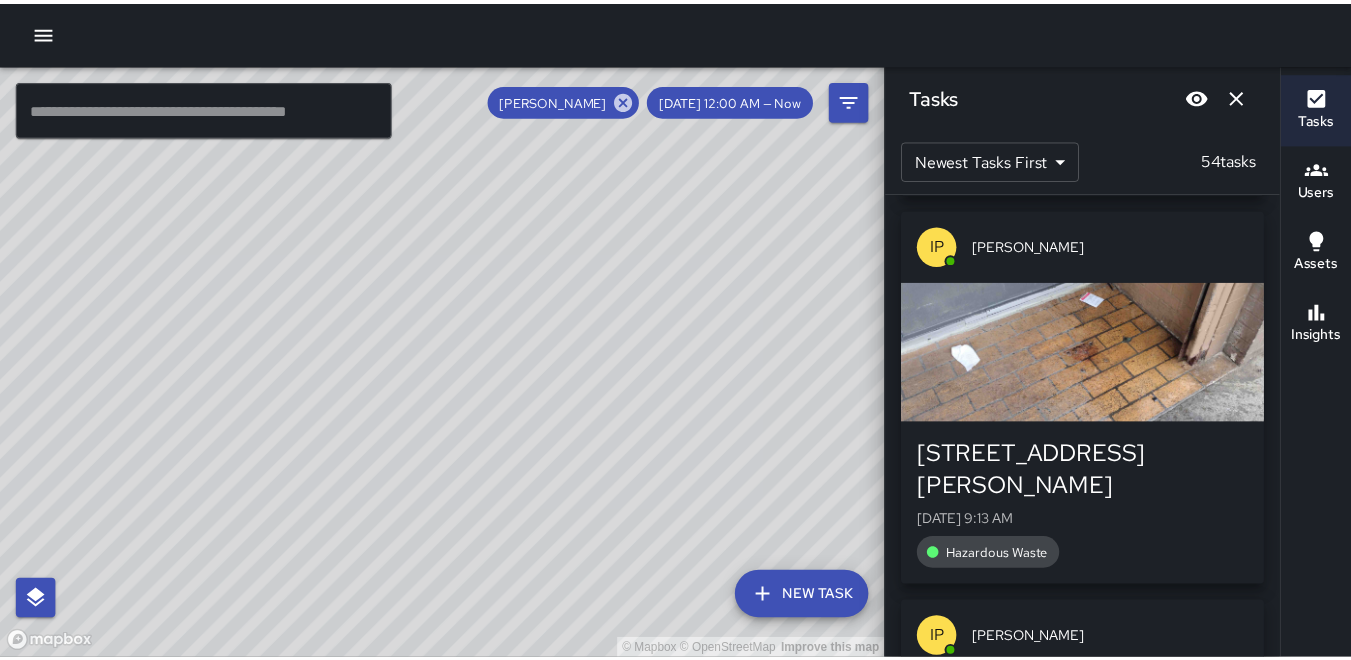 scroll, scrollTop: 11749, scrollLeft: 0, axis: vertical 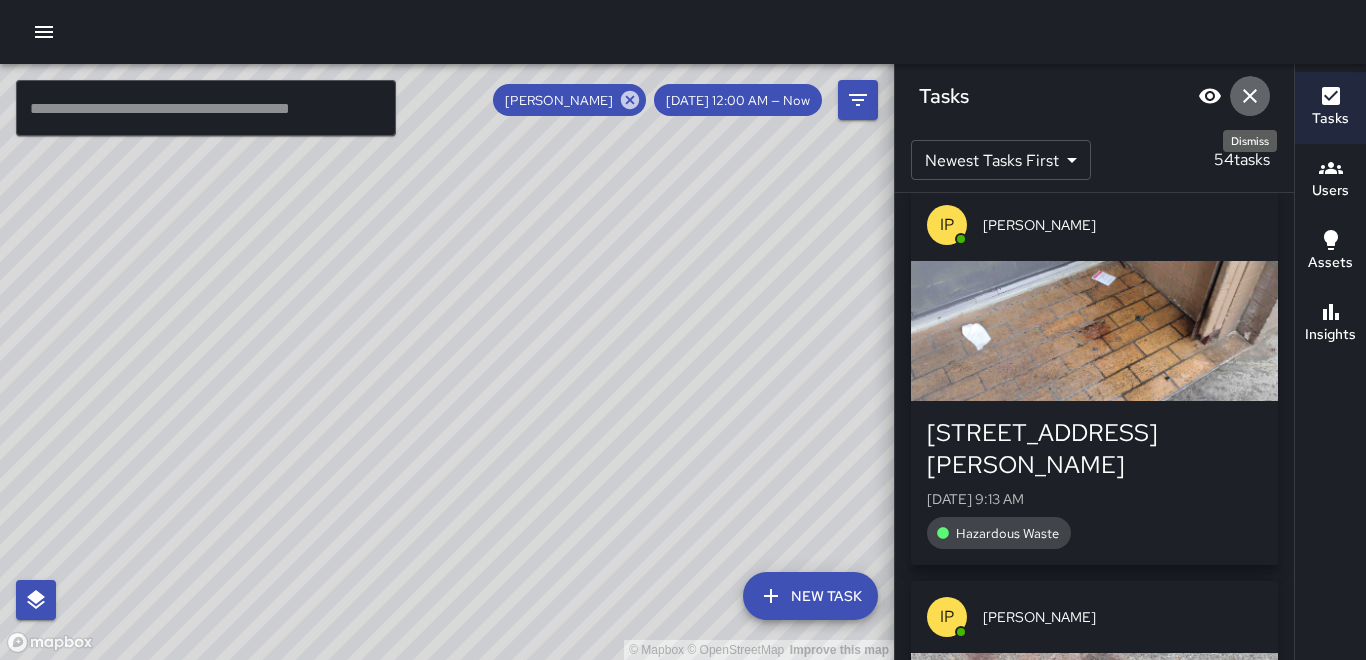 click 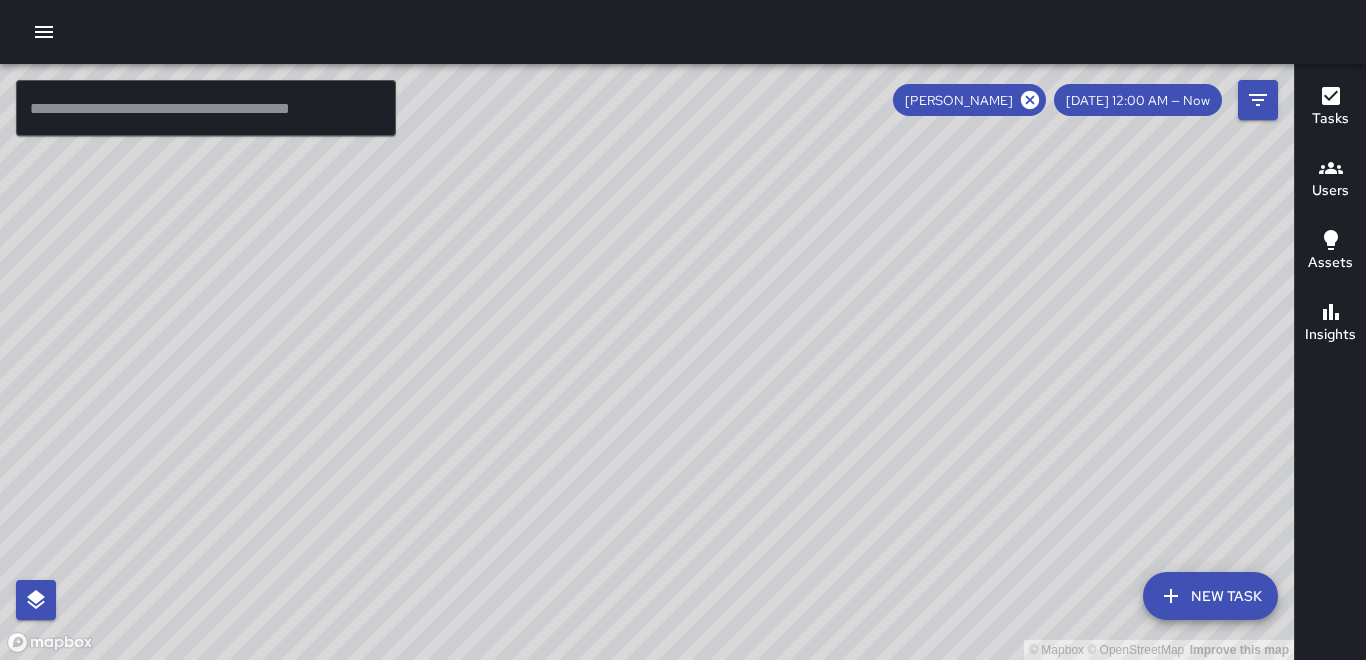 click 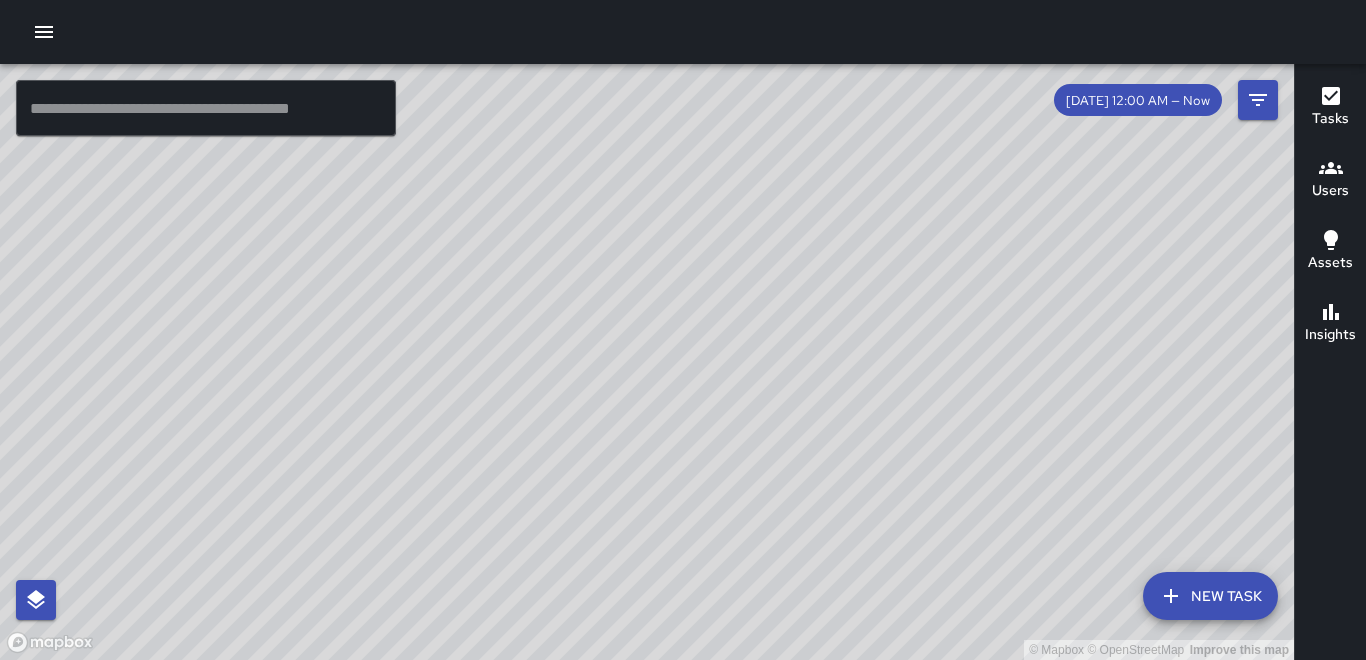 click 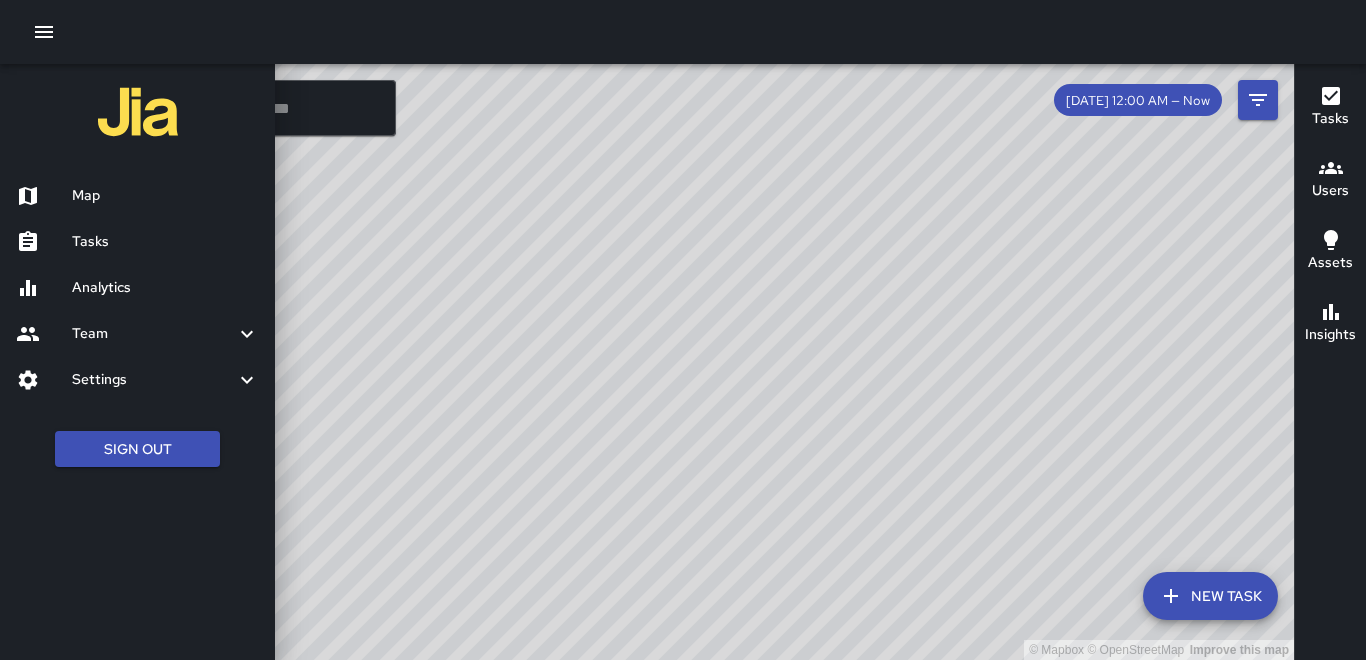 click on "Analytics" at bounding box center [165, 288] 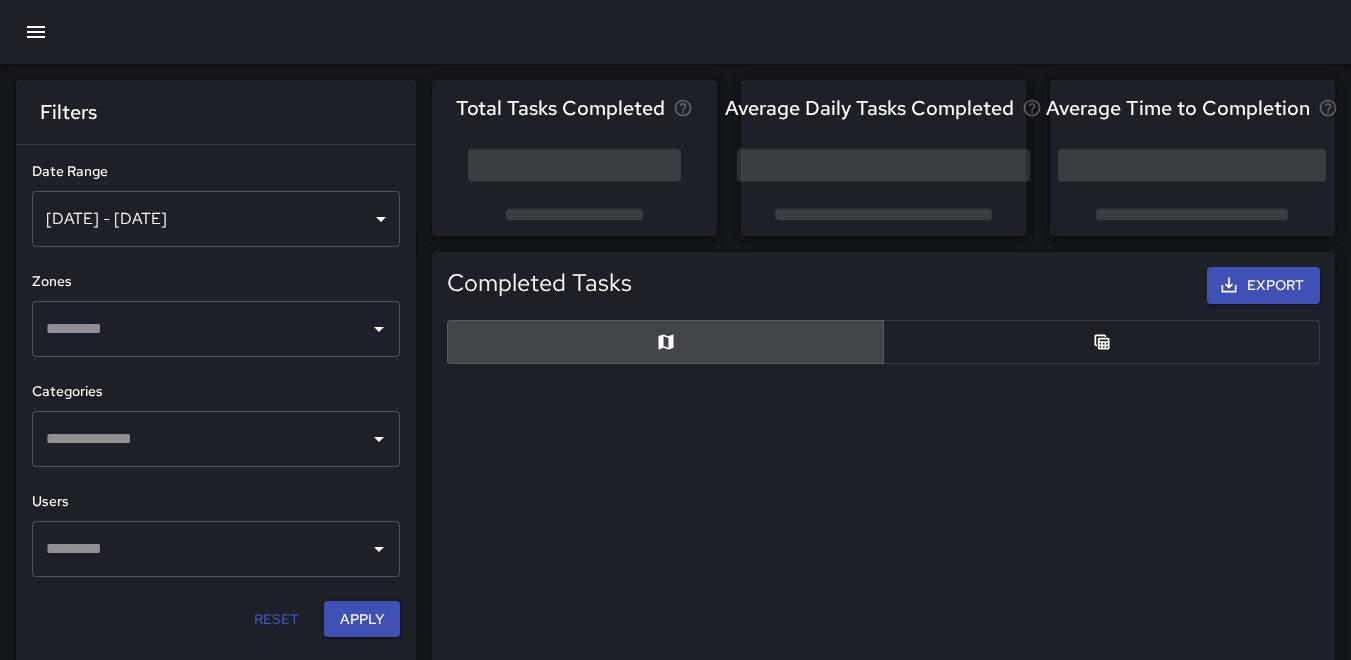 scroll, scrollTop: 16, scrollLeft: 16, axis: both 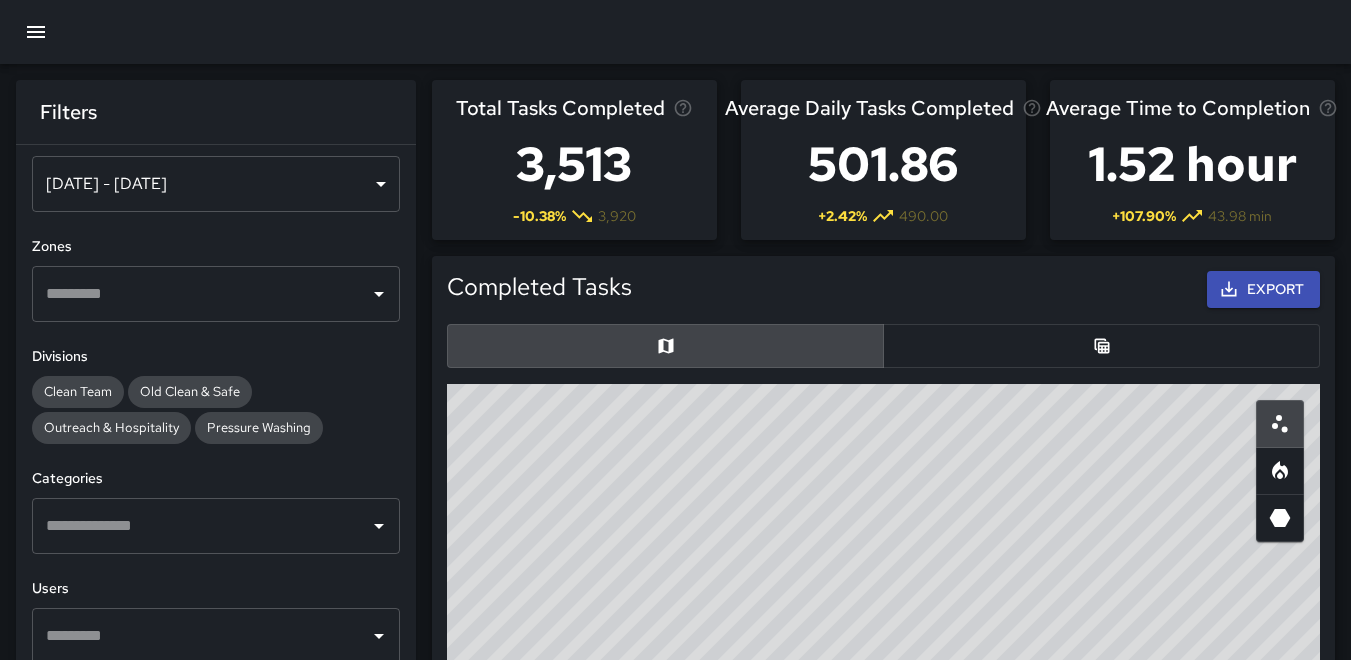 click 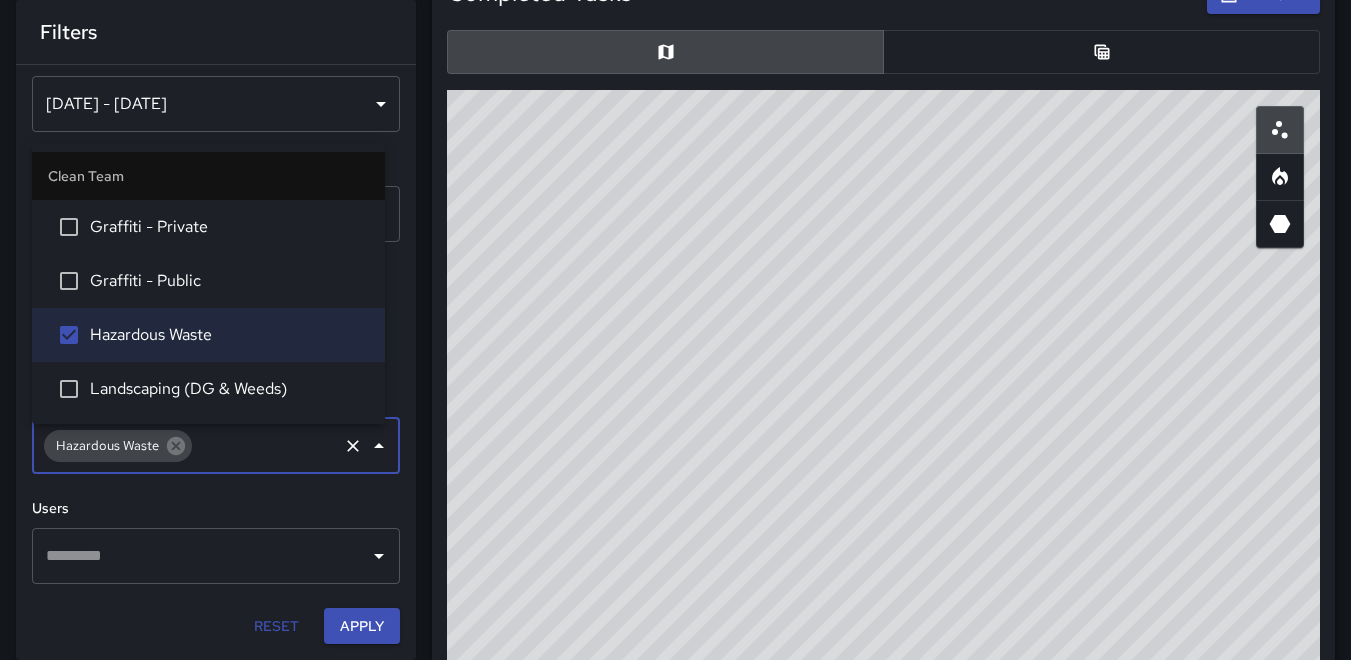 scroll, scrollTop: 300, scrollLeft: 0, axis: vertical 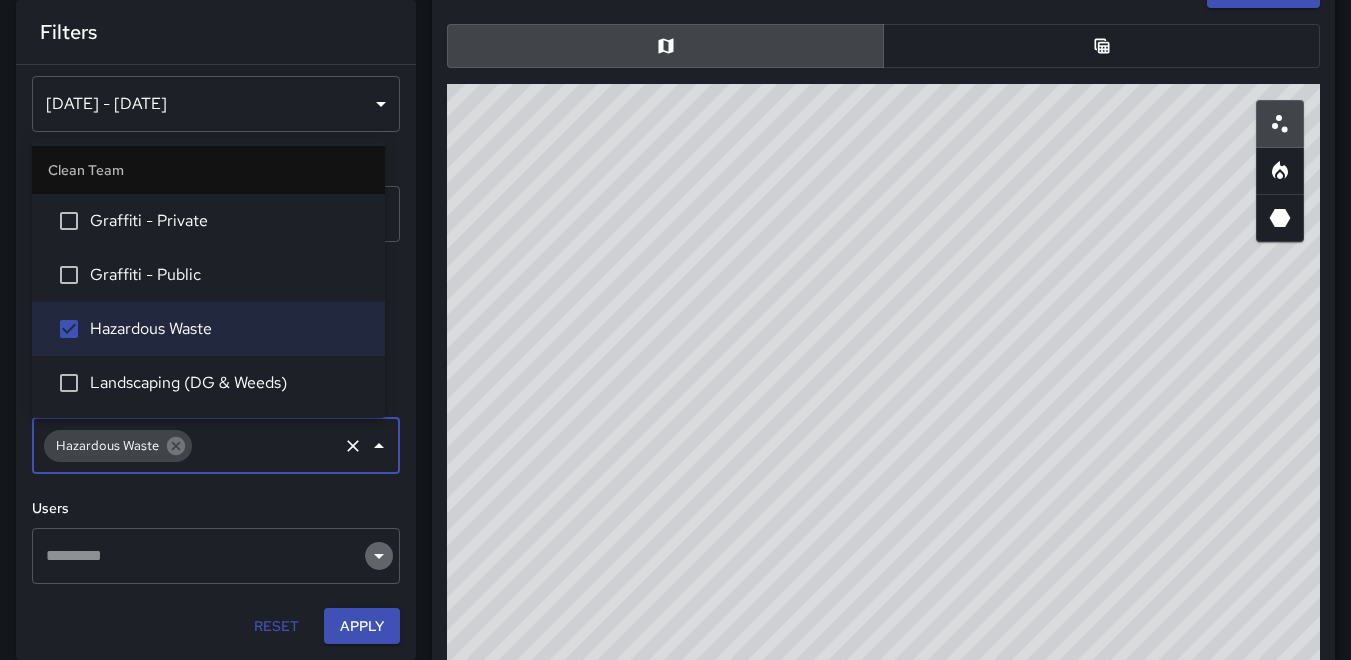 click 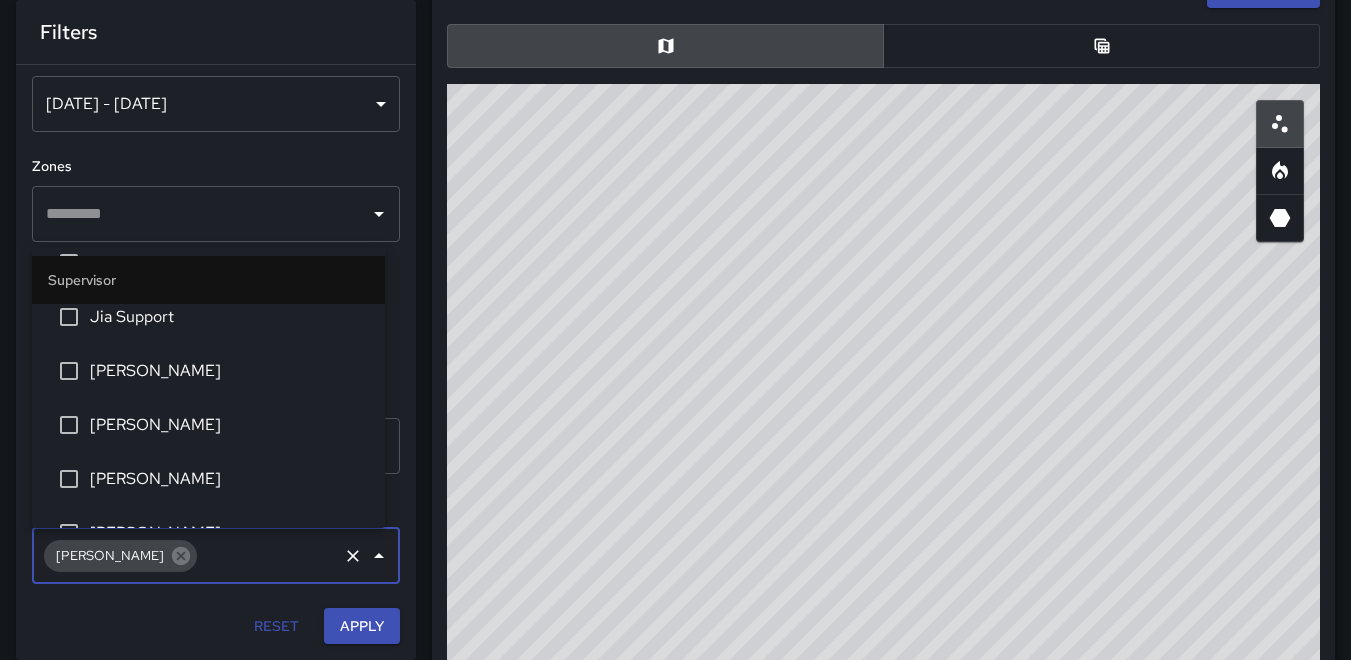 scroll, scrollTop: 500, scrollLeft: 0, axis: vertical 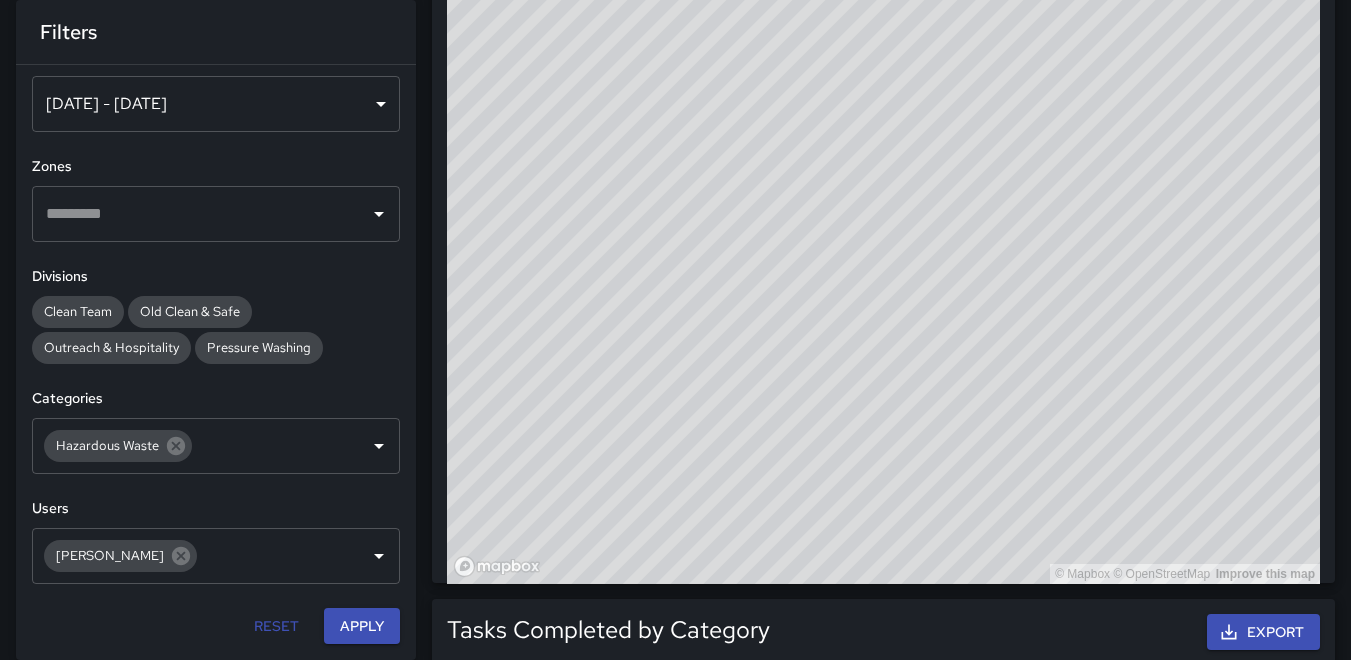 drag, startPoint x: 1168, startPoint y: 310, endPoint x: 1279, endPoint y: 383, distance: 132.8533 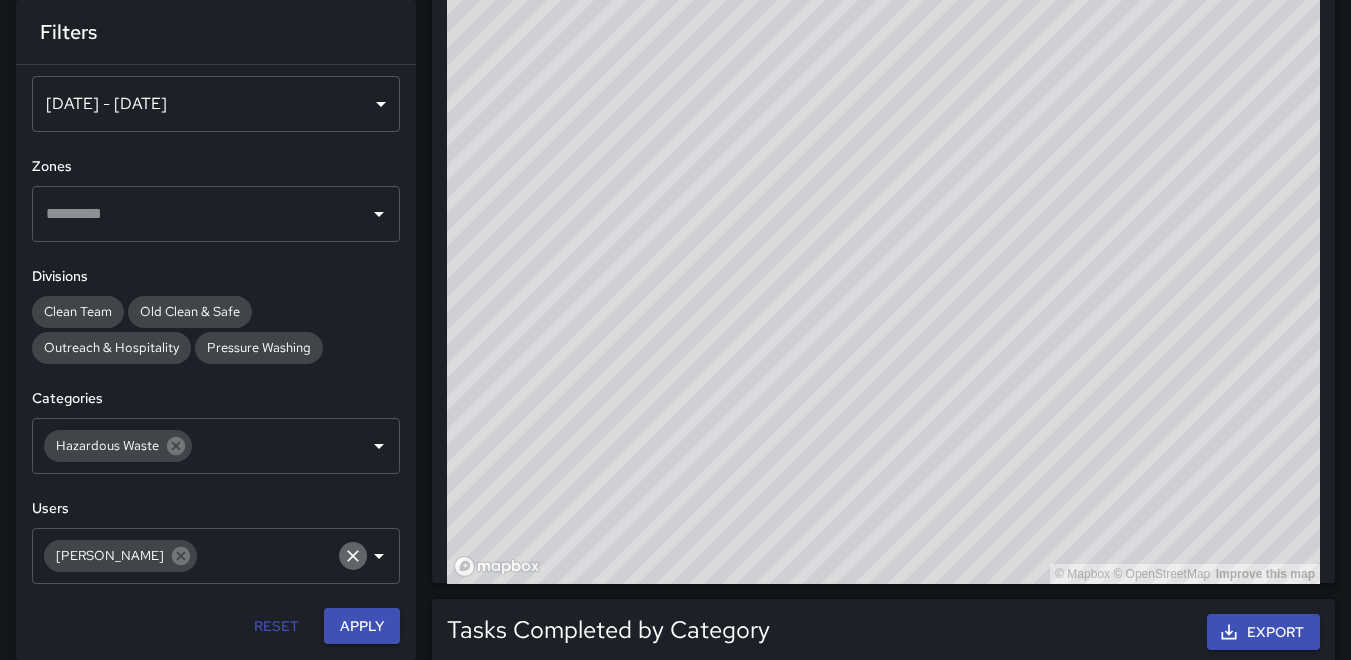 click 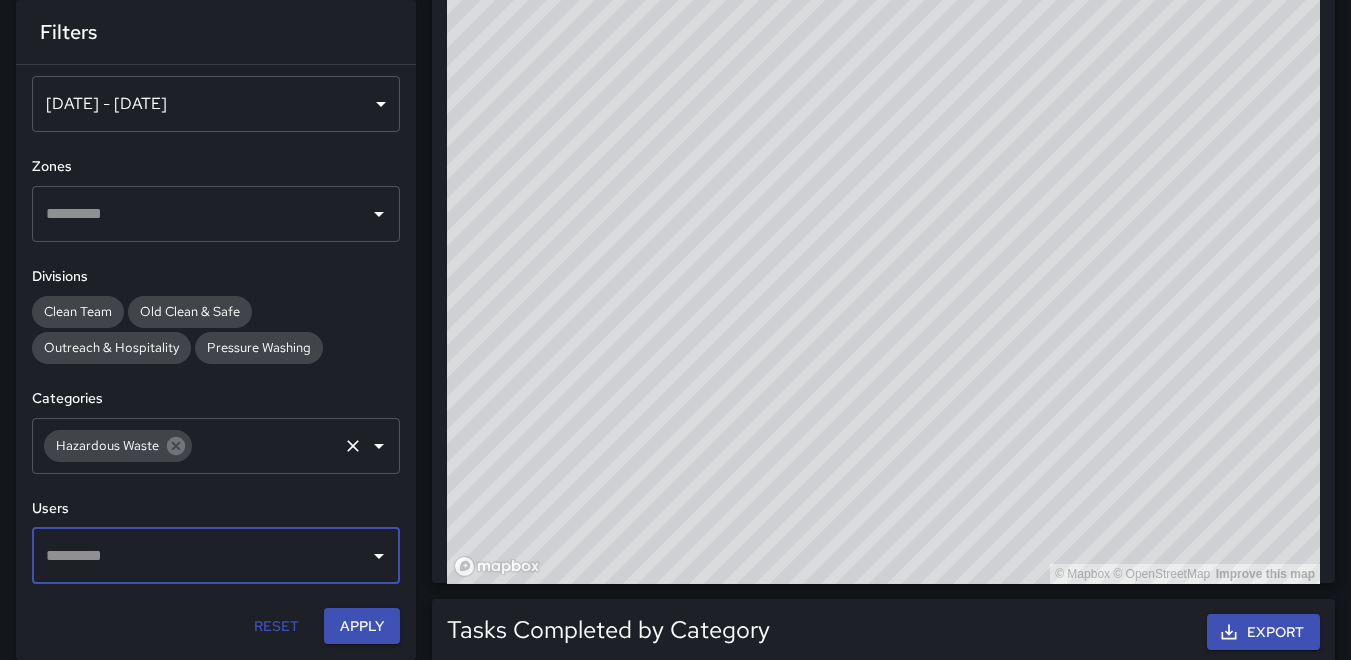 click 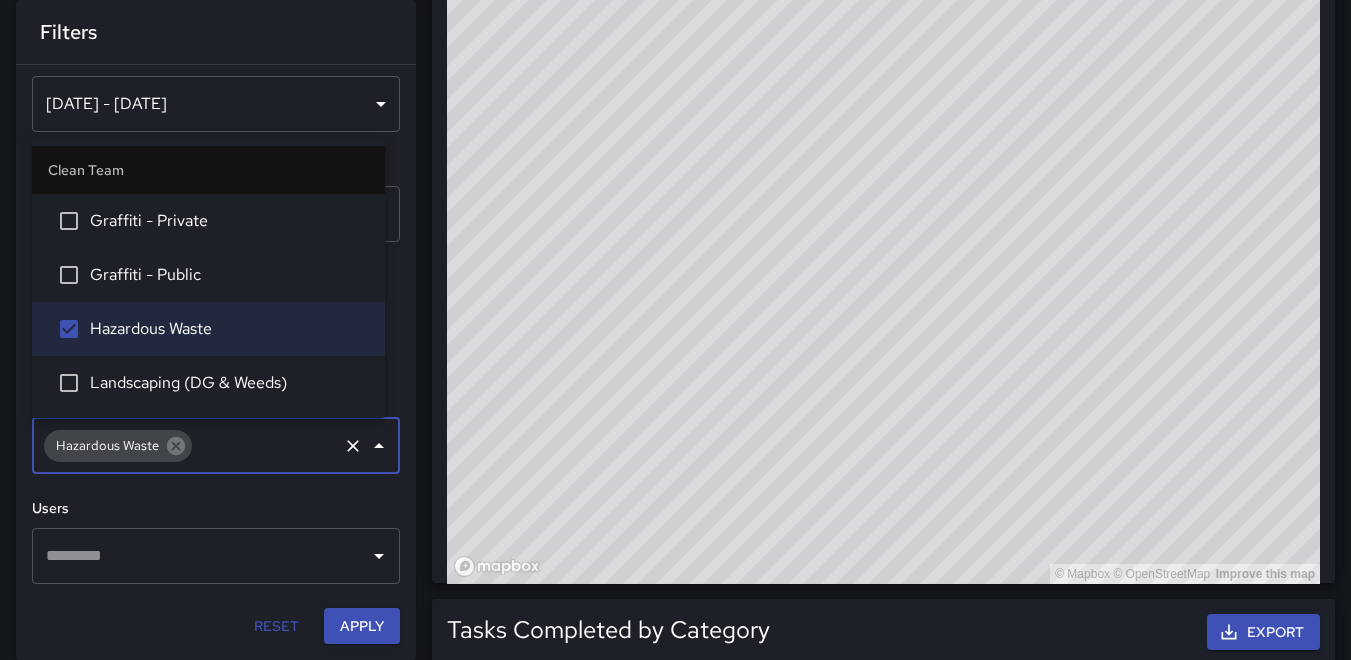 click on "Filters" at bounding box center [216, 32] 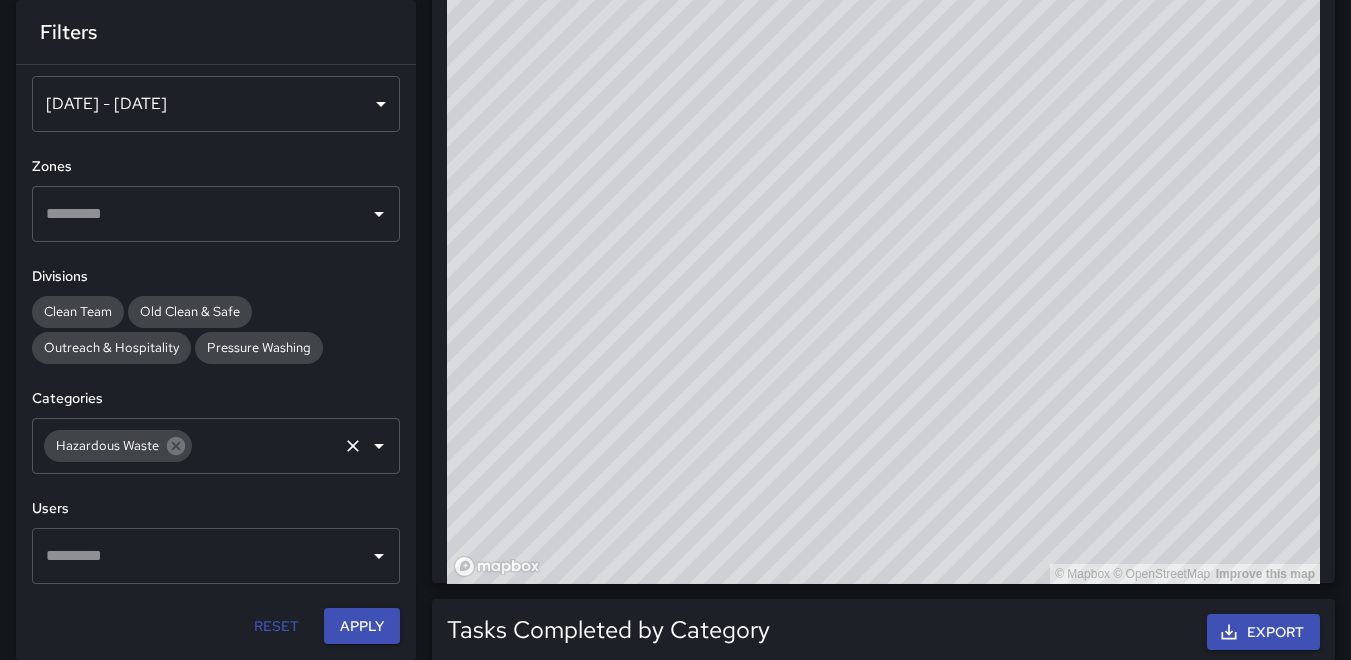 click 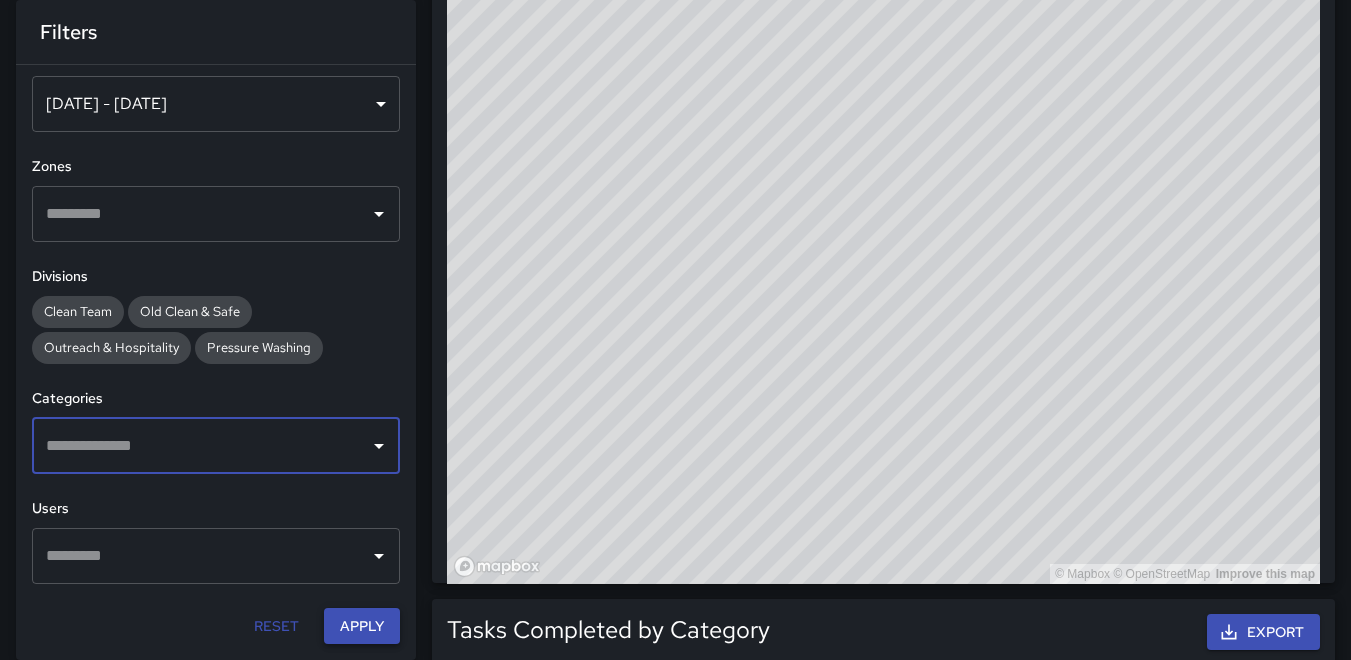 click on "Apply" at bounding box center (362, 626) 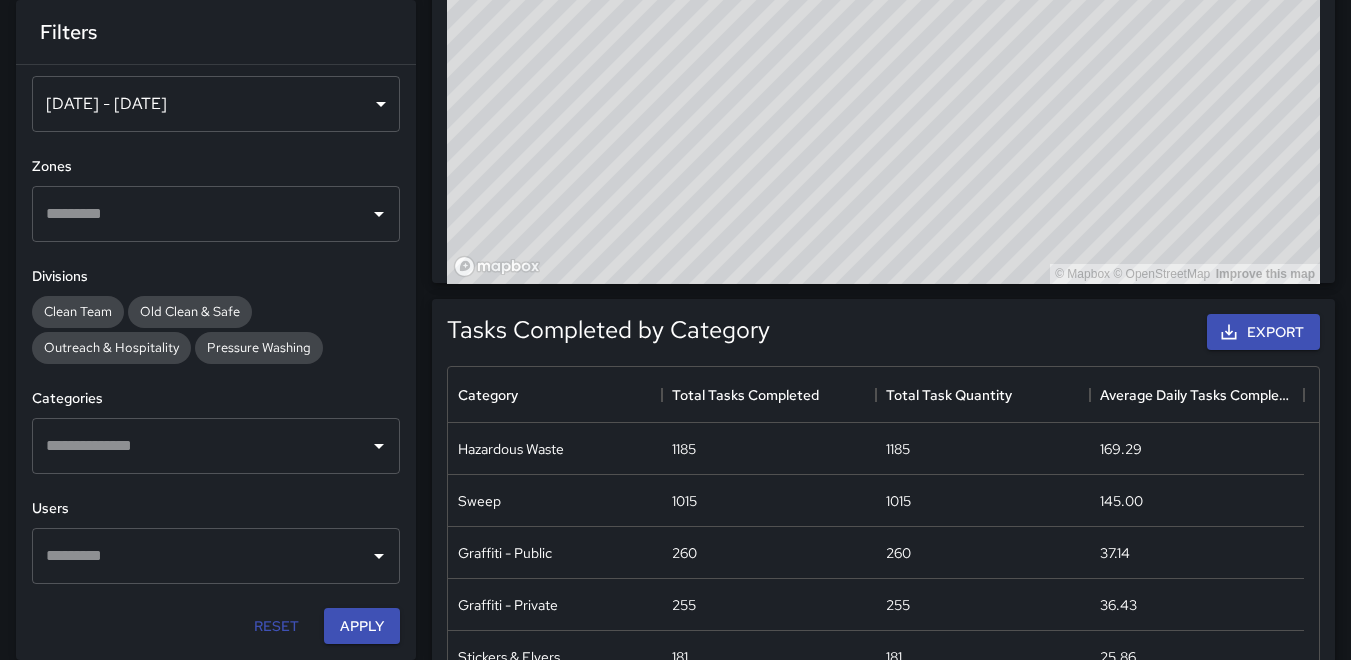 scroll, scrollTop: 1000, scrollLeft: 0, axis: vertical 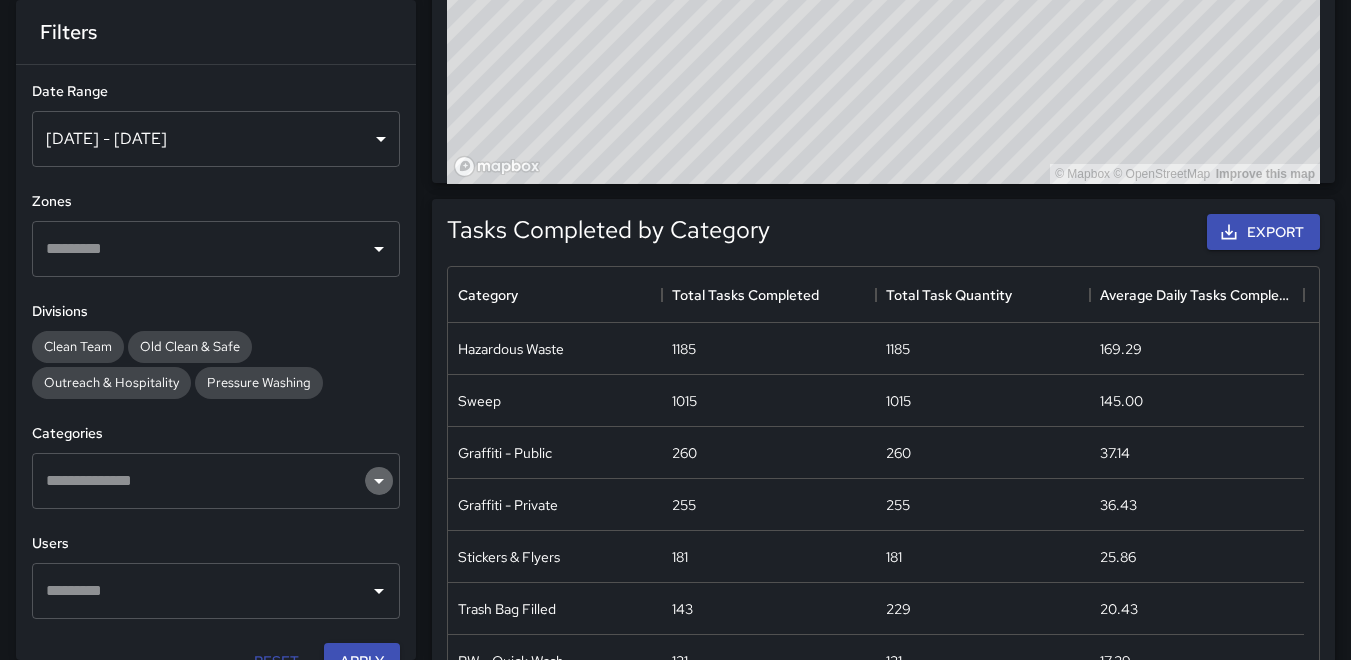 click 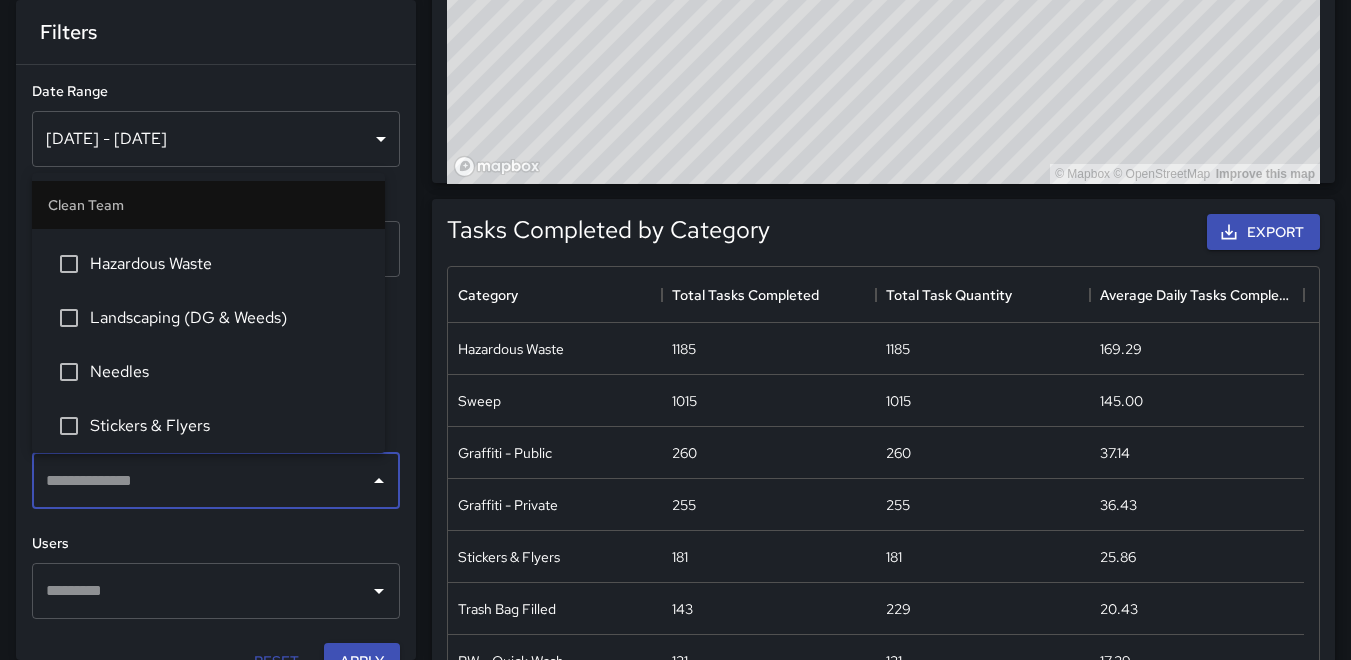 scroll, scrollTop: 0, scrollLeft: 0, axis: both 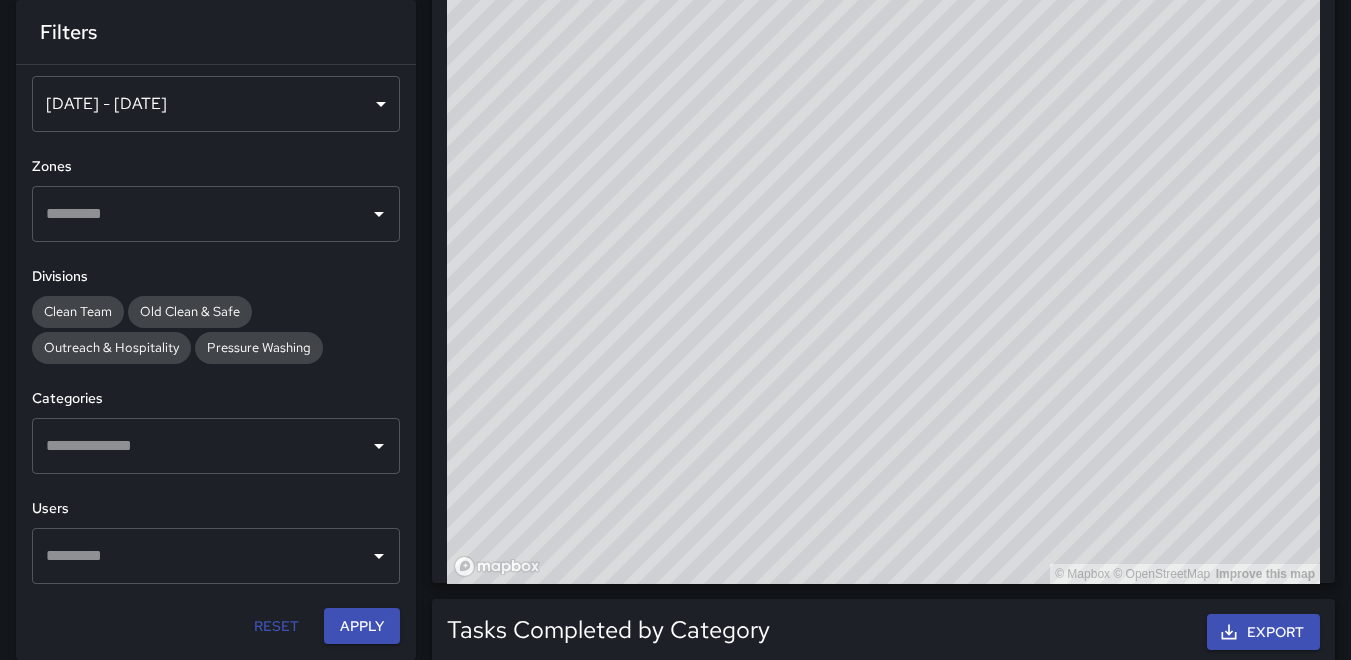 drag, startPoint x: 557, startPoint y: 289, endPoint x: 1074, endPoint y: 571, distance: 588.9083 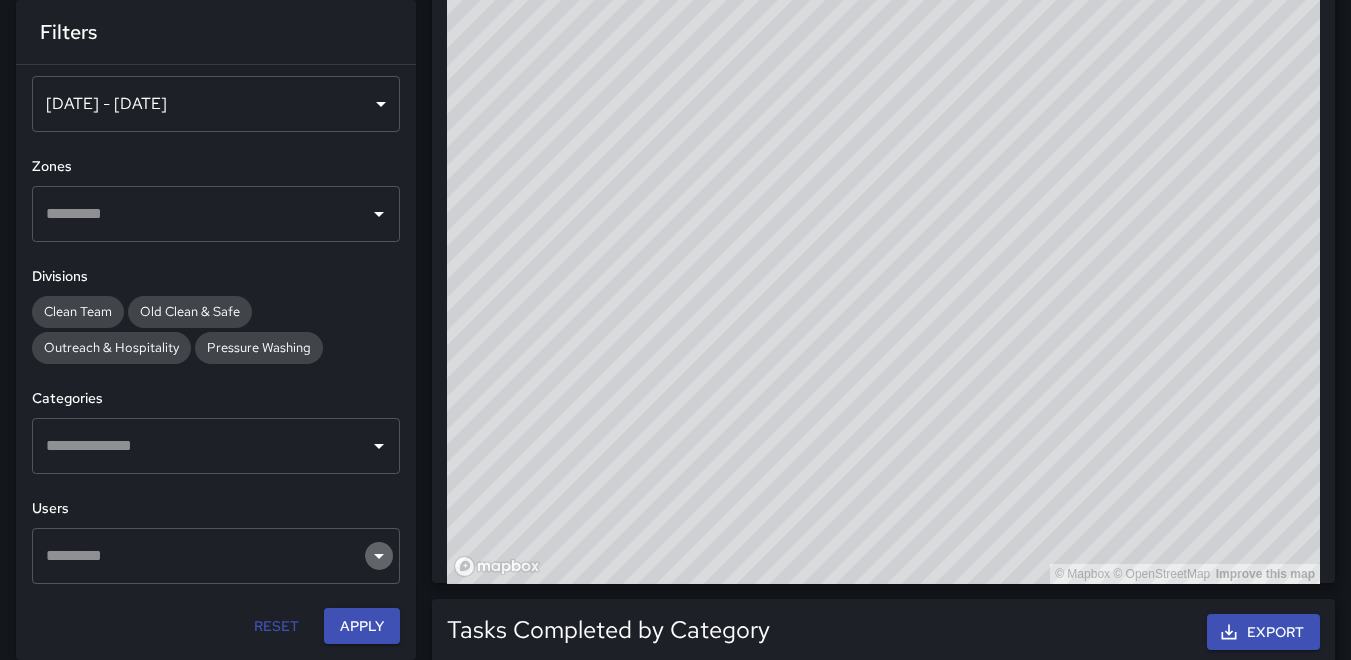click 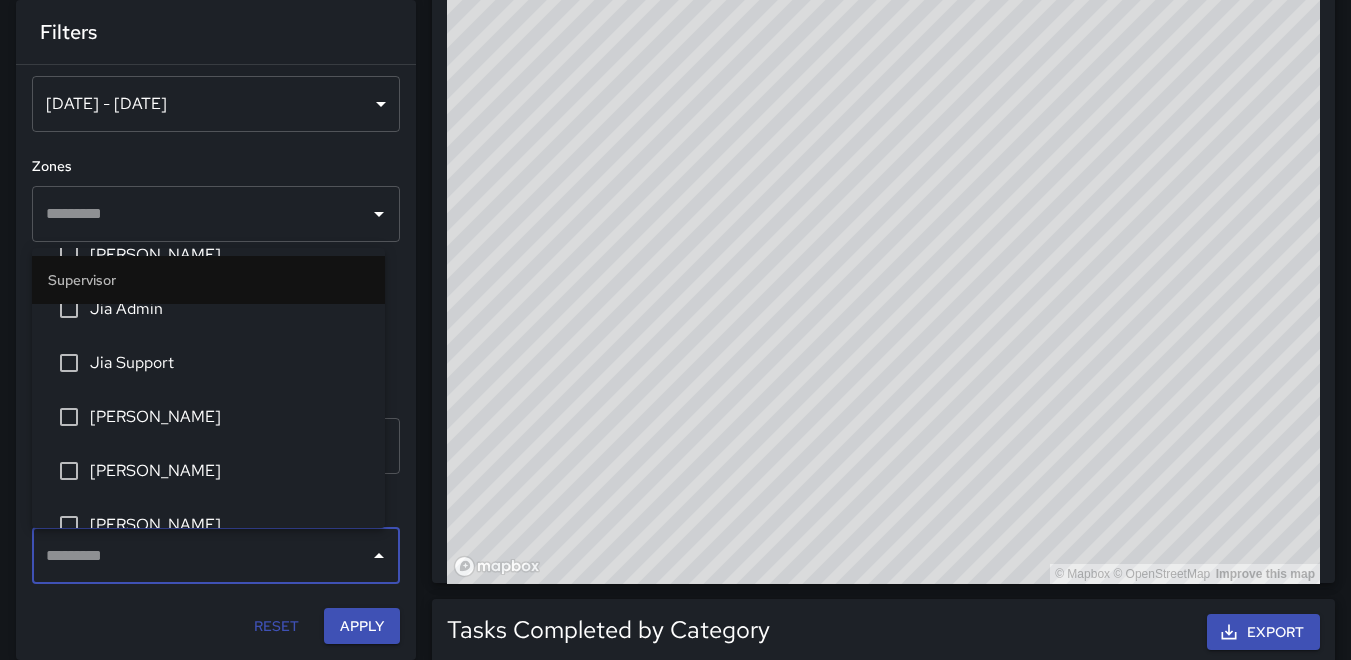 scroll, scrollTop: 500, scrollLeft: 0, axis: vertical 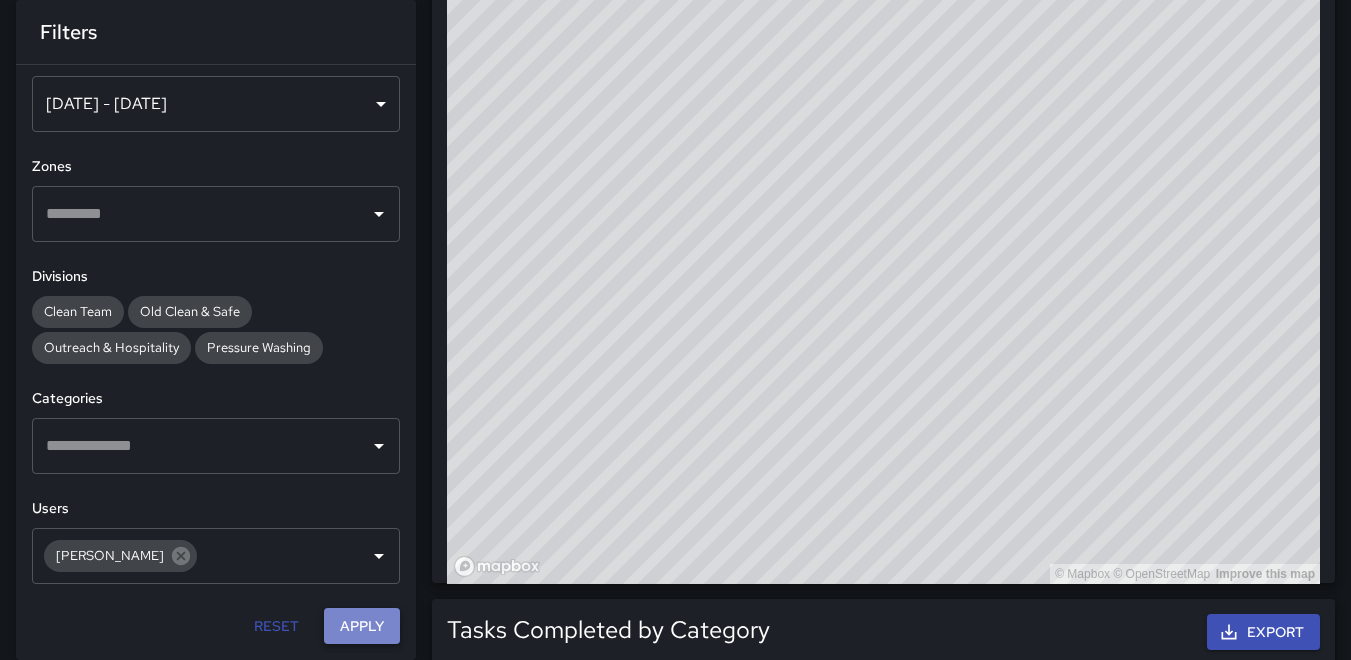 click on "Apply" at bounding box center (362, 626) 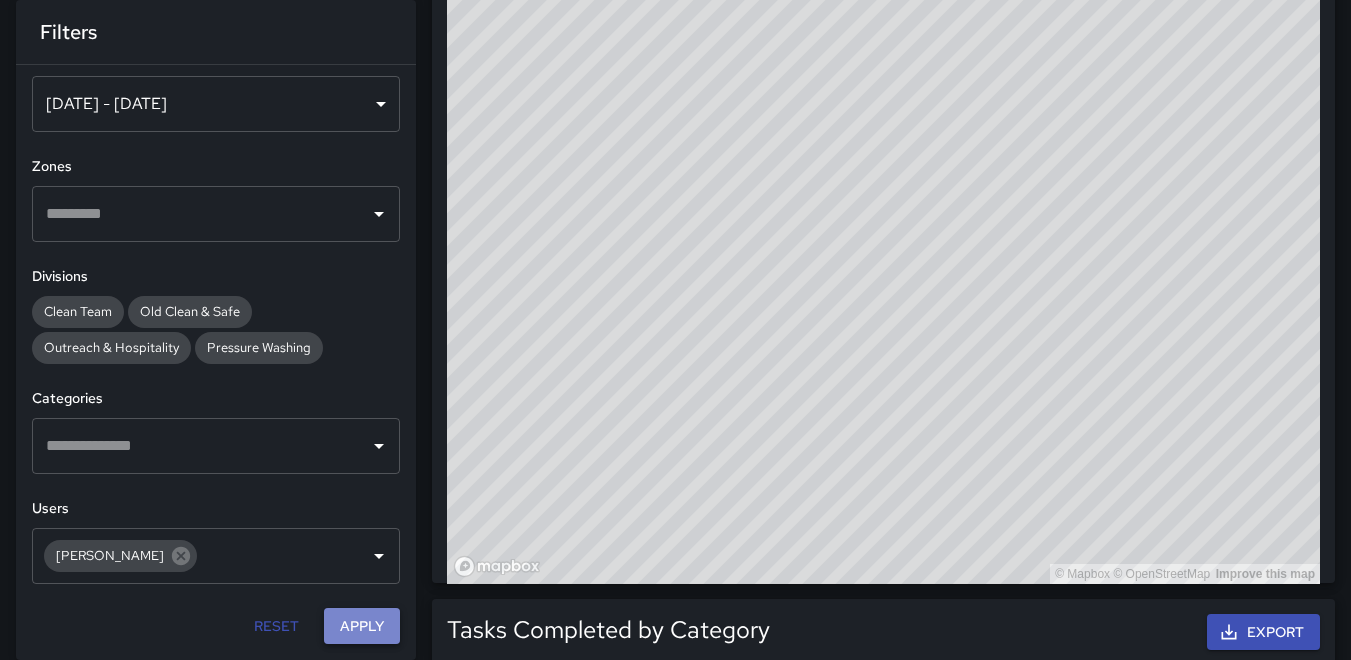 click on "Apply" at bounding box center (362, 626) 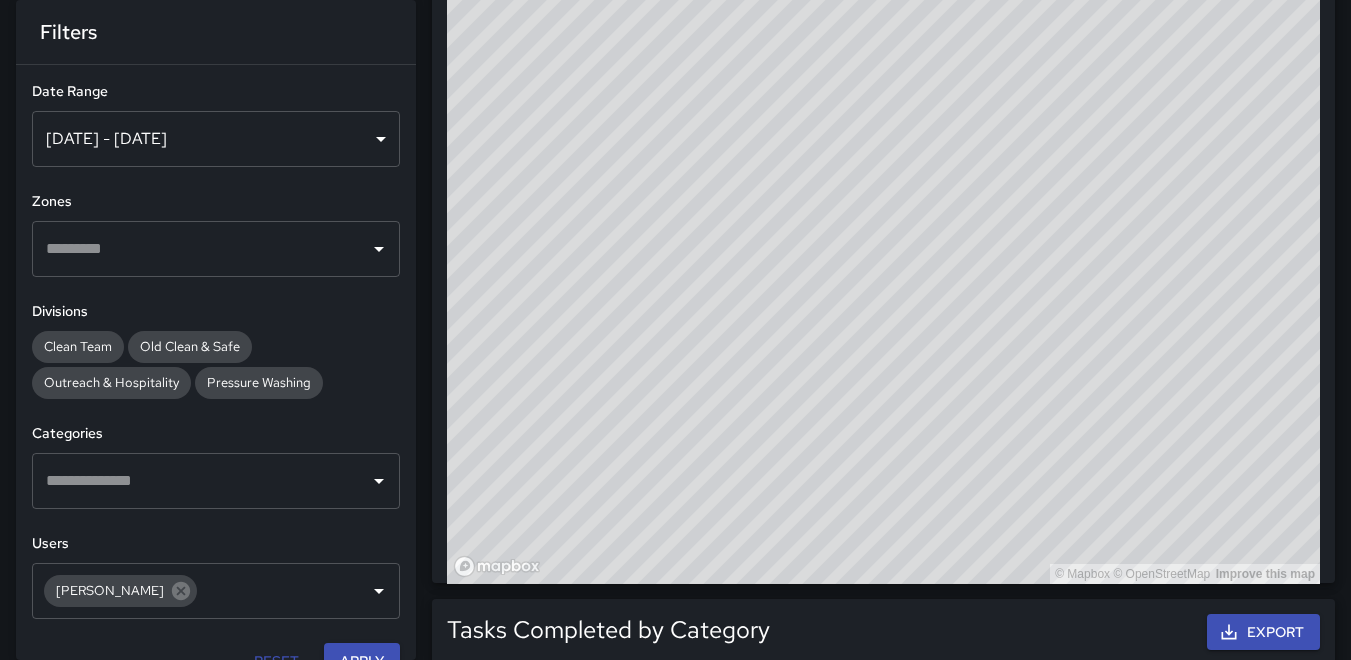 scroll, scrollTop: 35, scrollLeft: 0, axis: vertical 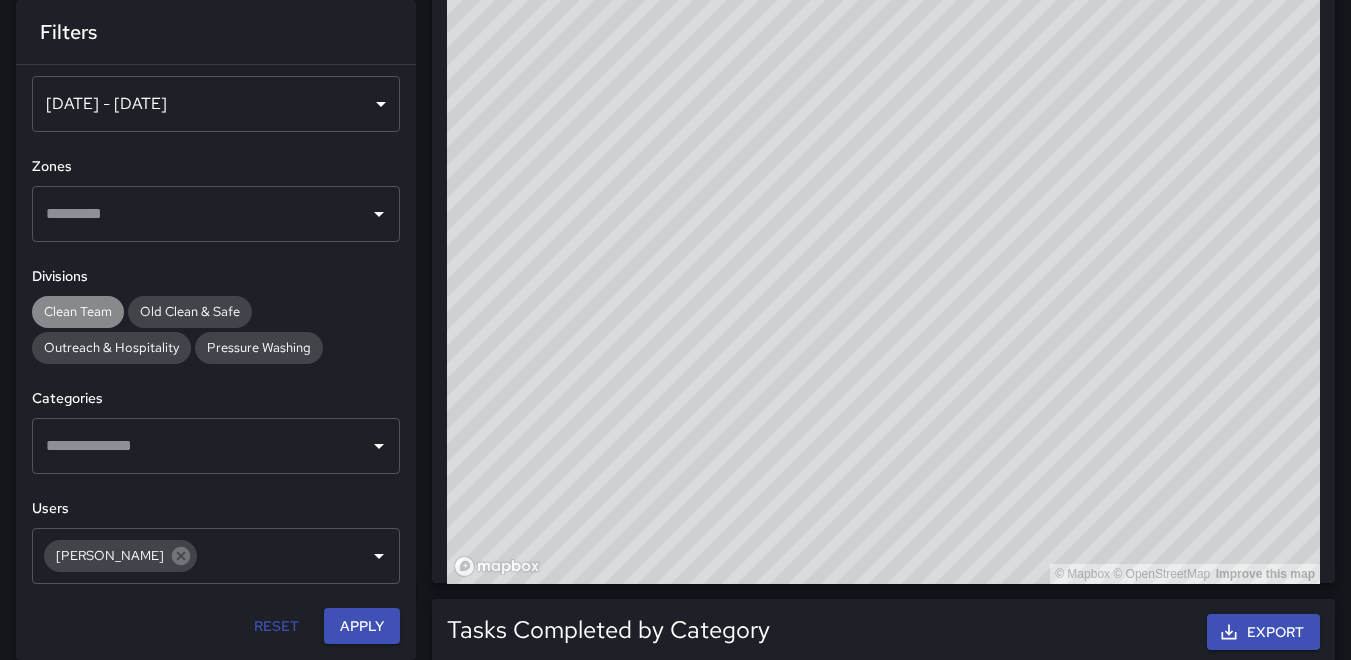 click on "Clean Team" at bounding box center [78, 311] 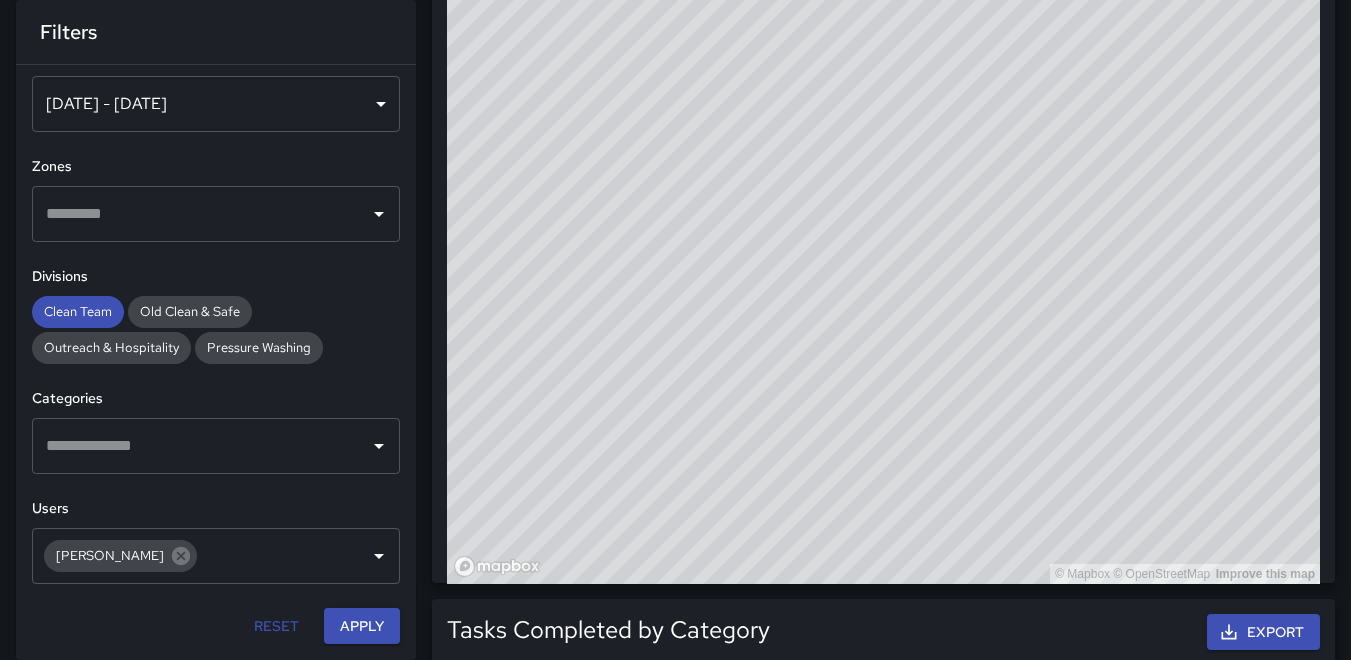 click 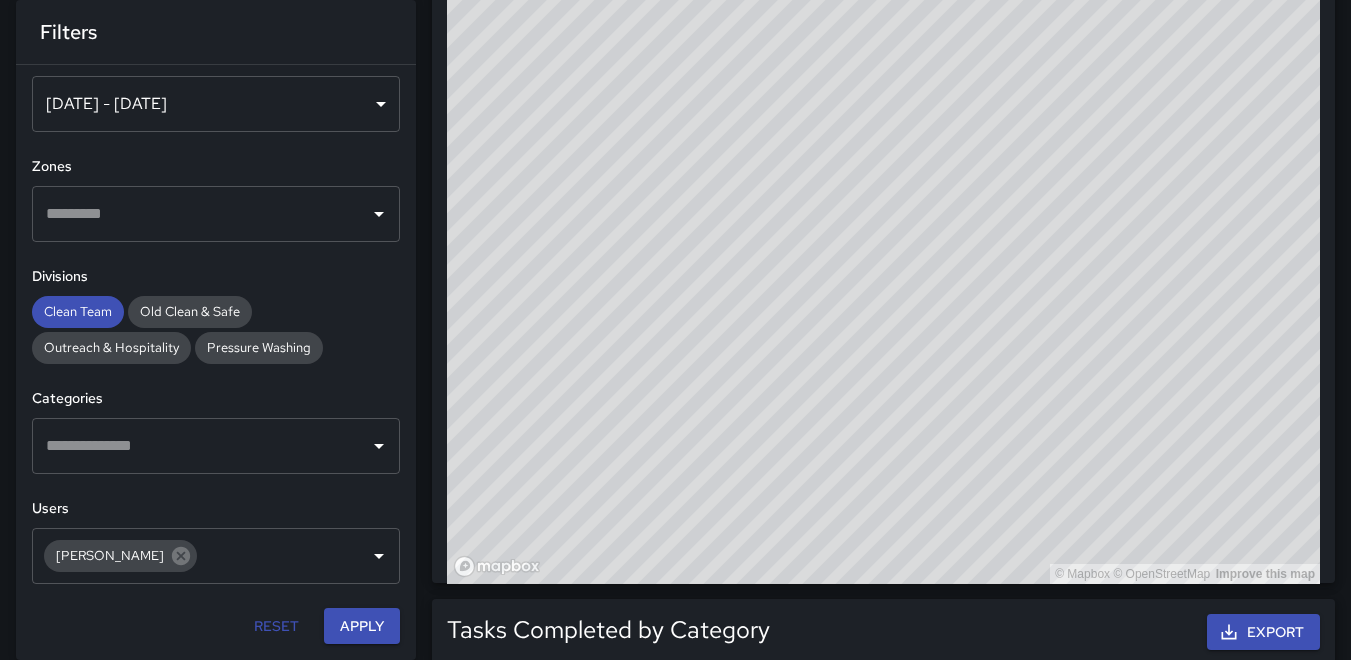 click on "Filters" at bounding box center [216, 32] 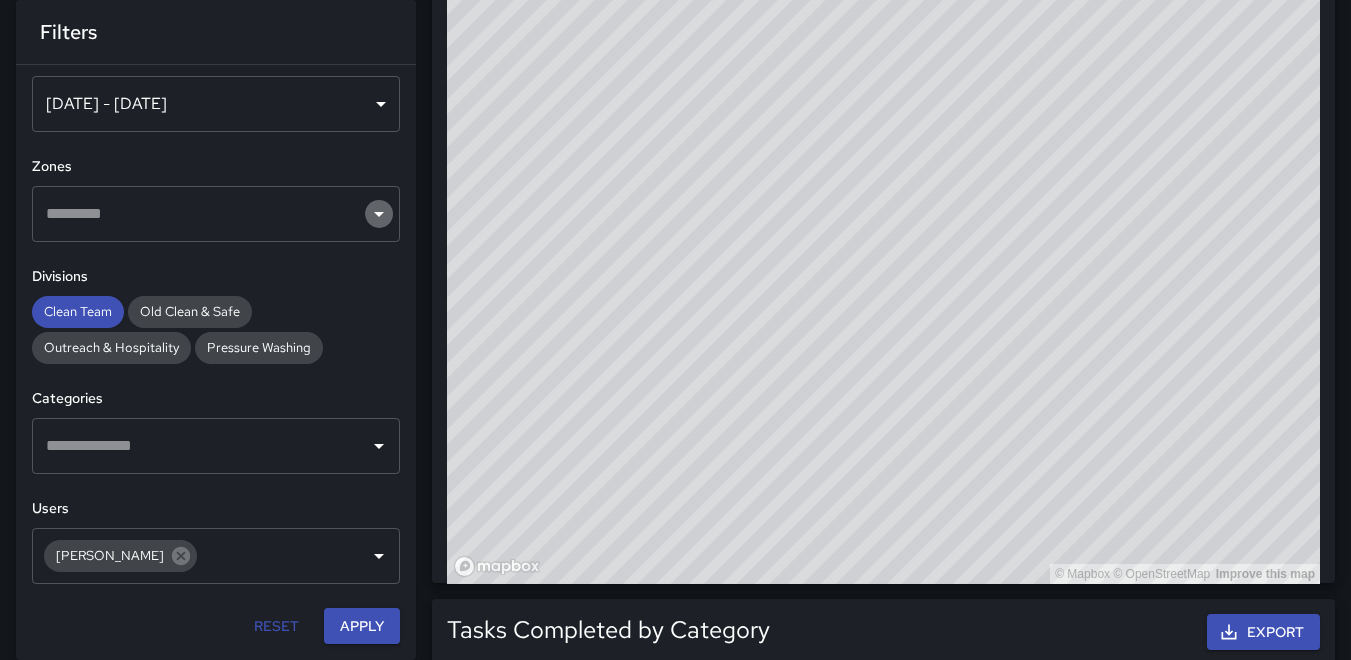 click 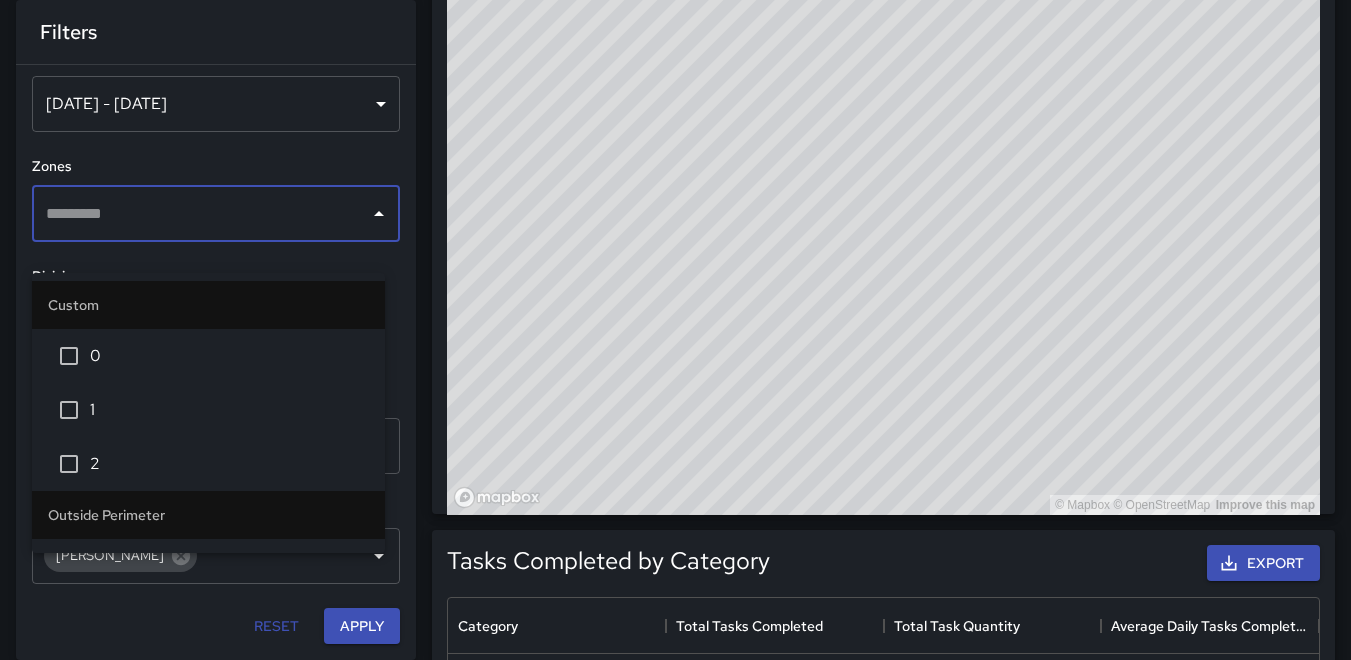scroll, scrollTop: 700, scrollLeft: 0, axis: vertical 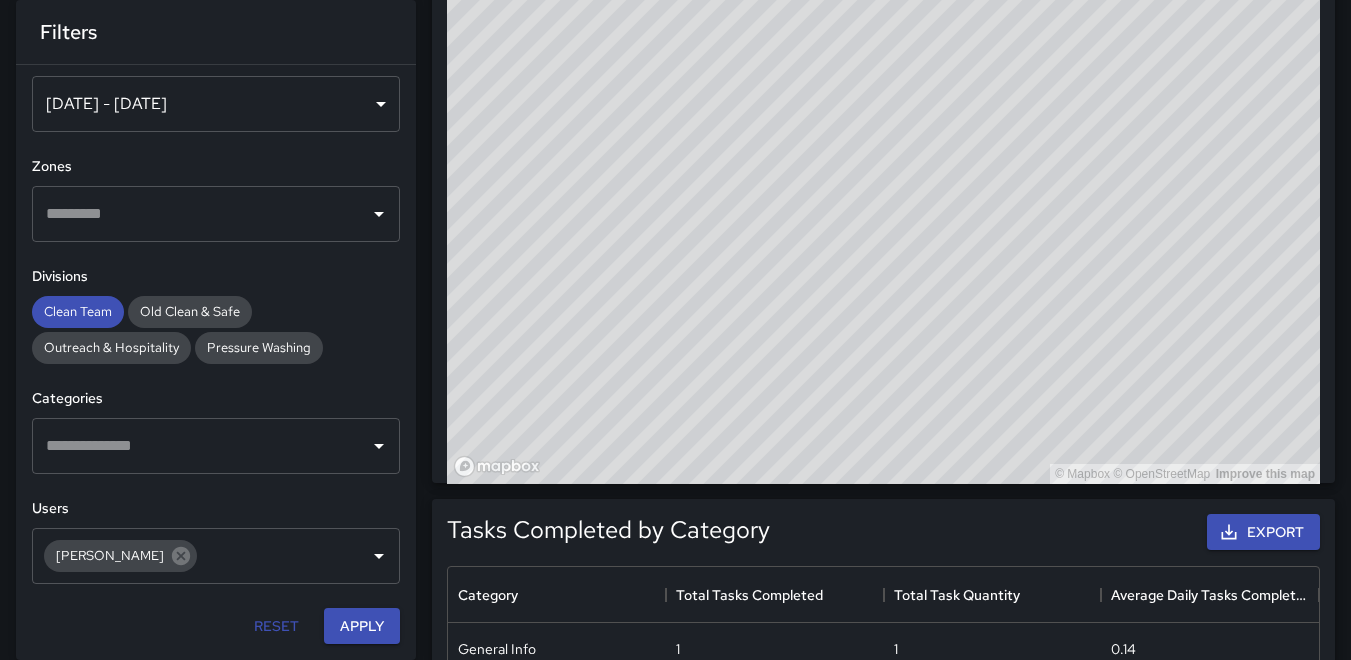 click on "**********" at bounding box center [216, 362] 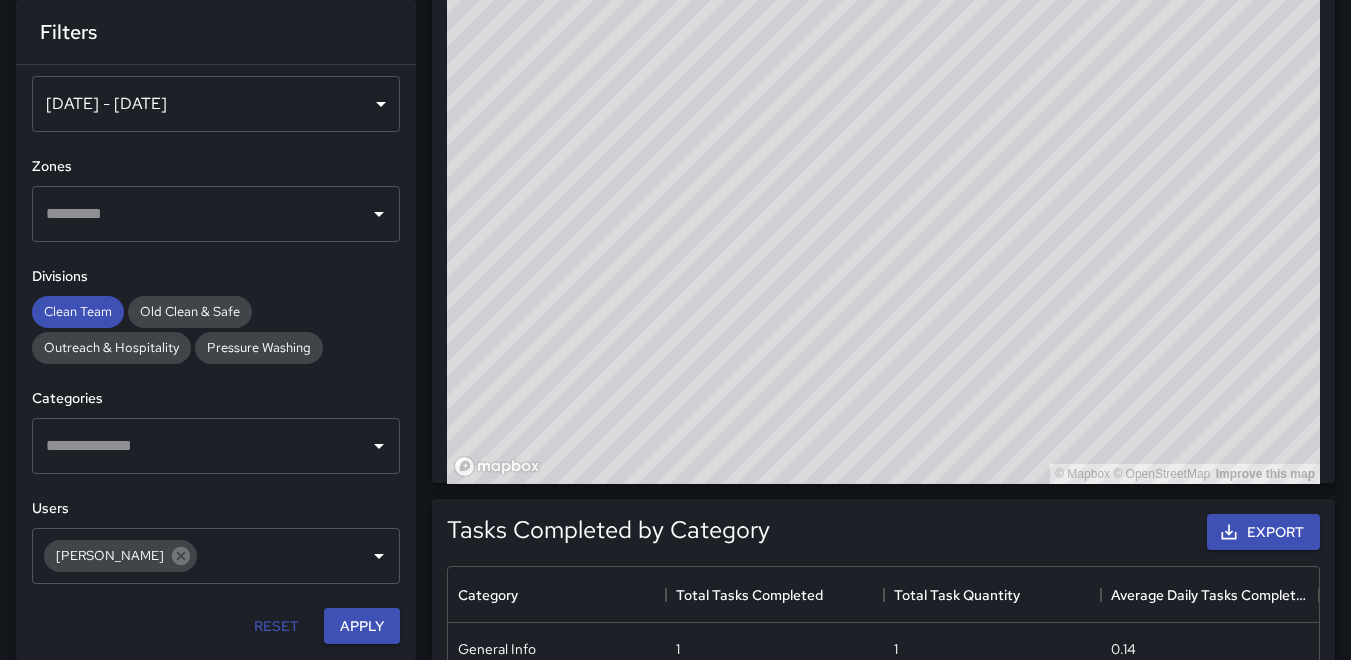 click 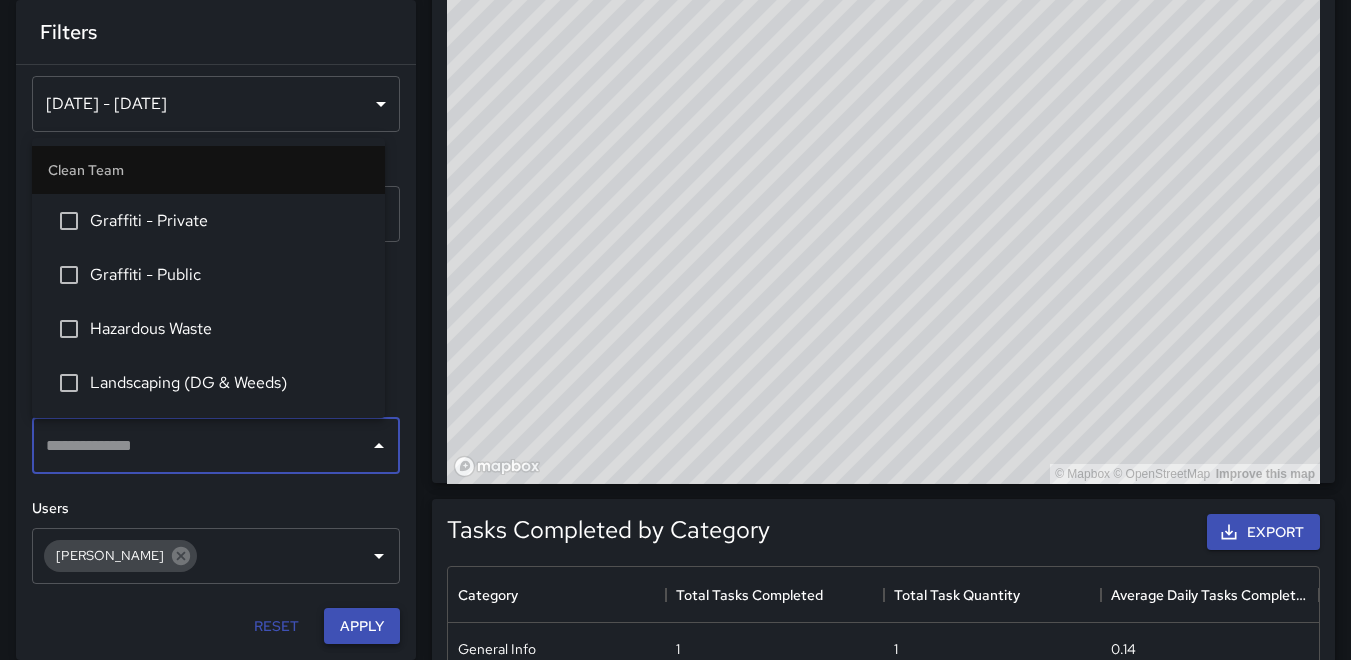 click on "Apply" at bounding box center (362, 626) 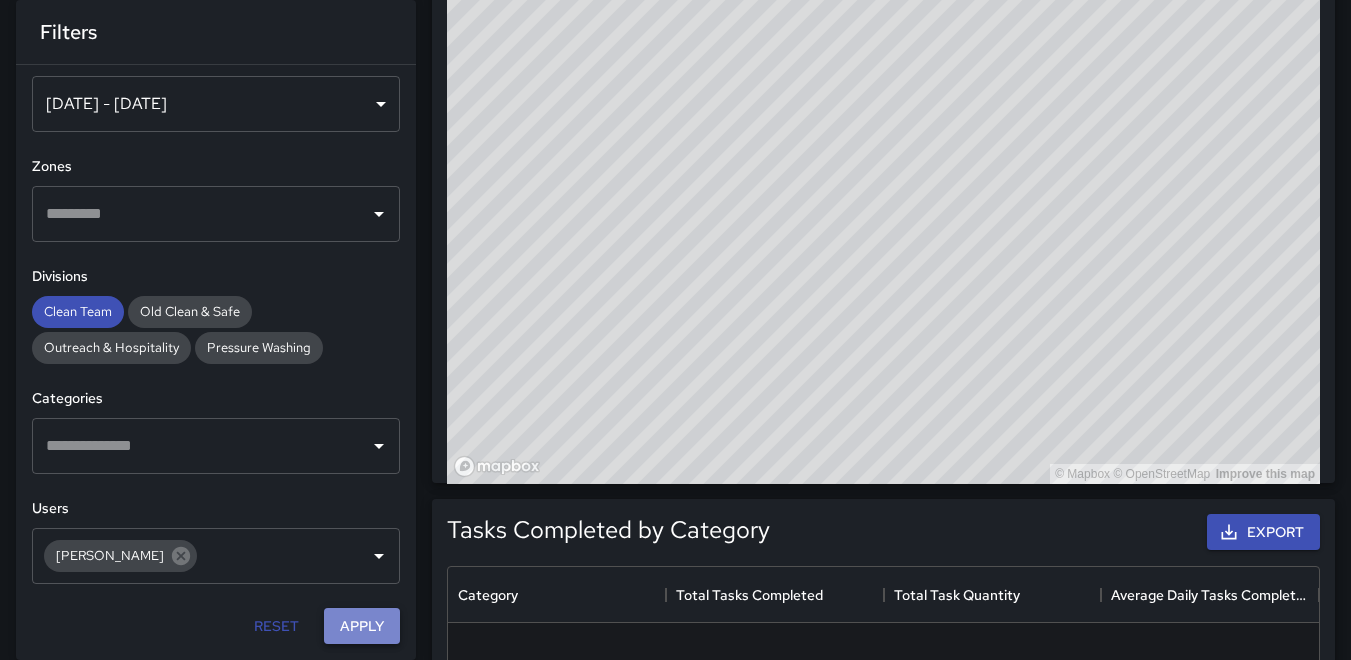 click on "Apply" at bounding box center [362, 626] 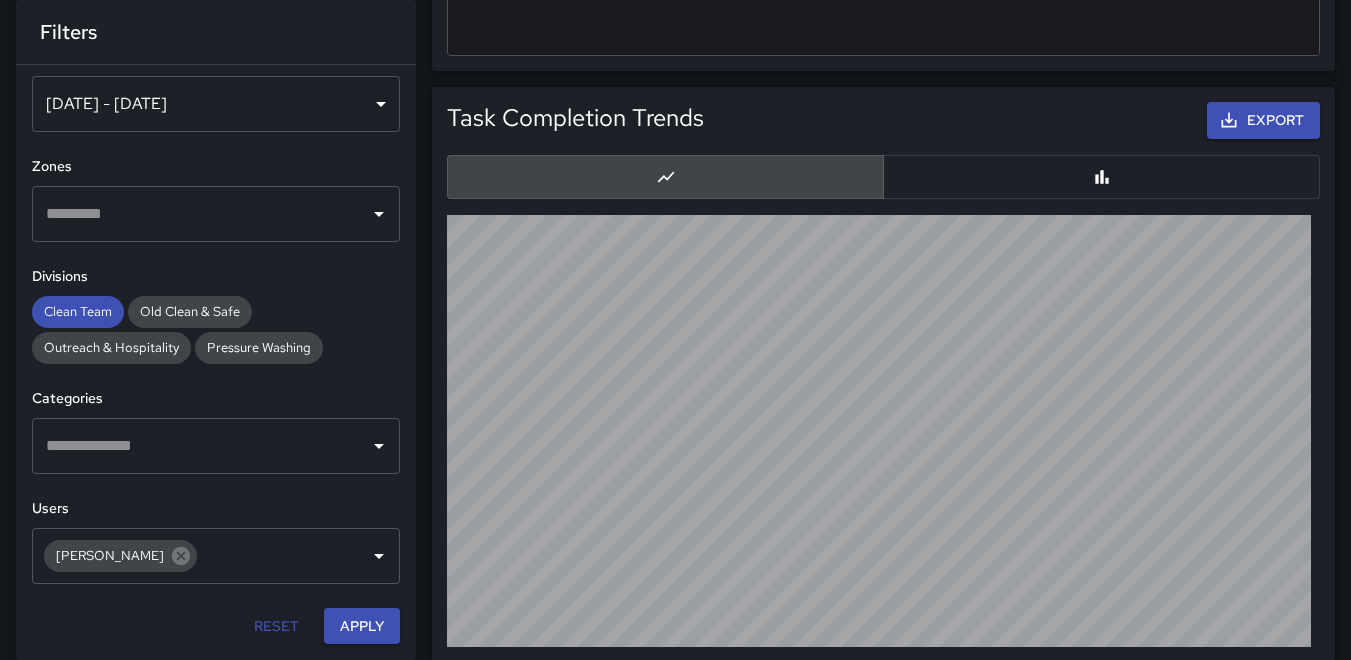 scroll, scrollTop: 1828, scrollLeft: 0, axis: vertical 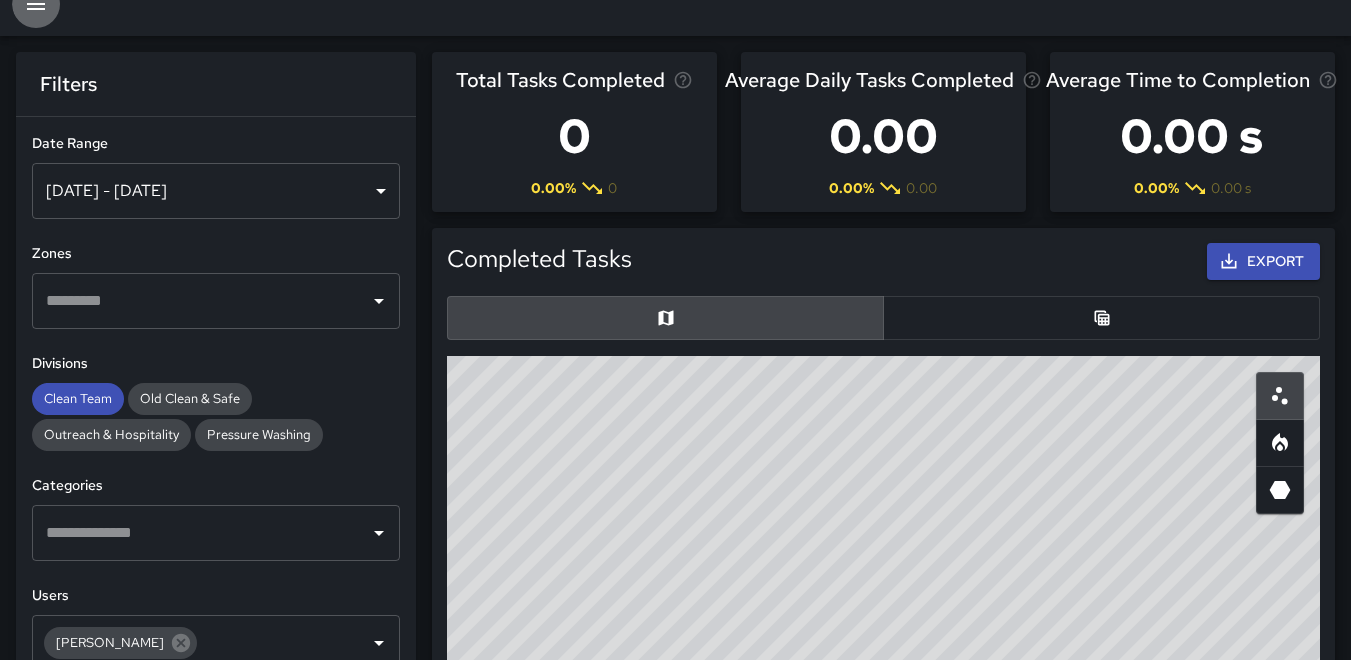 click 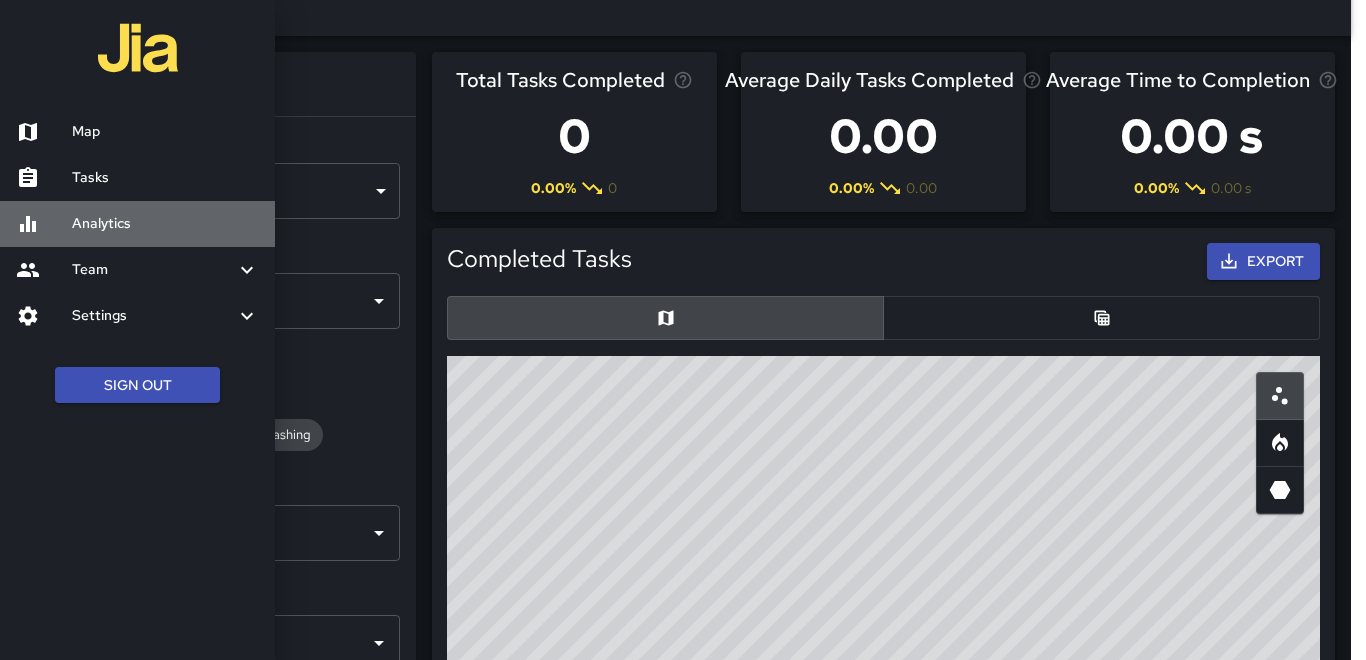 click on "Analytics" at bounding box center (165, 224) 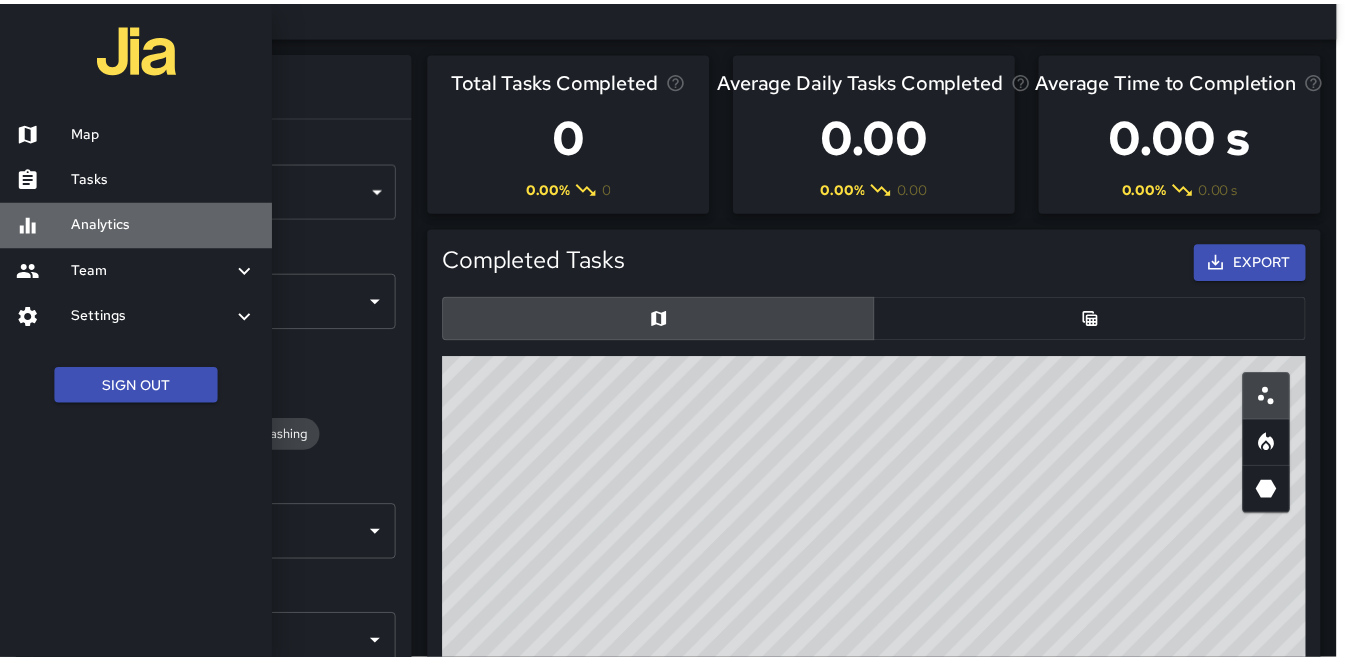 scroll, scrollTop: 8, scrollLeft: 0, axis: vertical 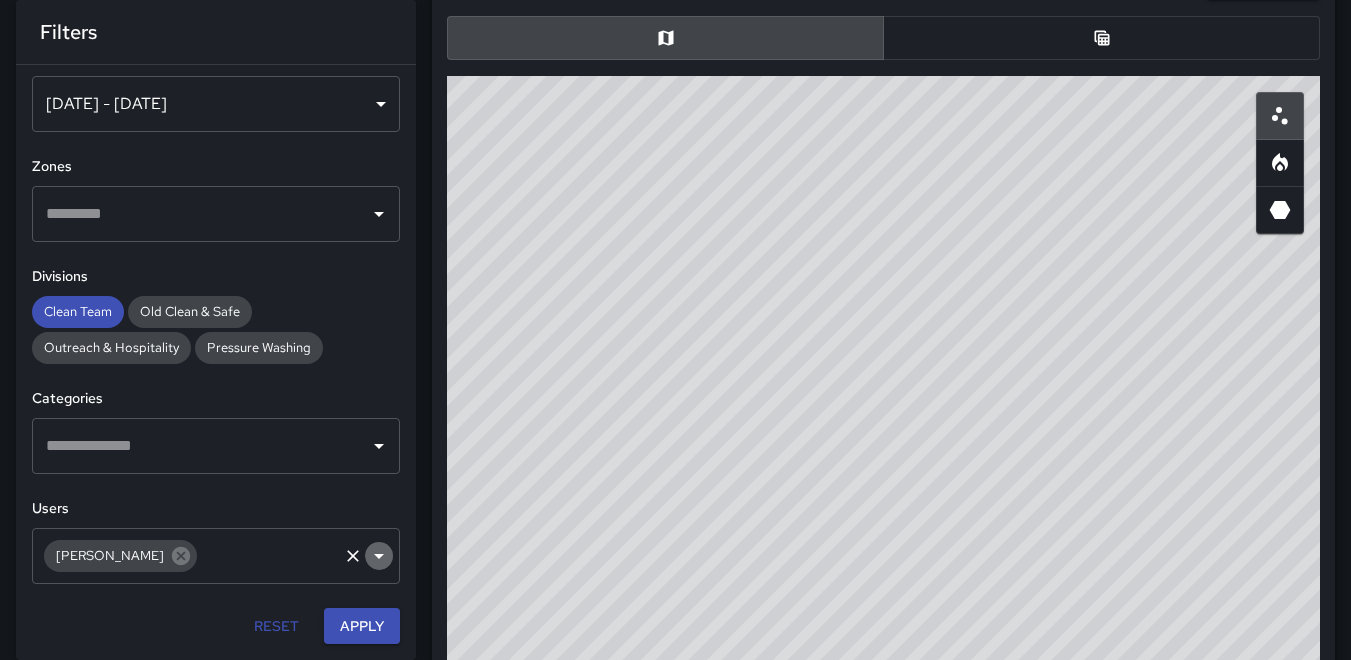 click 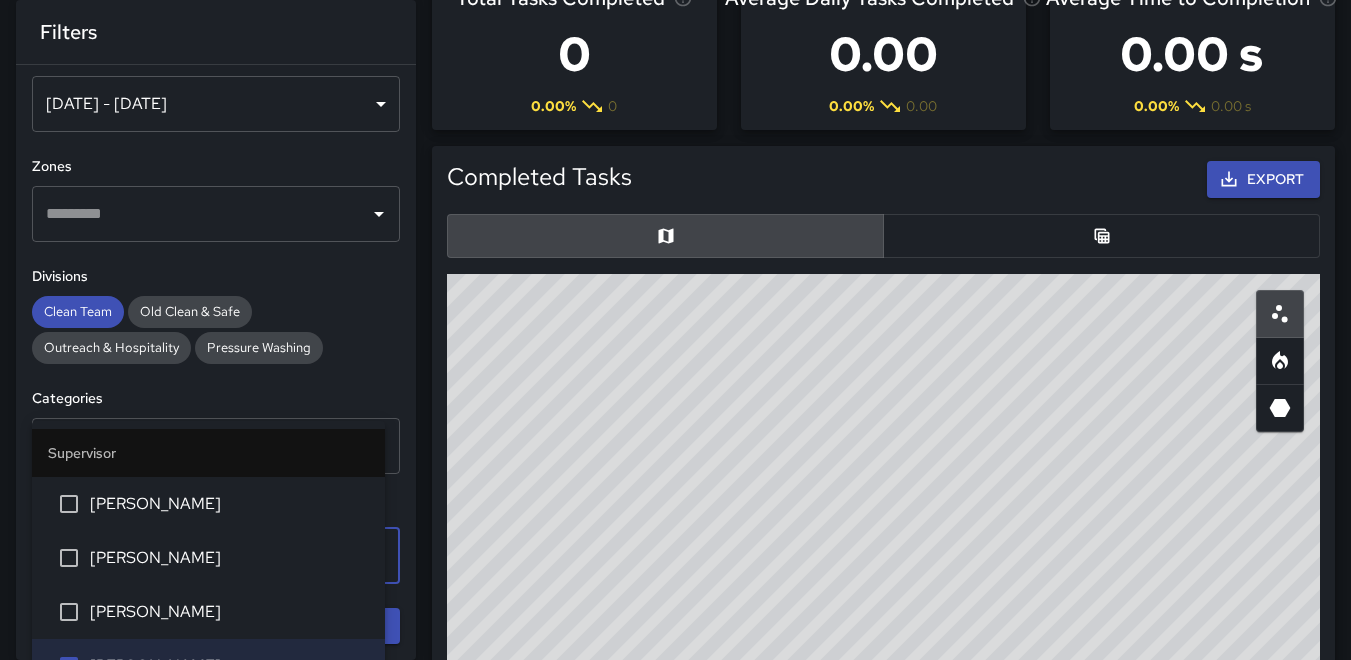 scroll, scrollTop: 108, scrollLeft: 0, axis: vertical 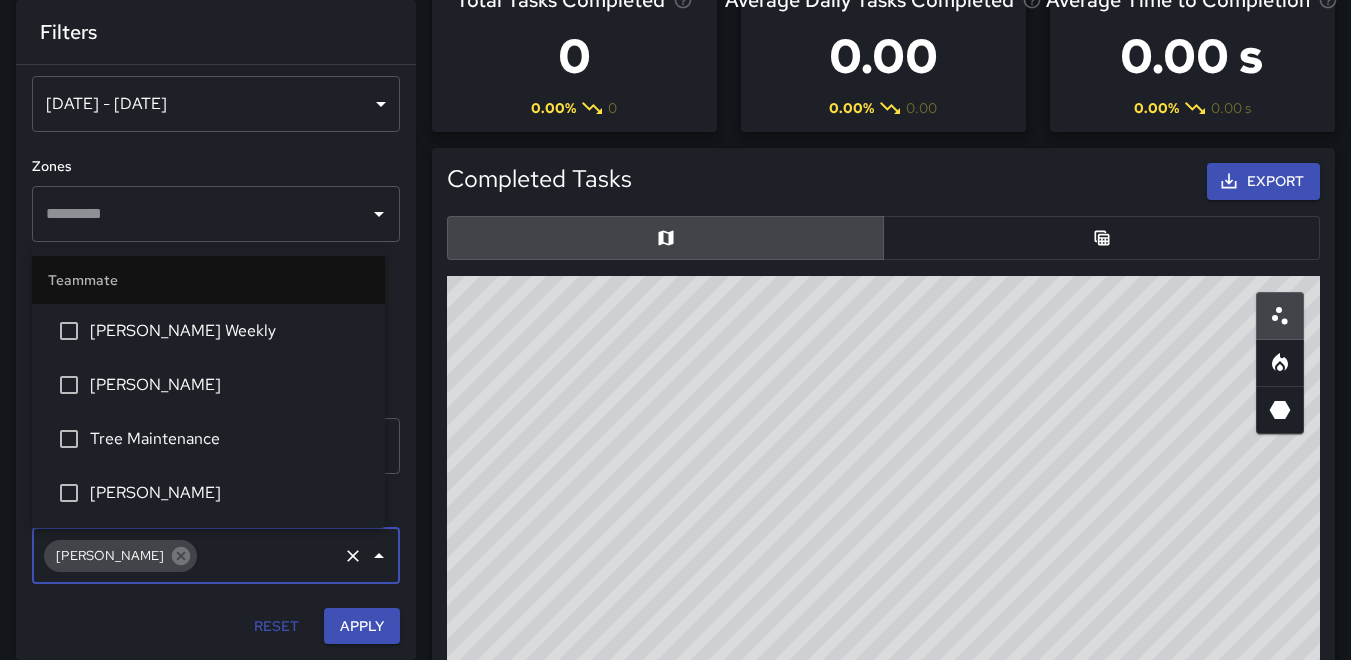 click on "[DATE] - [DATE]" at bounding box center (216, 104) 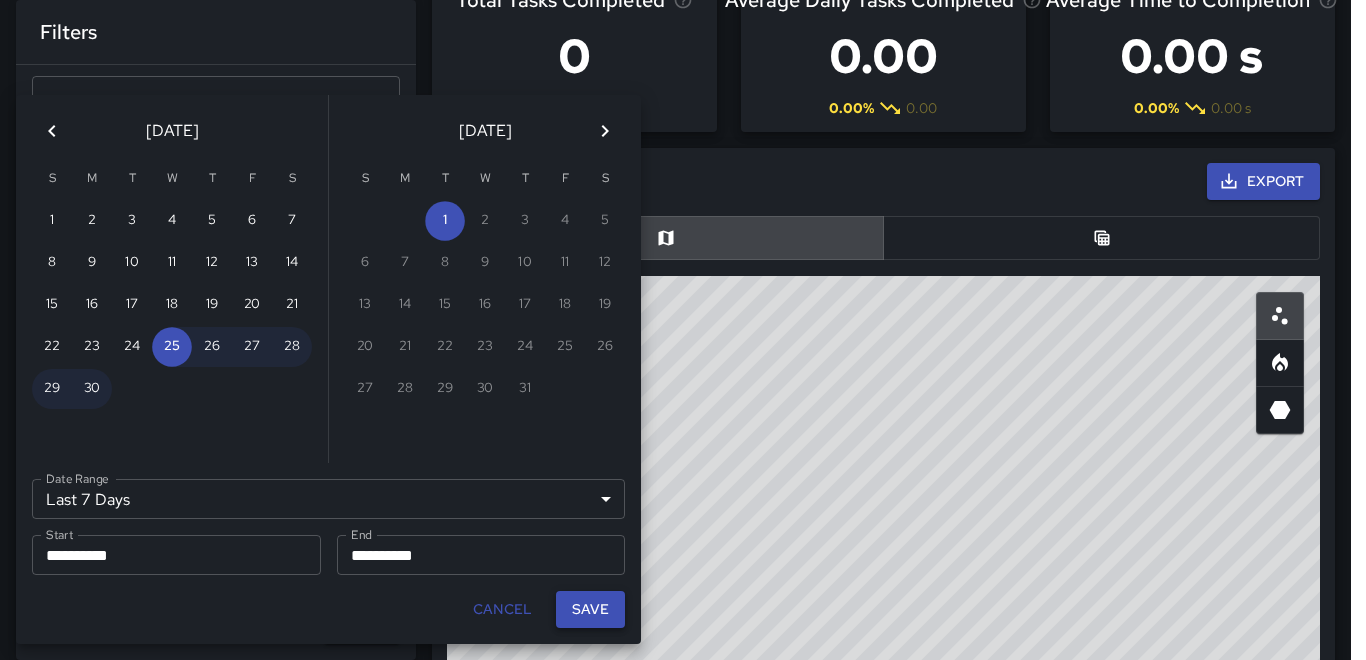 click on "Save" at bounding box center [590, 609] 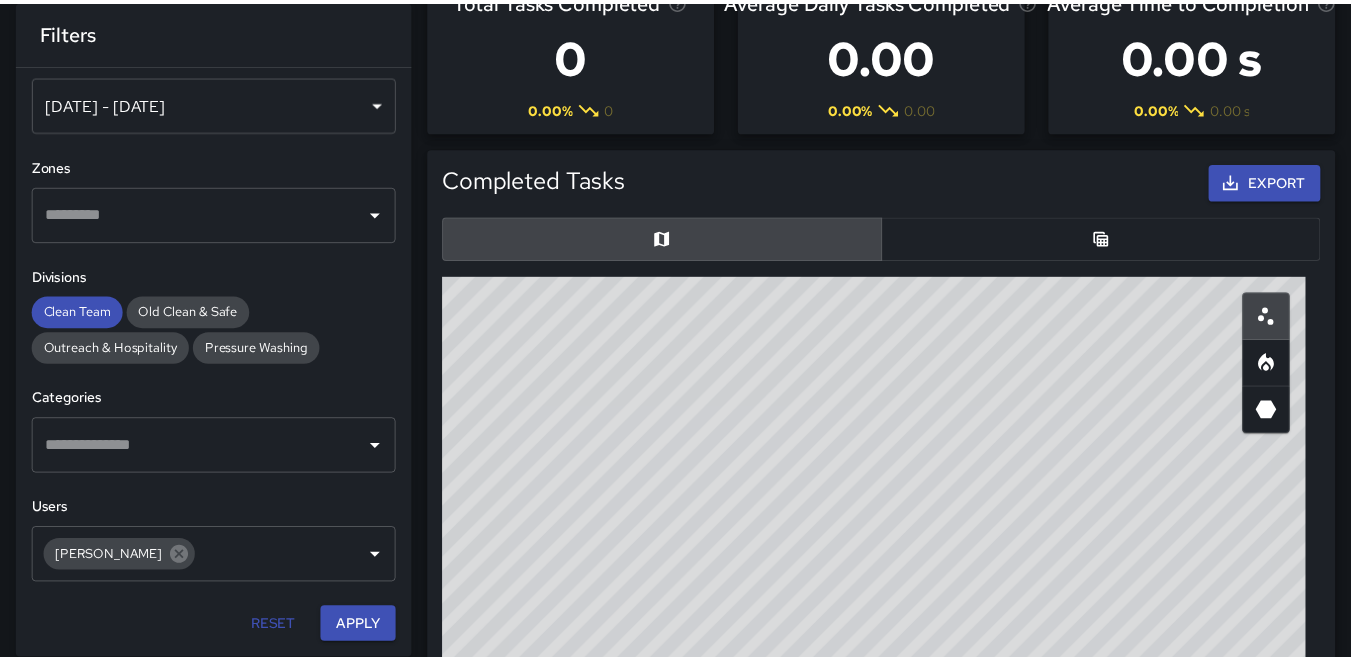 scroll, scrollTop: 16, scrollLeft: 16, axis: both 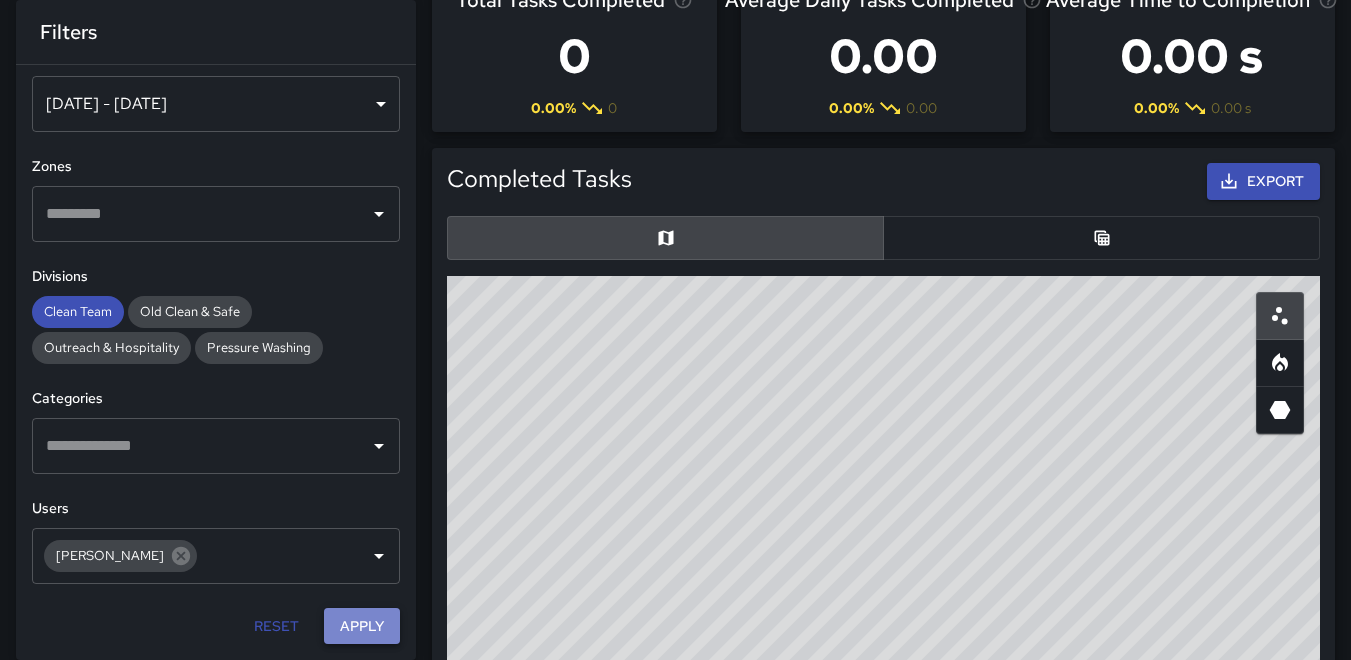 click on "Apply" at bounding box center [362, 626] 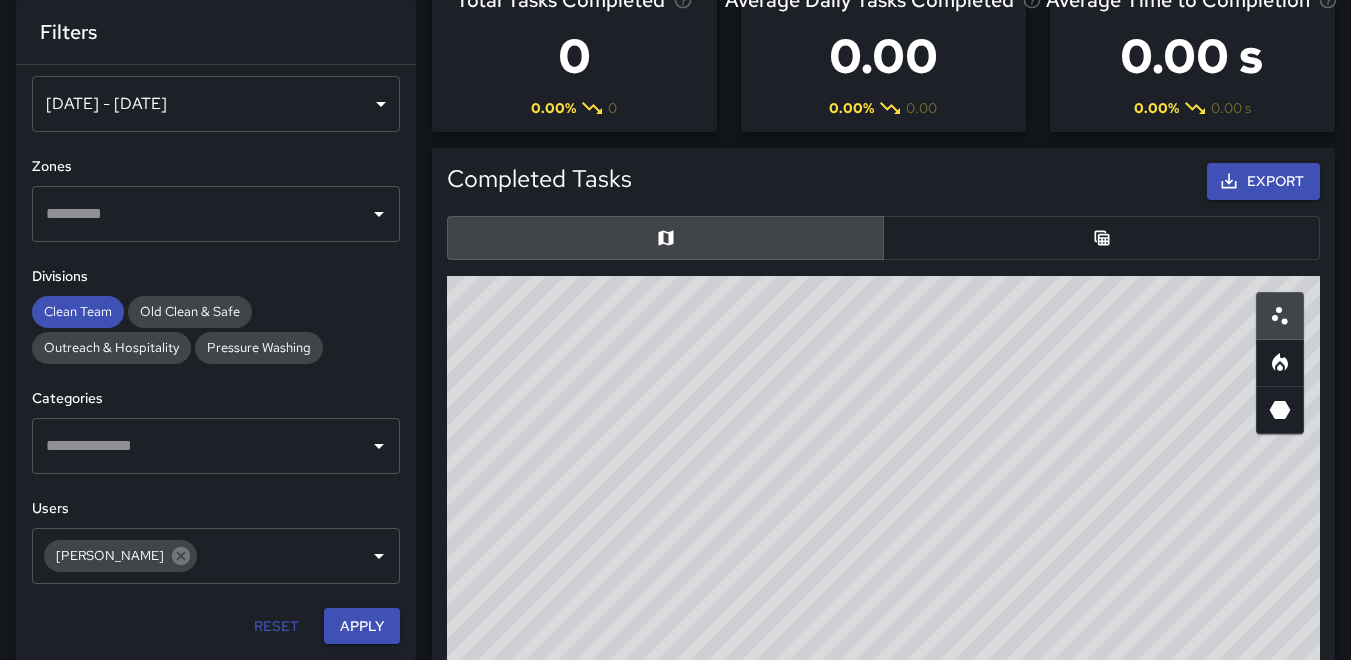 click at bounding box center (665, 238) 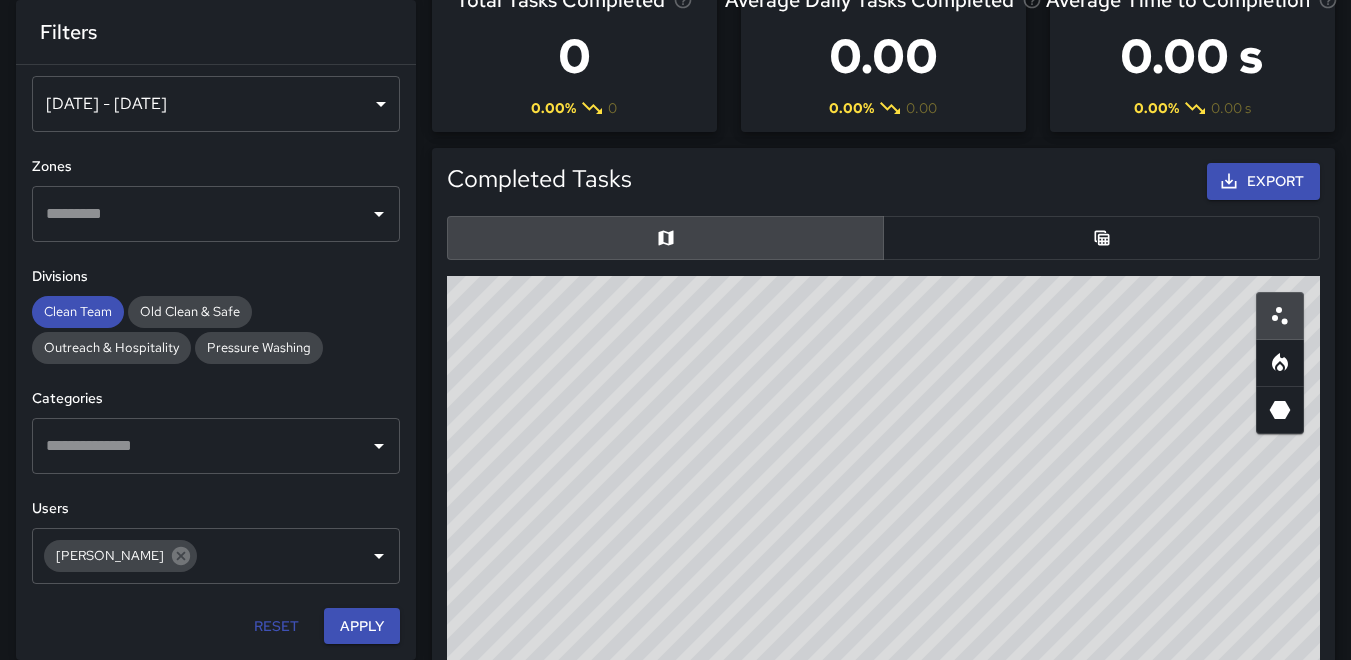 click at bounding box center (1101, 238) 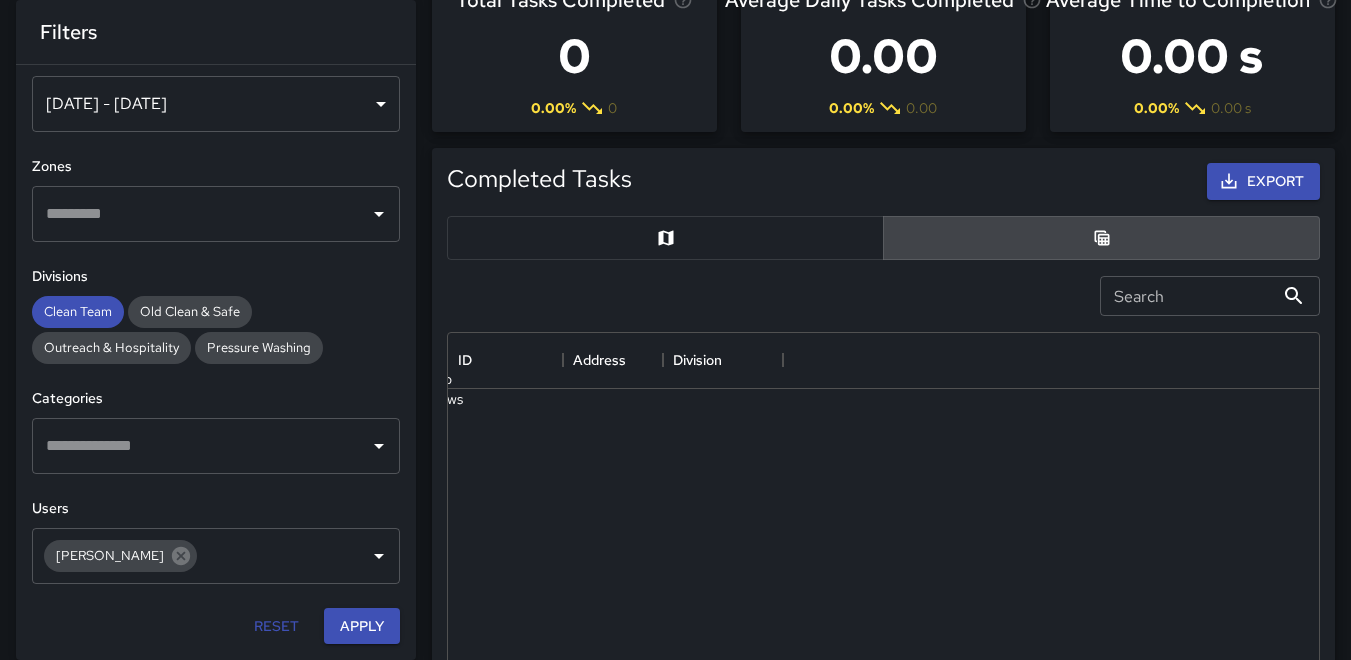 scroll, scrollTop: 730, scrollLeft: 856, axis: both 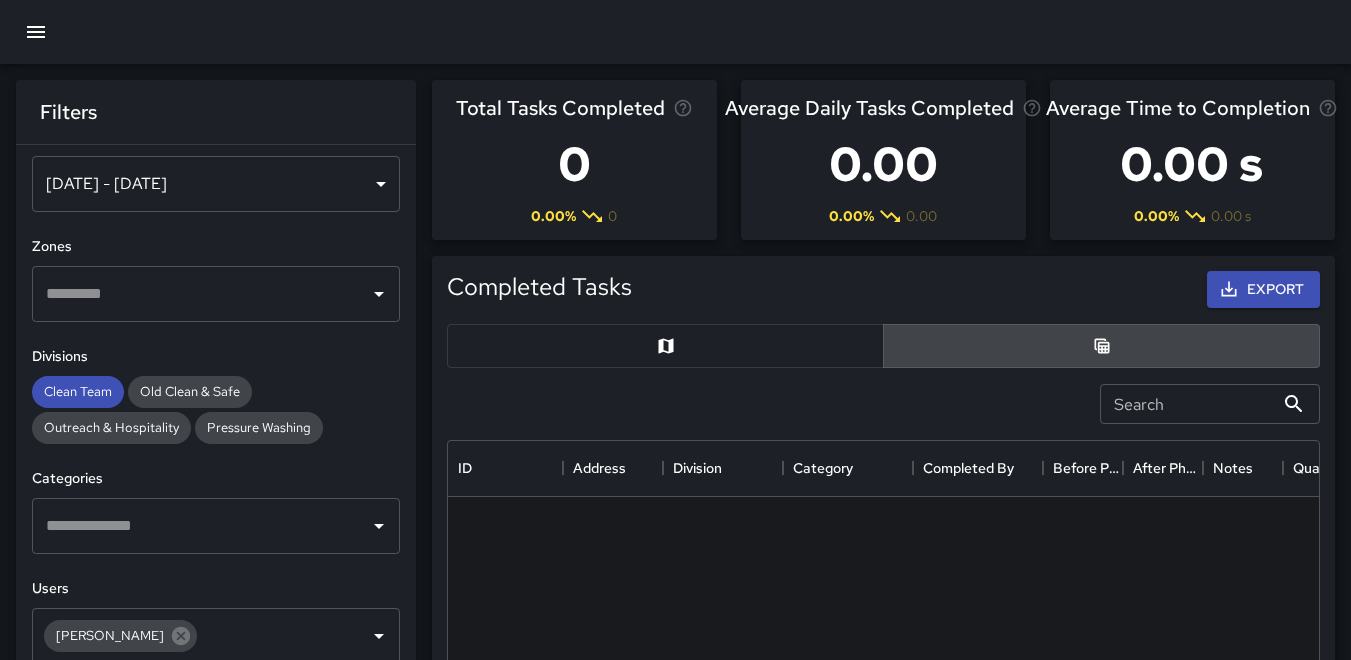 click at bounding box center (665, 346) 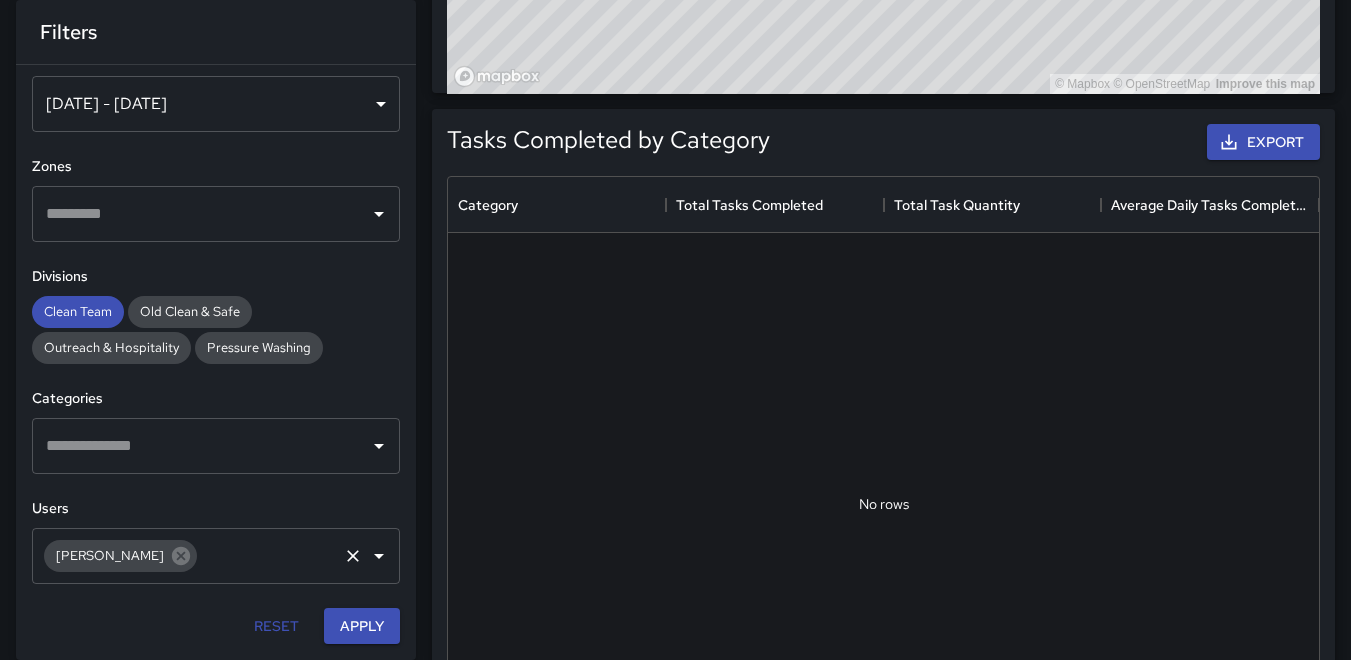 scroll, scrollTop: 1100, scrollLeft: 0, axis: vertical 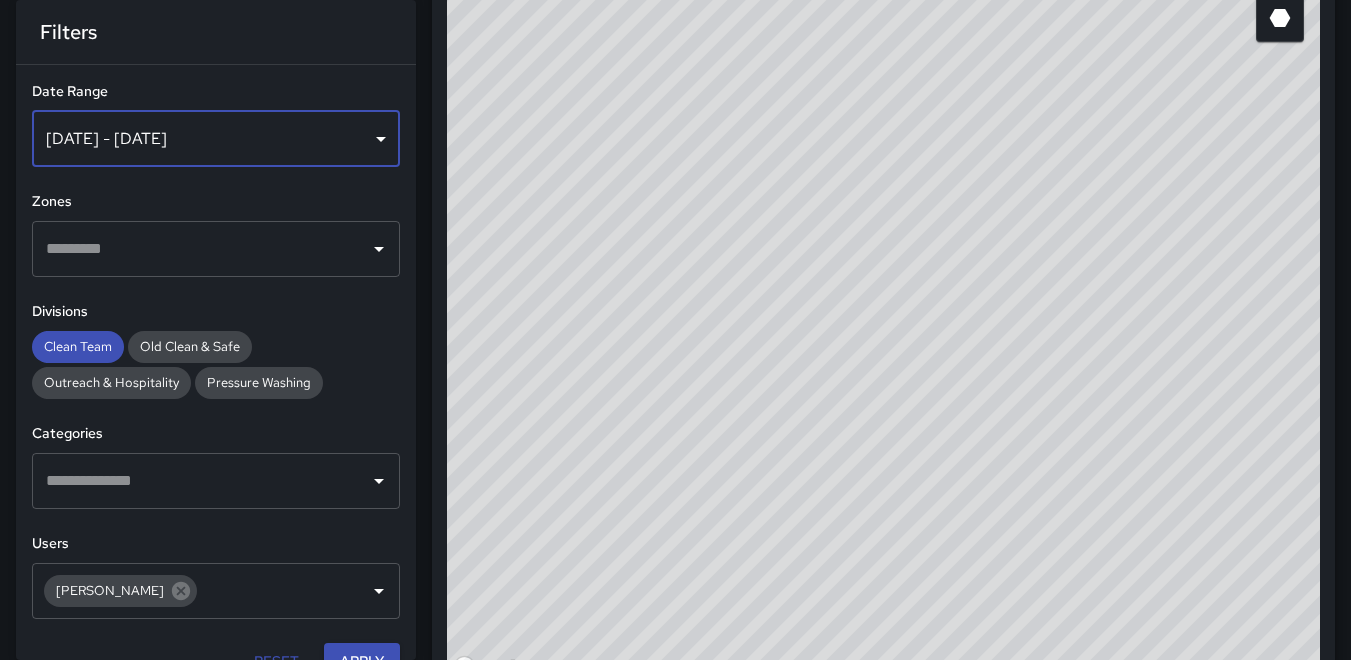 click on "[DATE] - [DATE]" at bounding box center [216, 139] 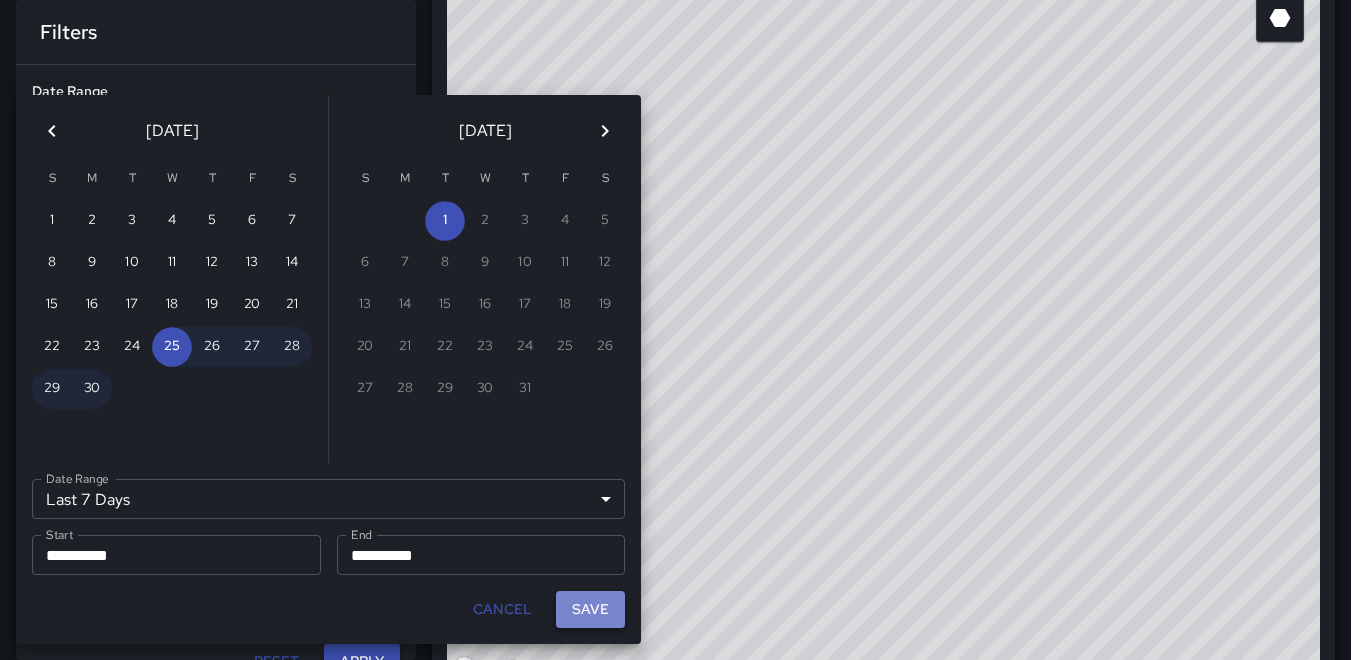 click on "Save" at bounding box center [590, 609] 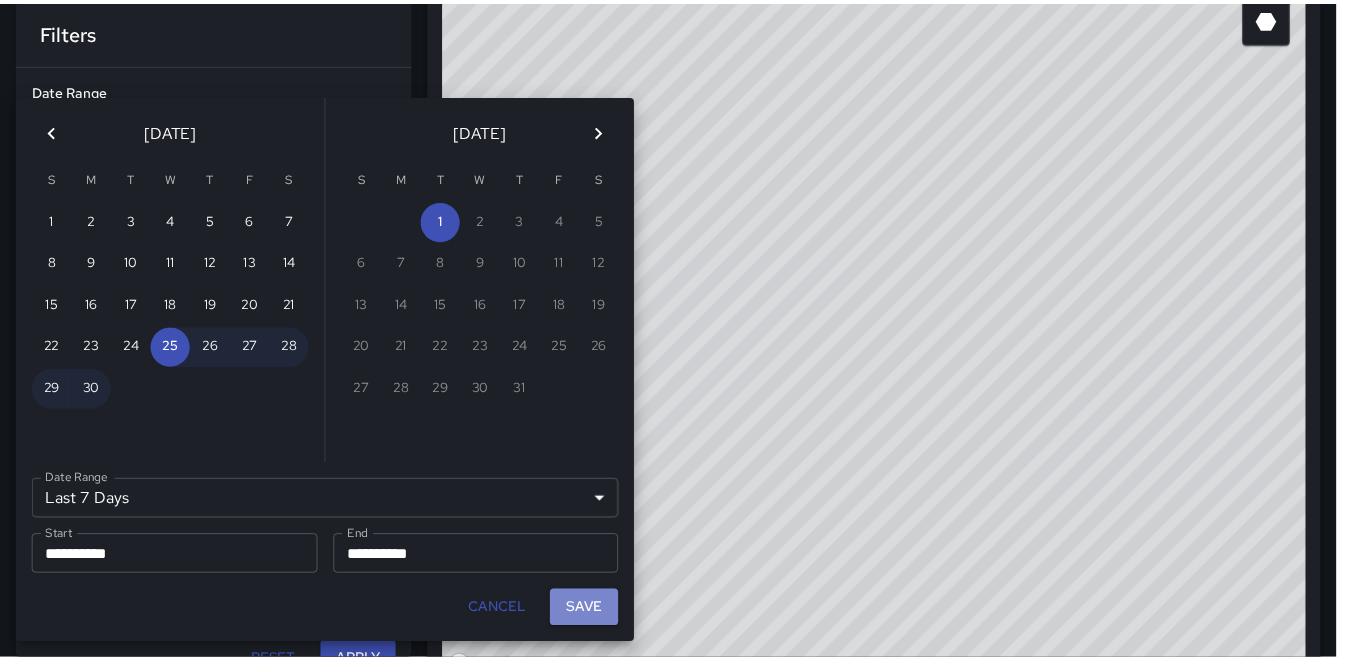 scroll, scrollTop: 16, scrollLeft: 16, axis: both 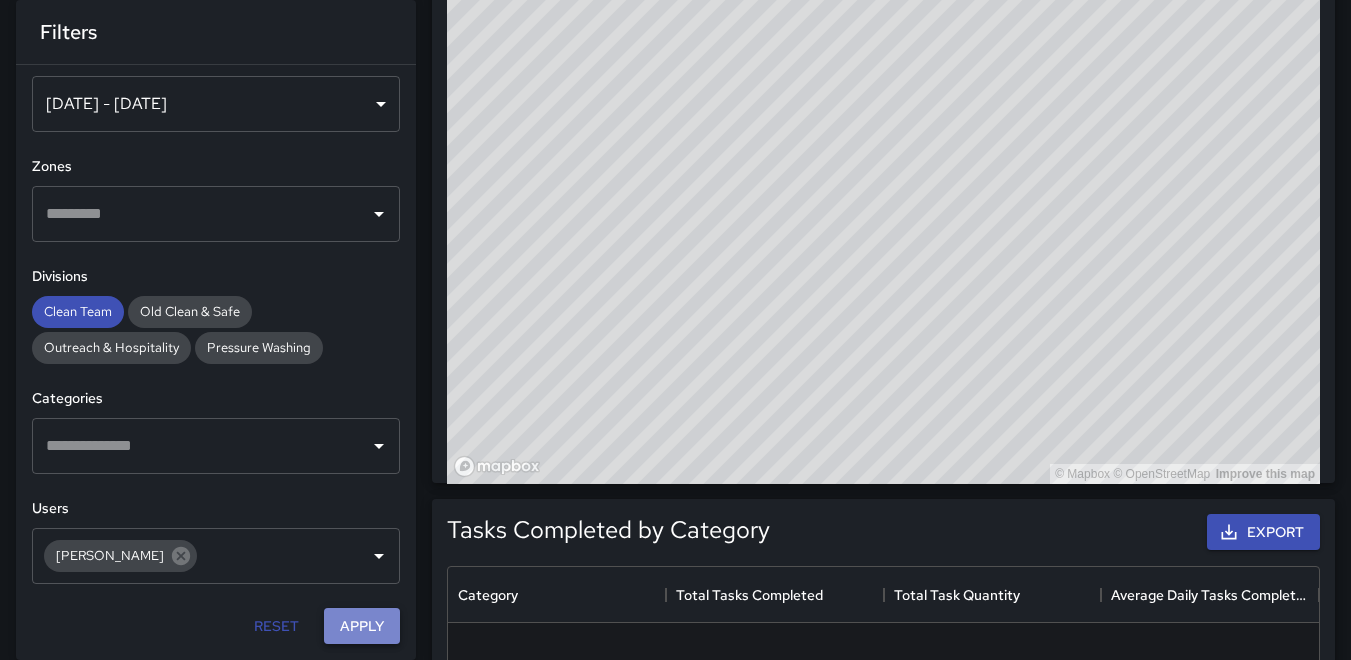 click on "Apply" at bounding box center (362, 626) 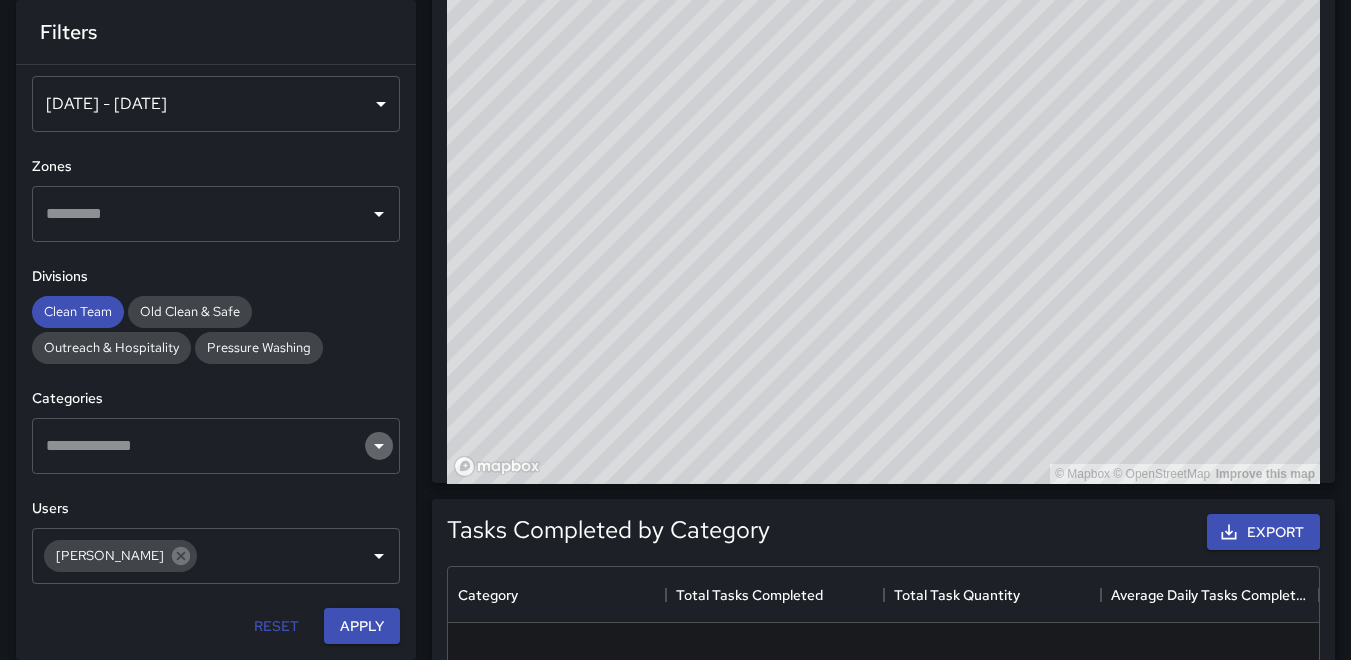 click 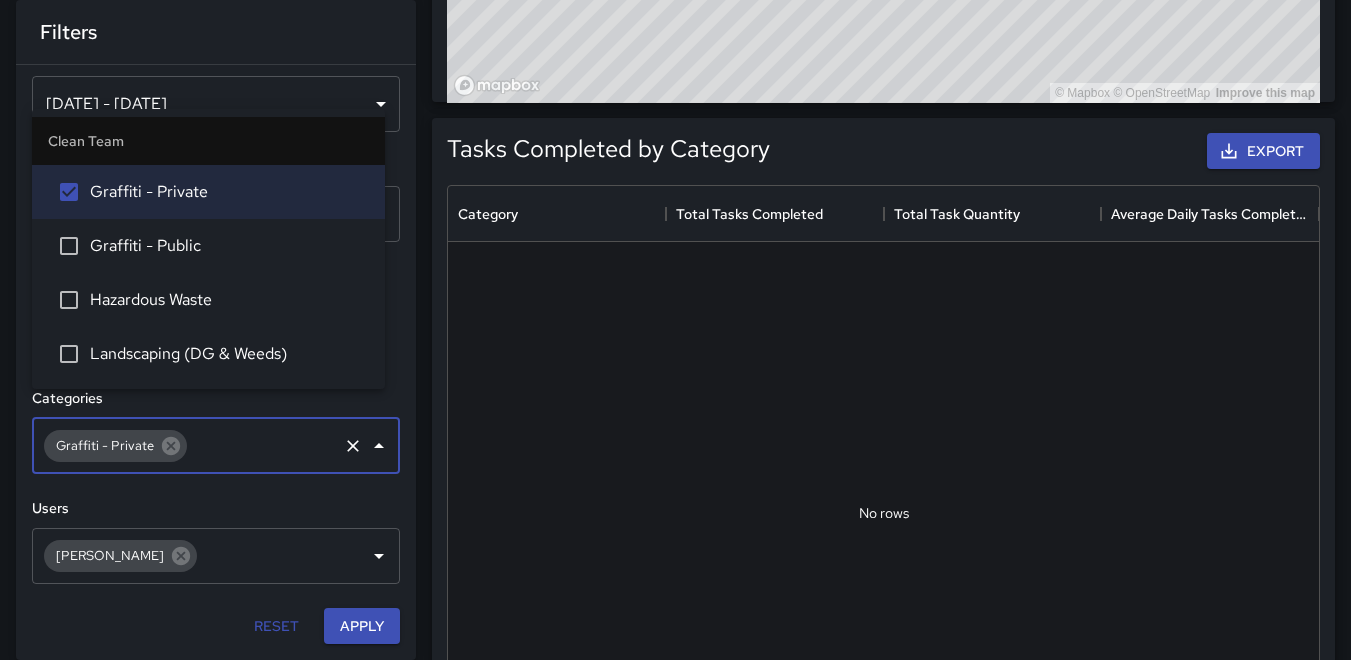 scroll, scrollTop: 1100, scrollLeft: 0, axis: vertical 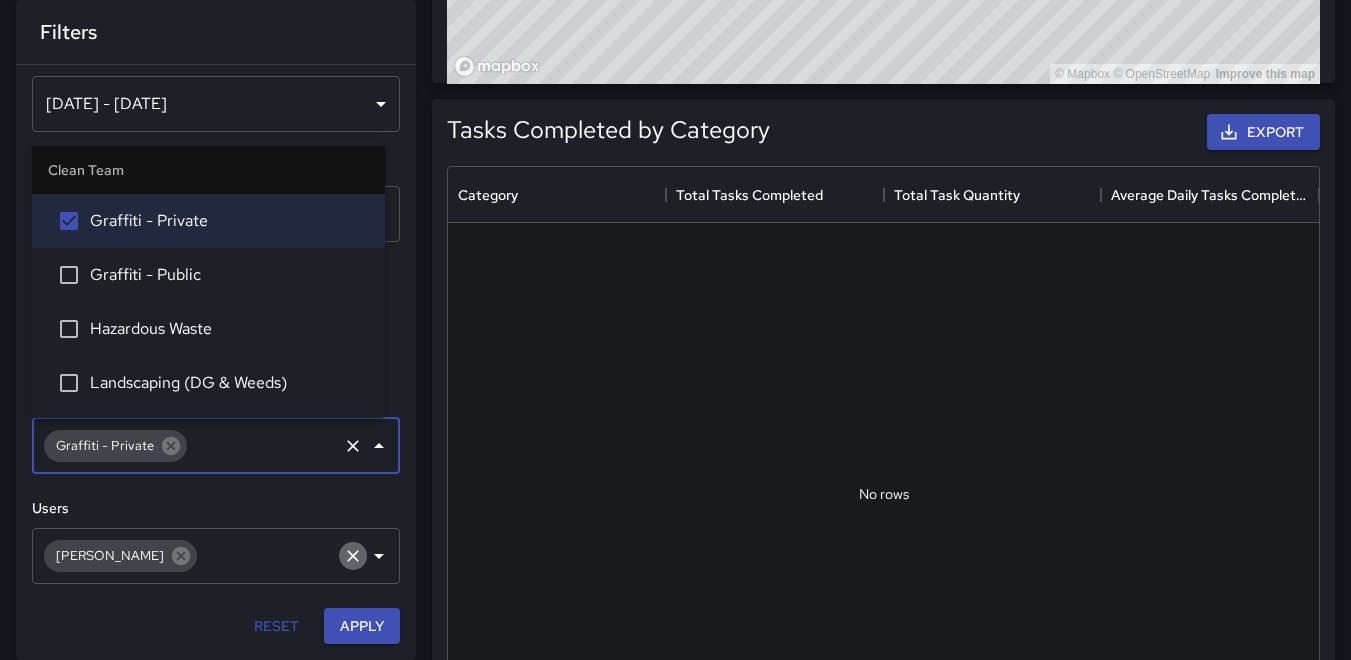 click 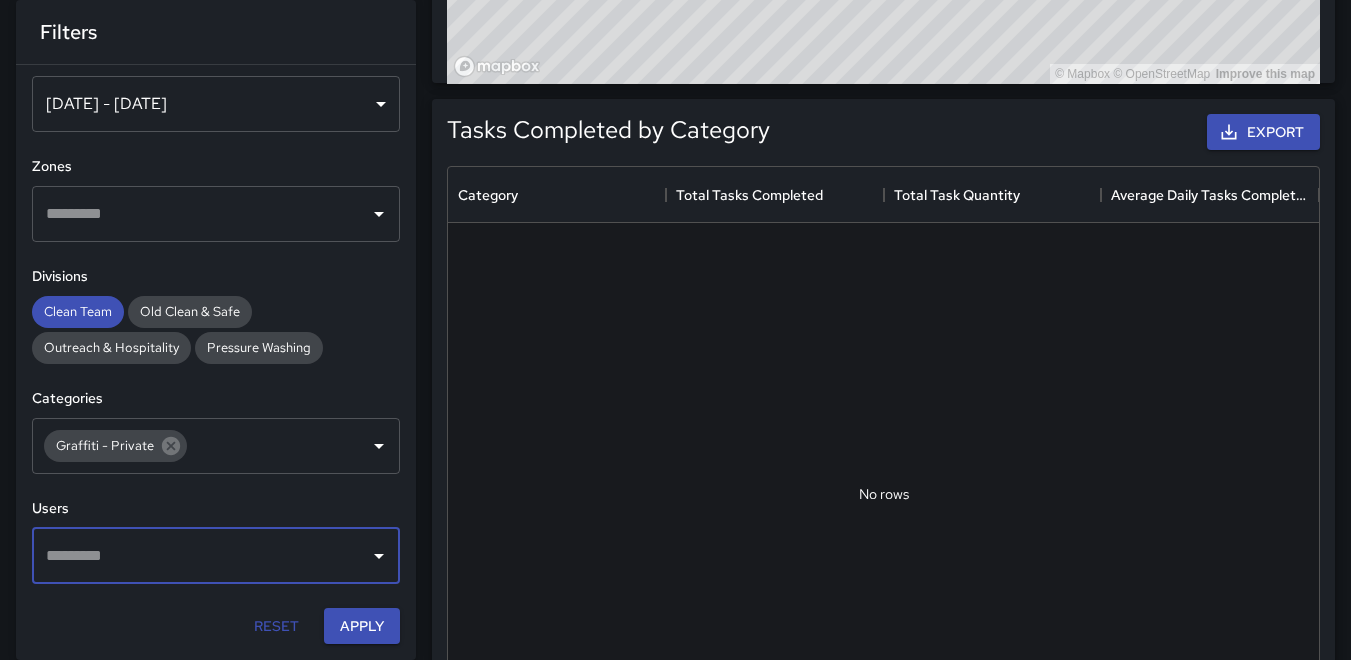 click 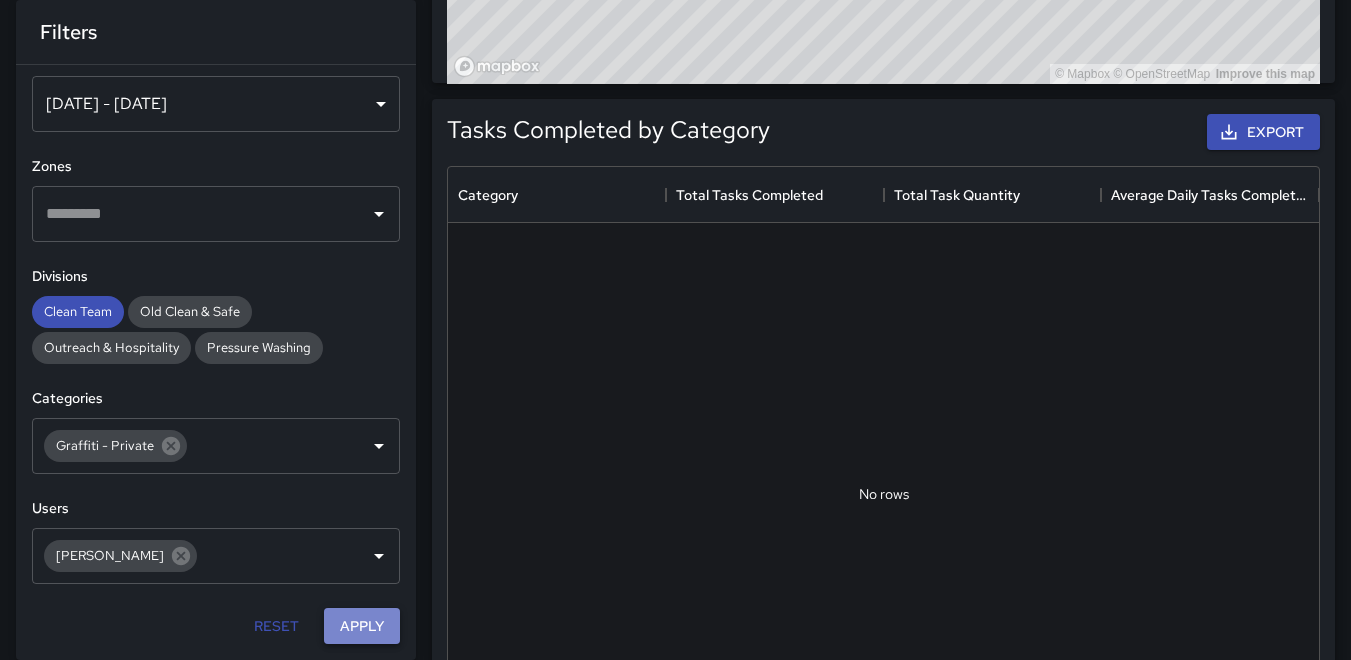 click on "Apply" at bounding box center [362, 626] 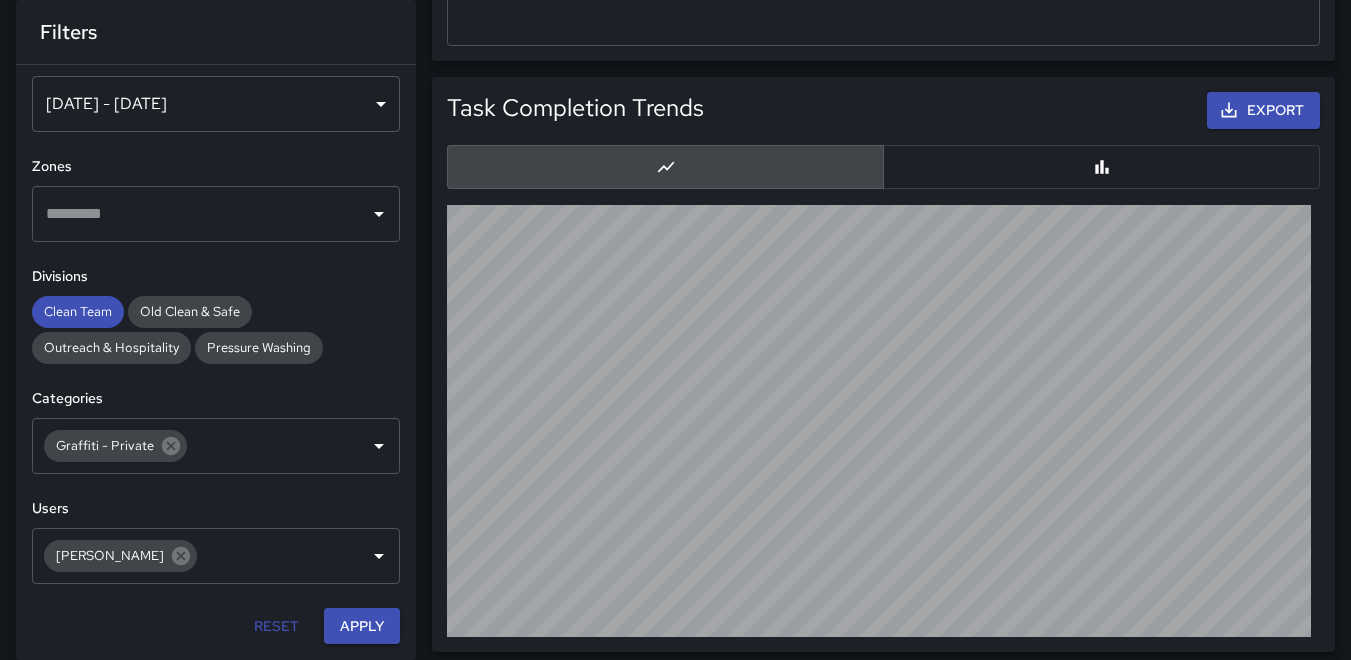 scroll, scrollTop: 1828, scrollLeft: 0, axis: vertical 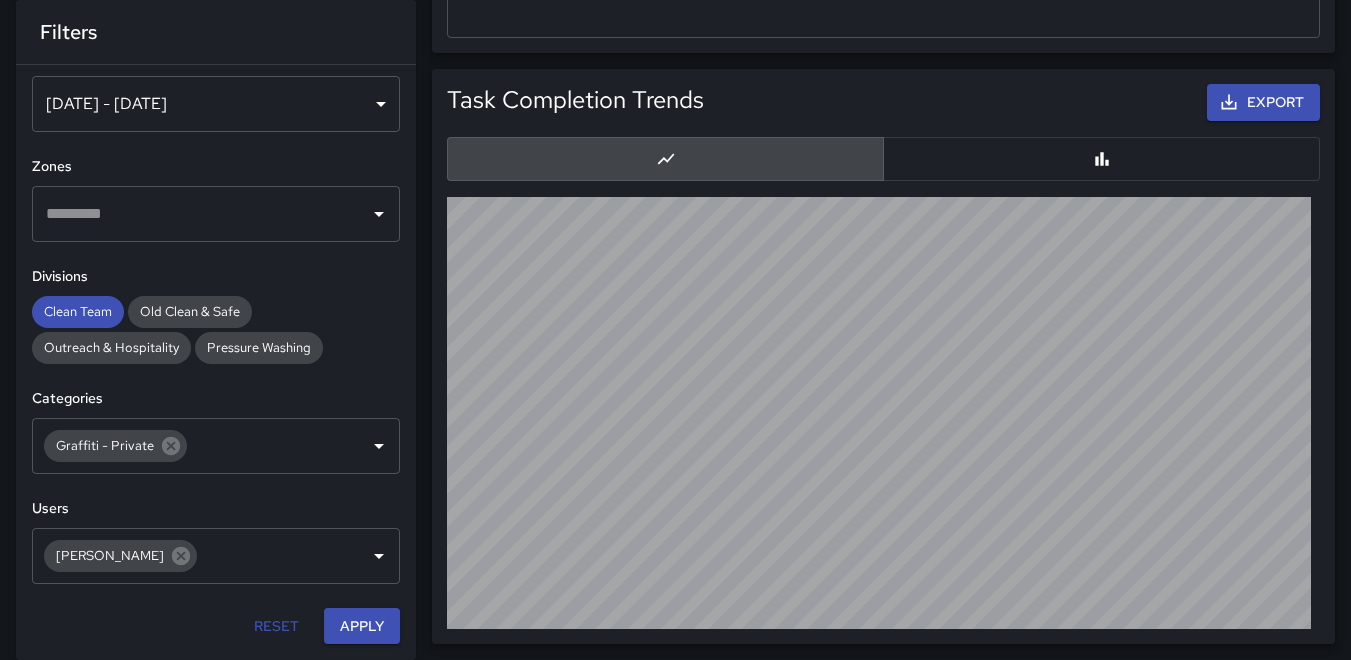 click on "Filters" at bounding box center (216, 32) 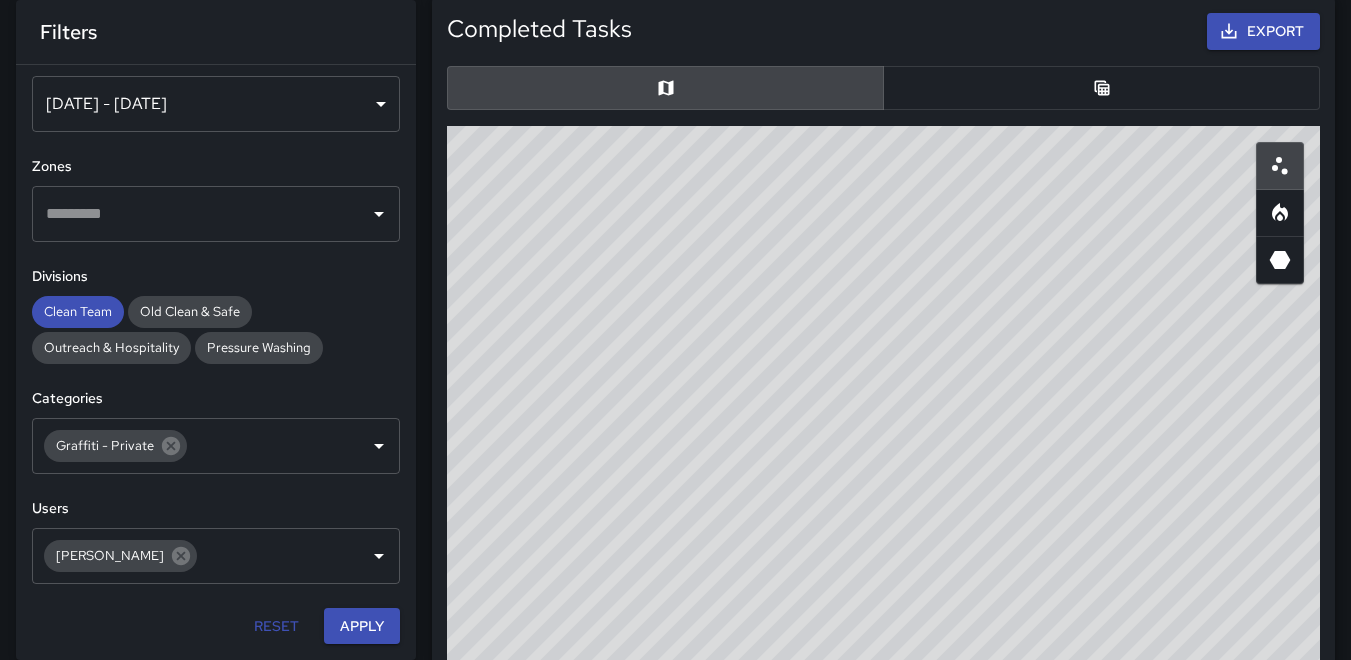 scroll, scrollTop: 128, scrollLeft: 0, axis: vertical 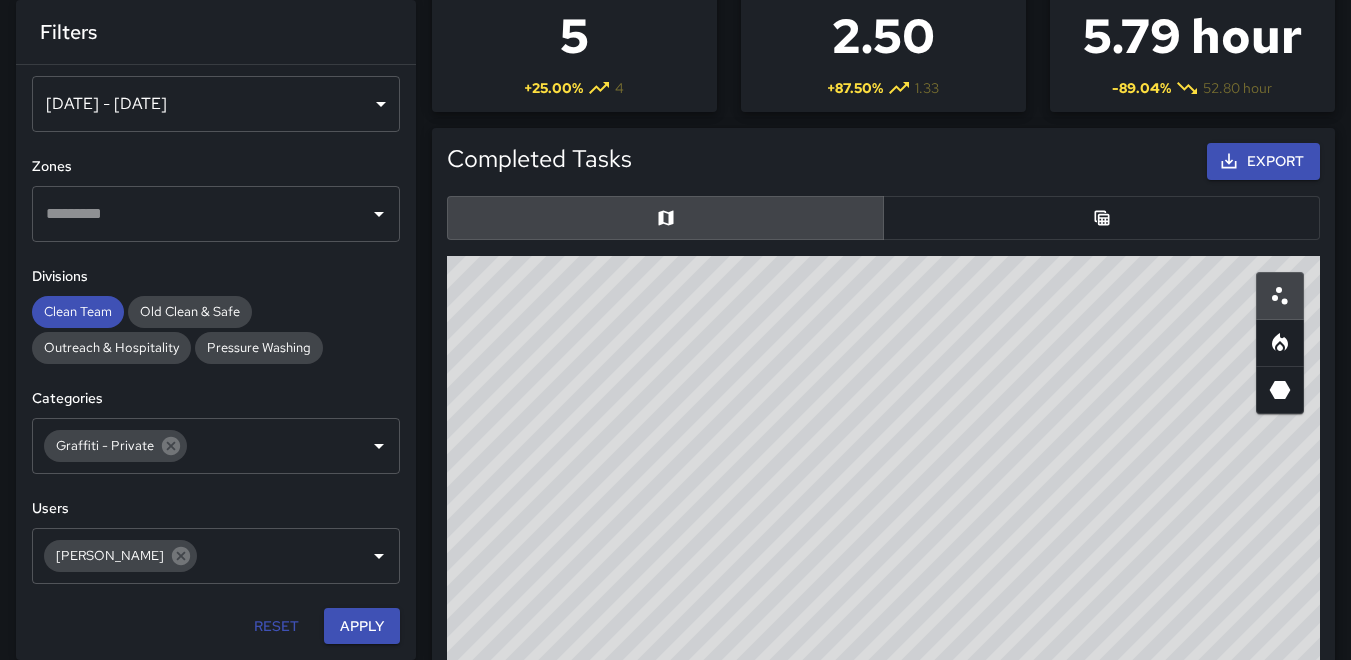 drag, startPoint x: 772, startPoint y: 552, endPoint x: 837, endPoint y: 480, distance: 97 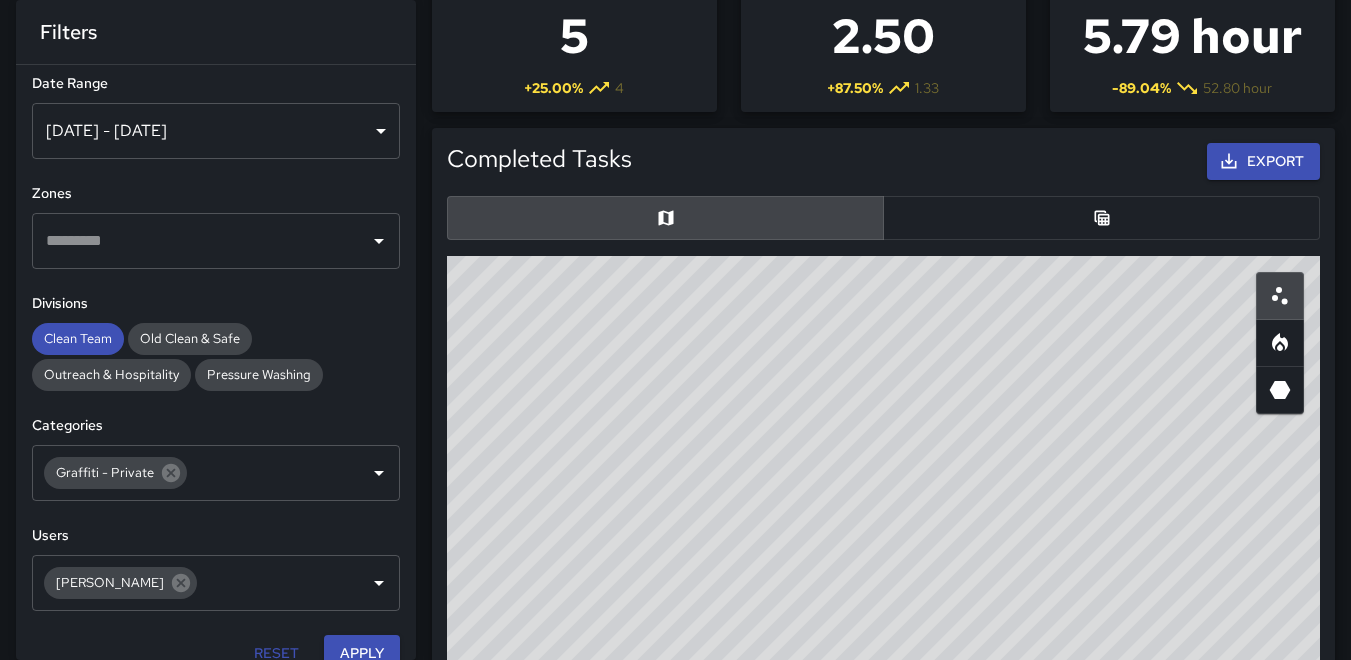 scroll, scrollTop: 0, scrollLeft: 0, axis: both 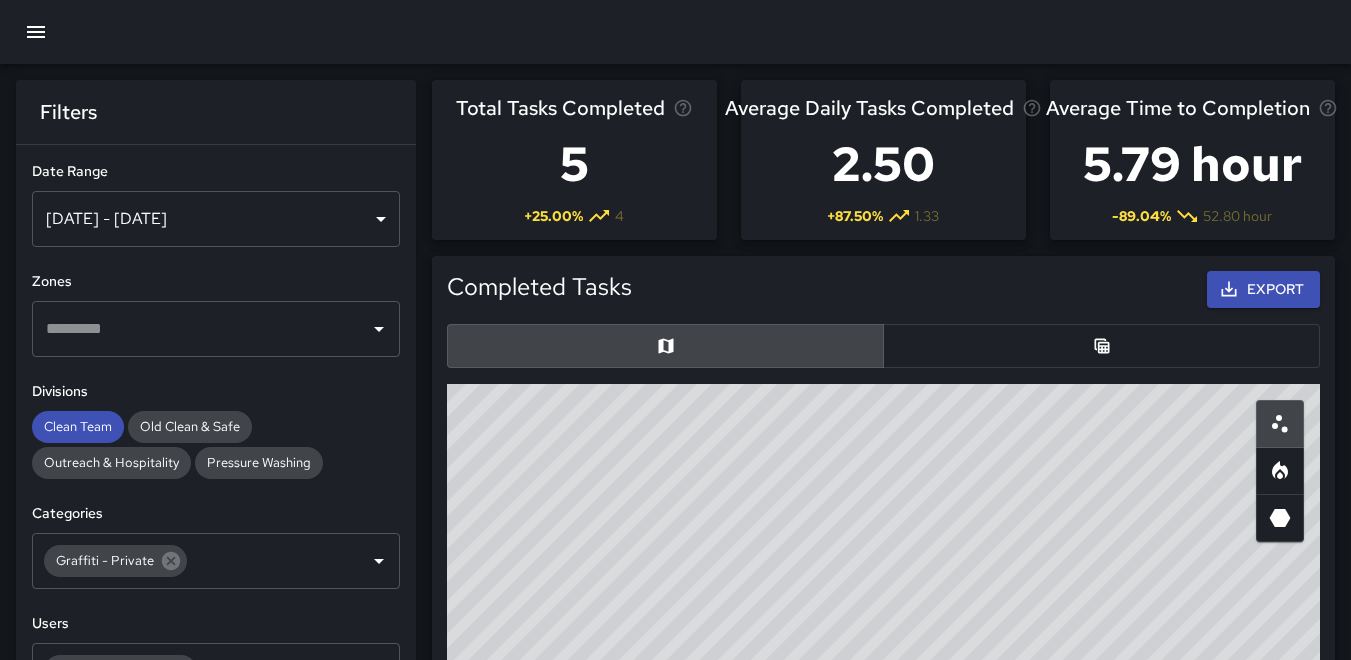 click 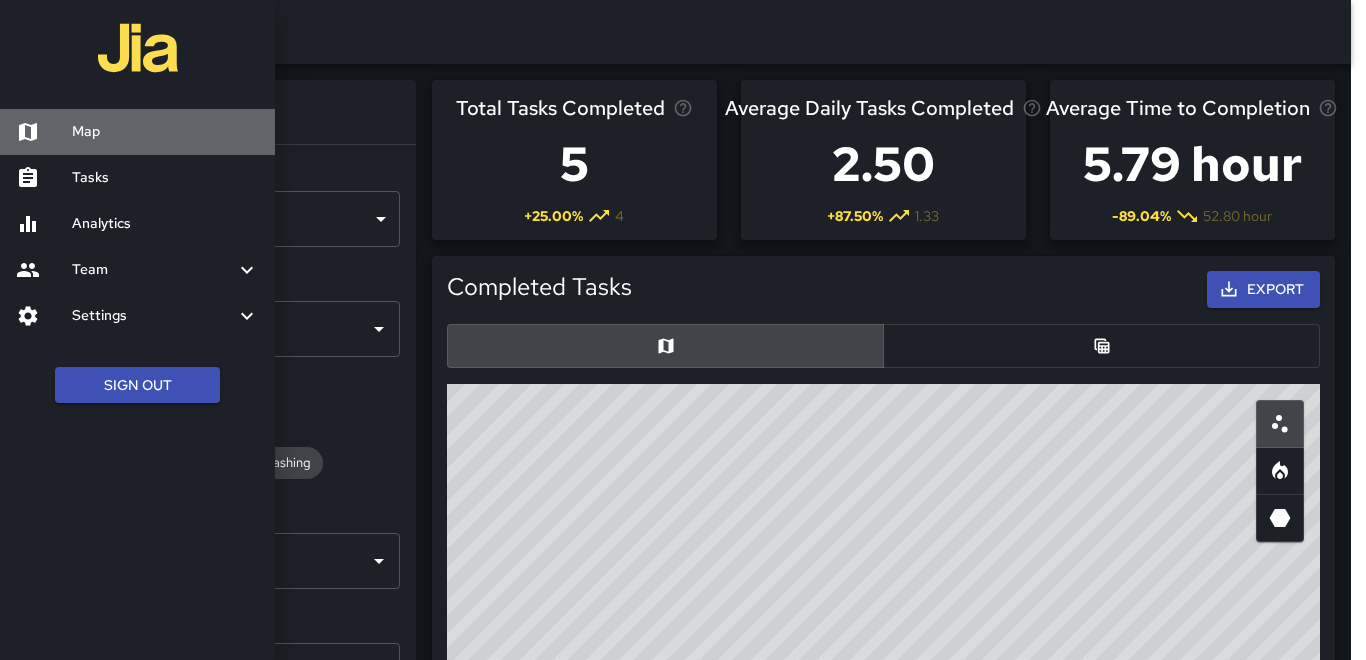 click on "Map" at bounding box center [165, 132] 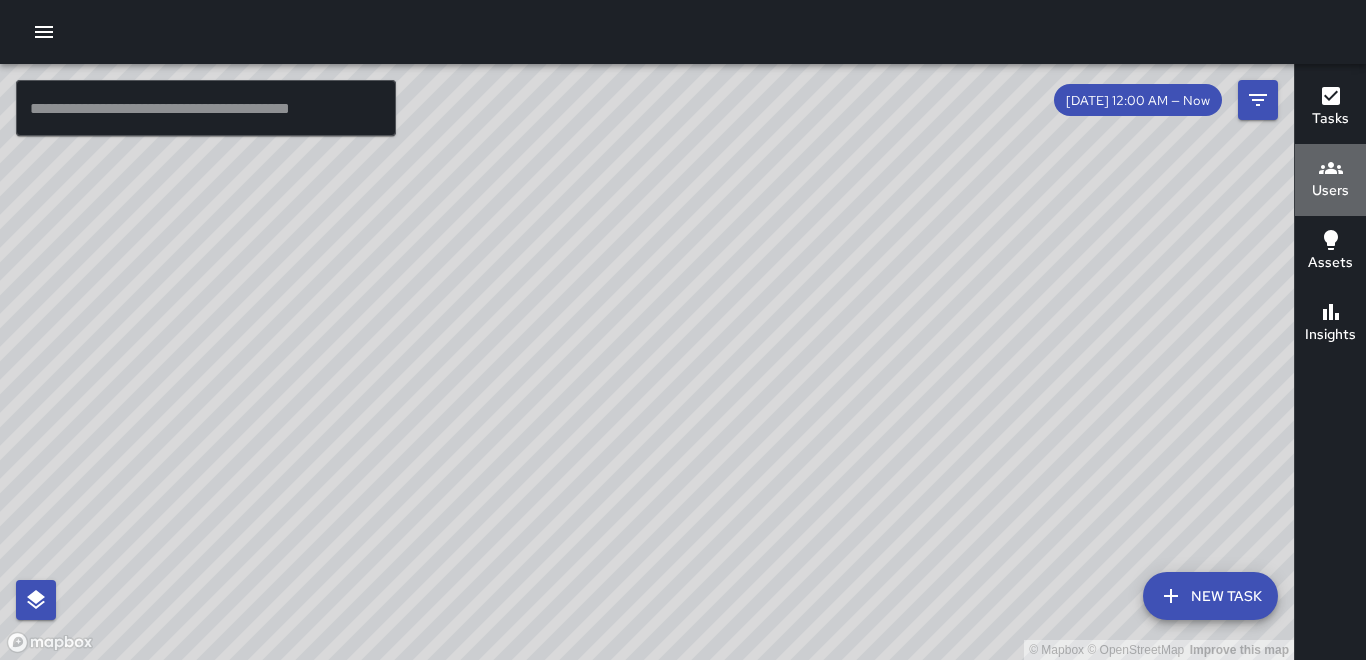 click 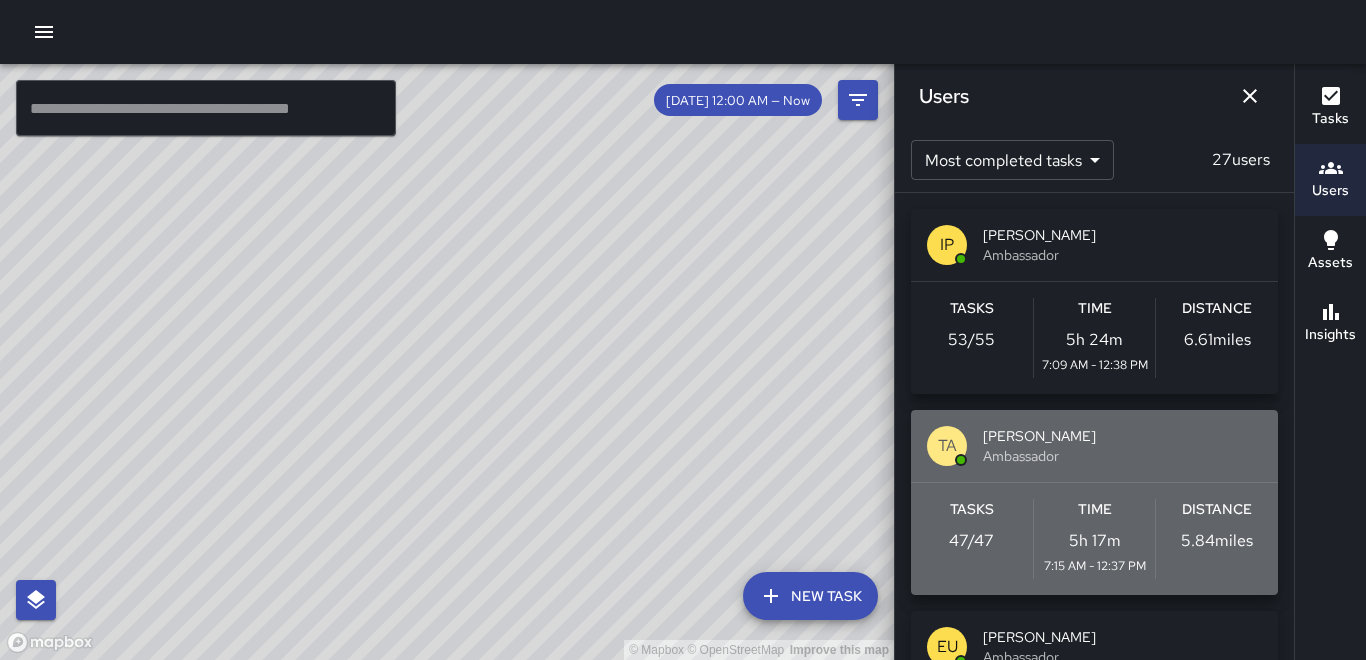 click on "5.84  miles" at bounding box center (1217, 541) 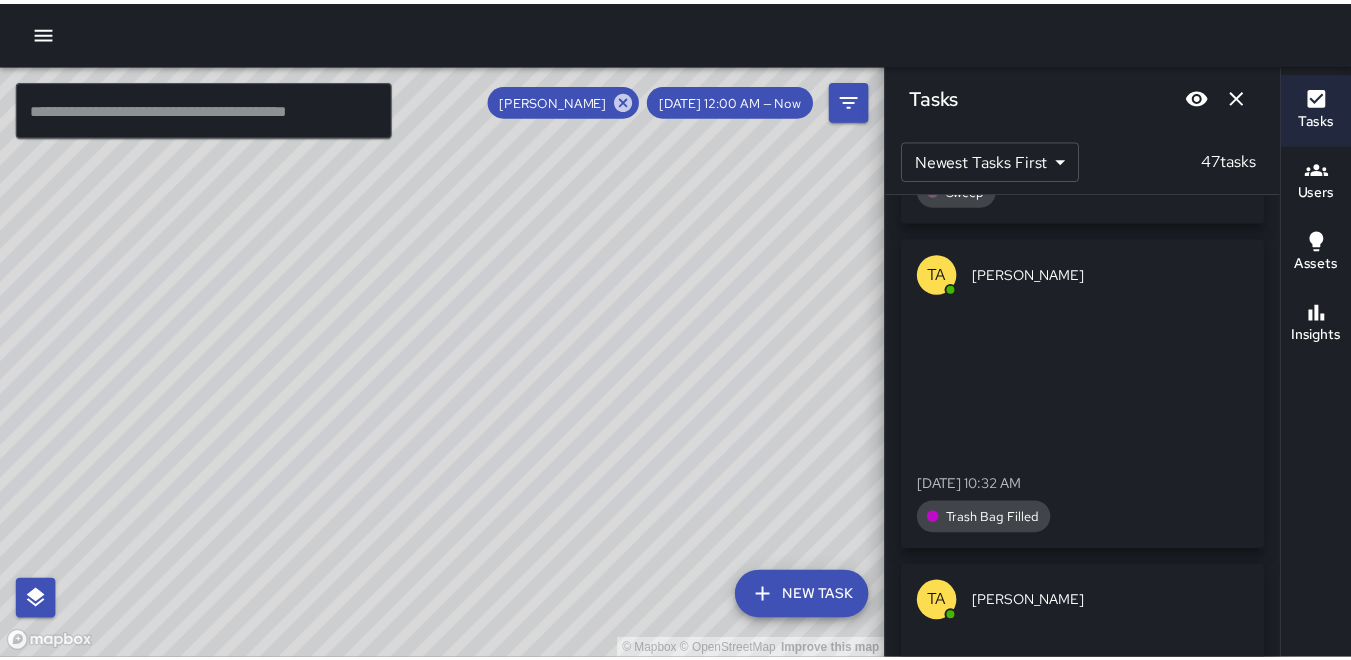 scroll, scrollTop: 2549, scrollLeft: 0, axis: vertical 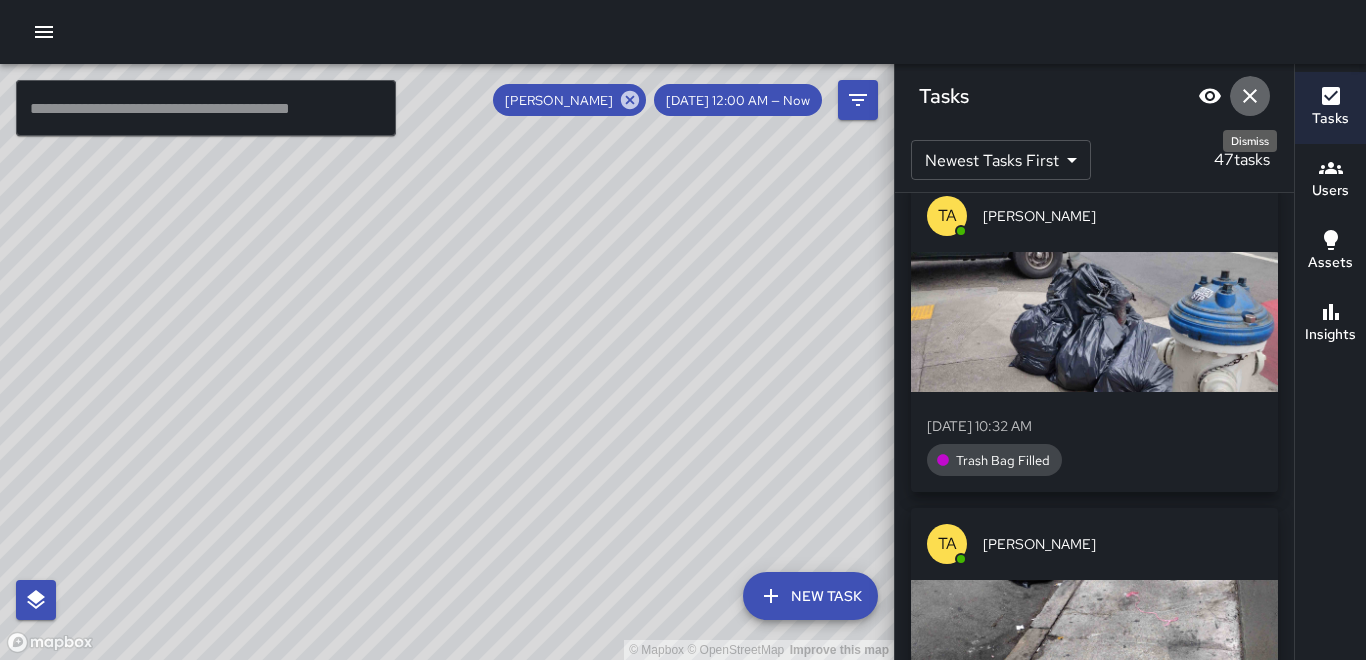 click 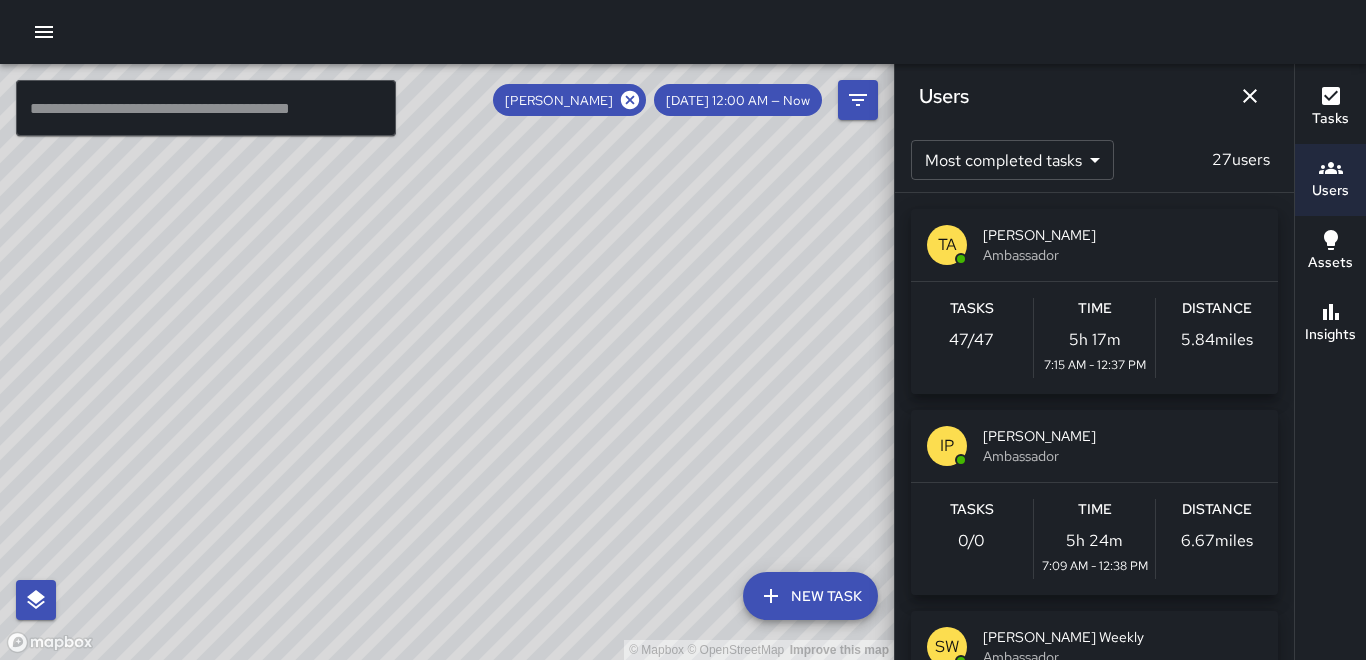 click 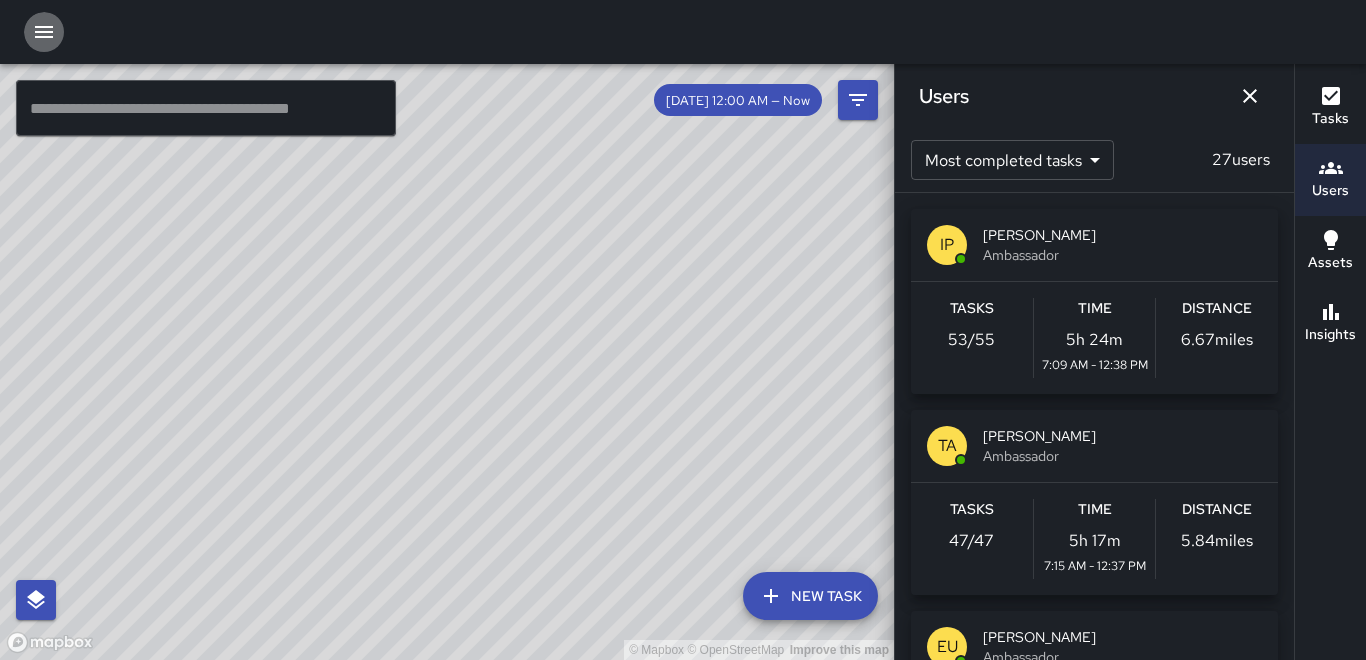 click 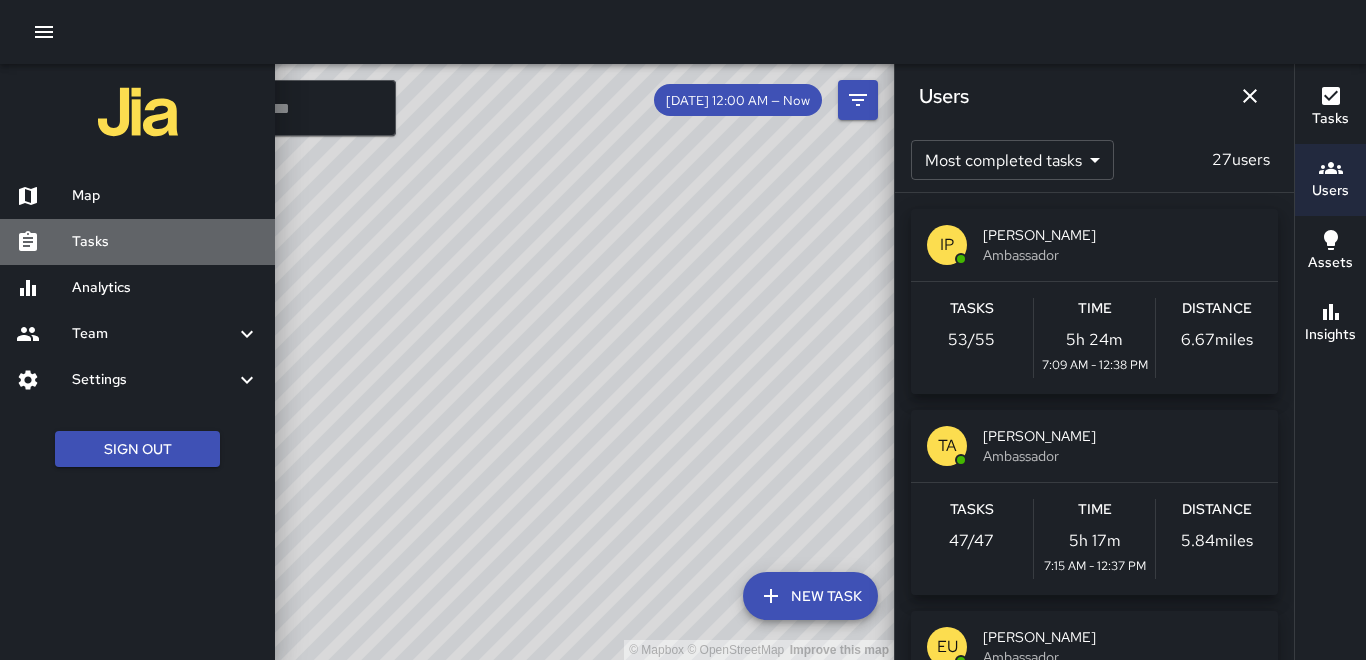 click on "Tasks" at bounding box center [165, 242] 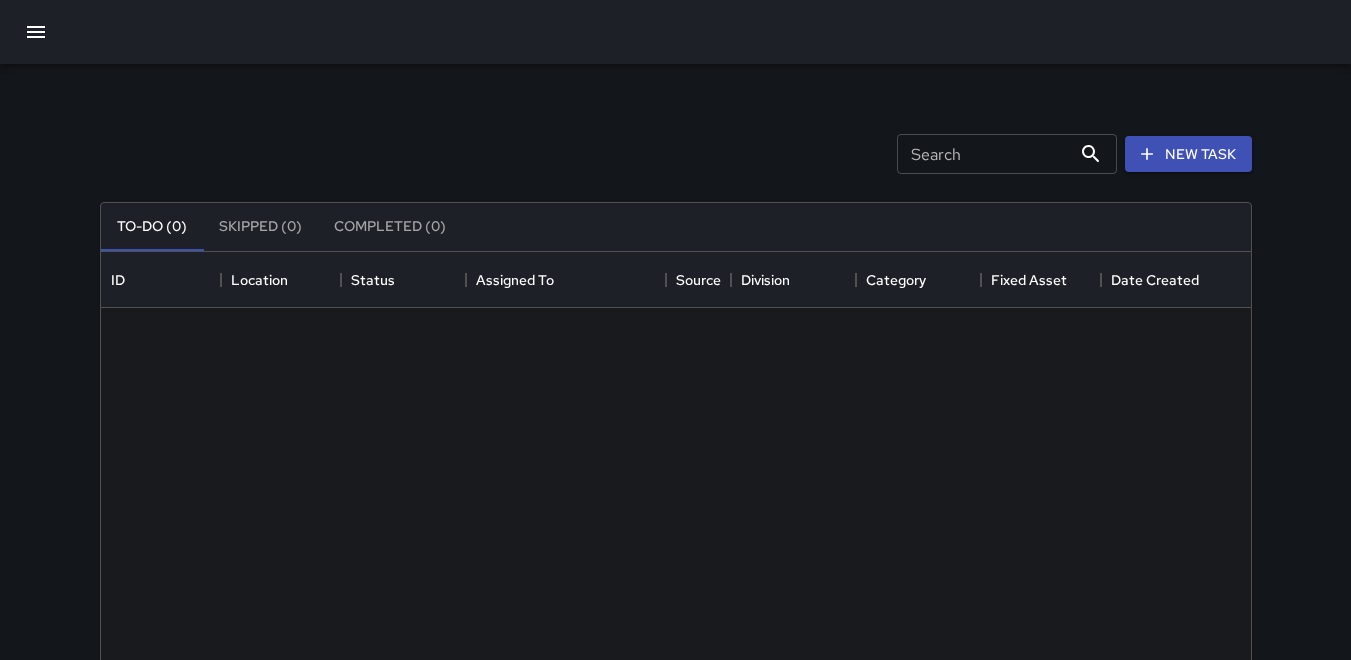 scroll, scrollTop: 16, scrollLeft: 16, axis: both 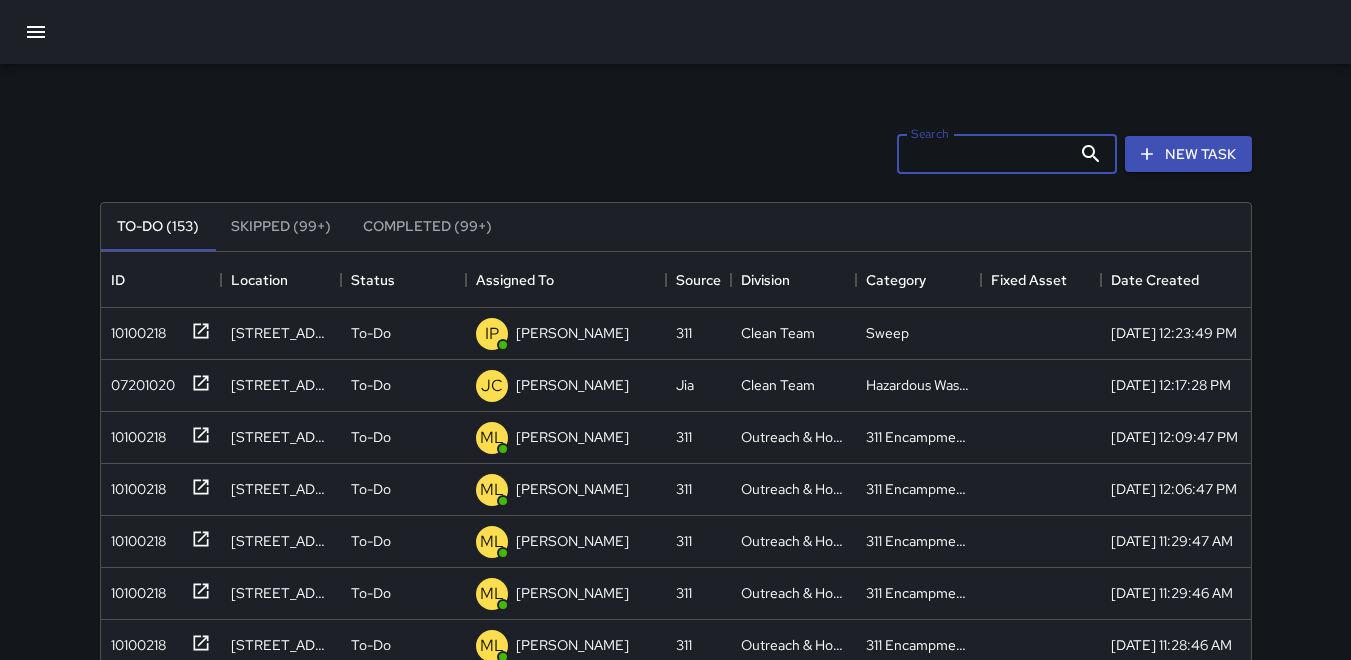 click on "Search" at bounding box center [984, 154] 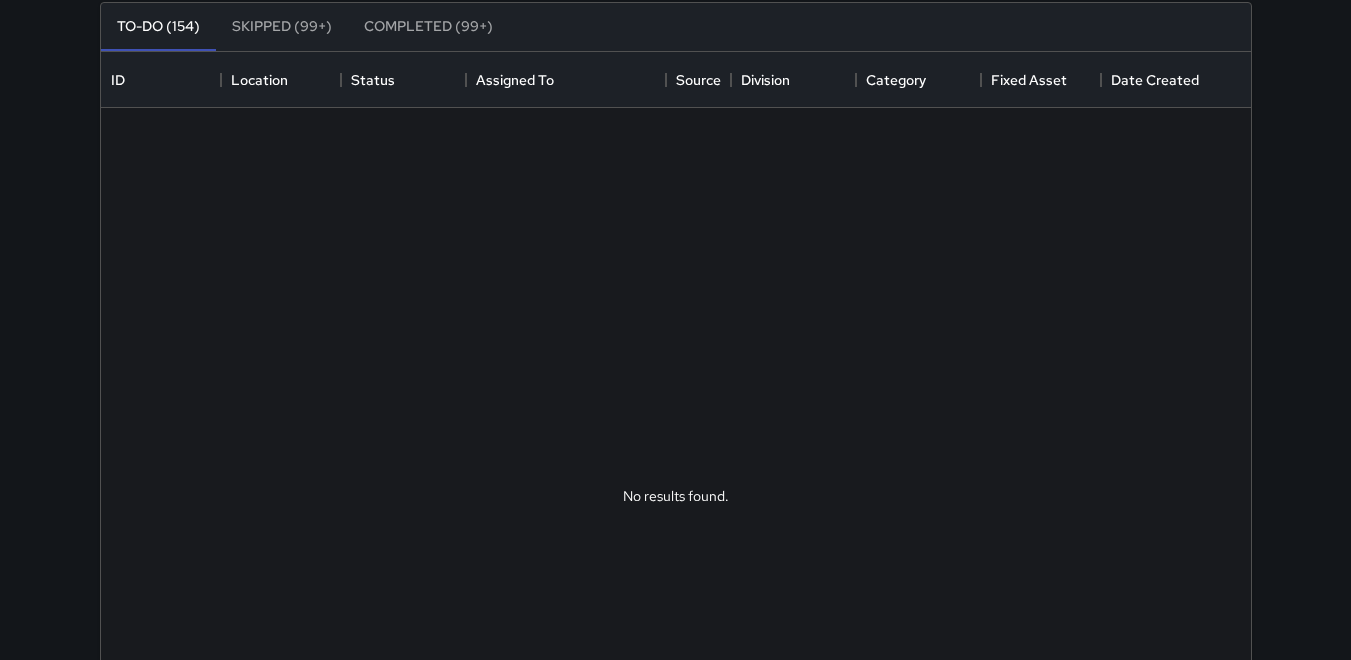 scroll, scrollTop: 0, scrollLeft: 0, axis: both 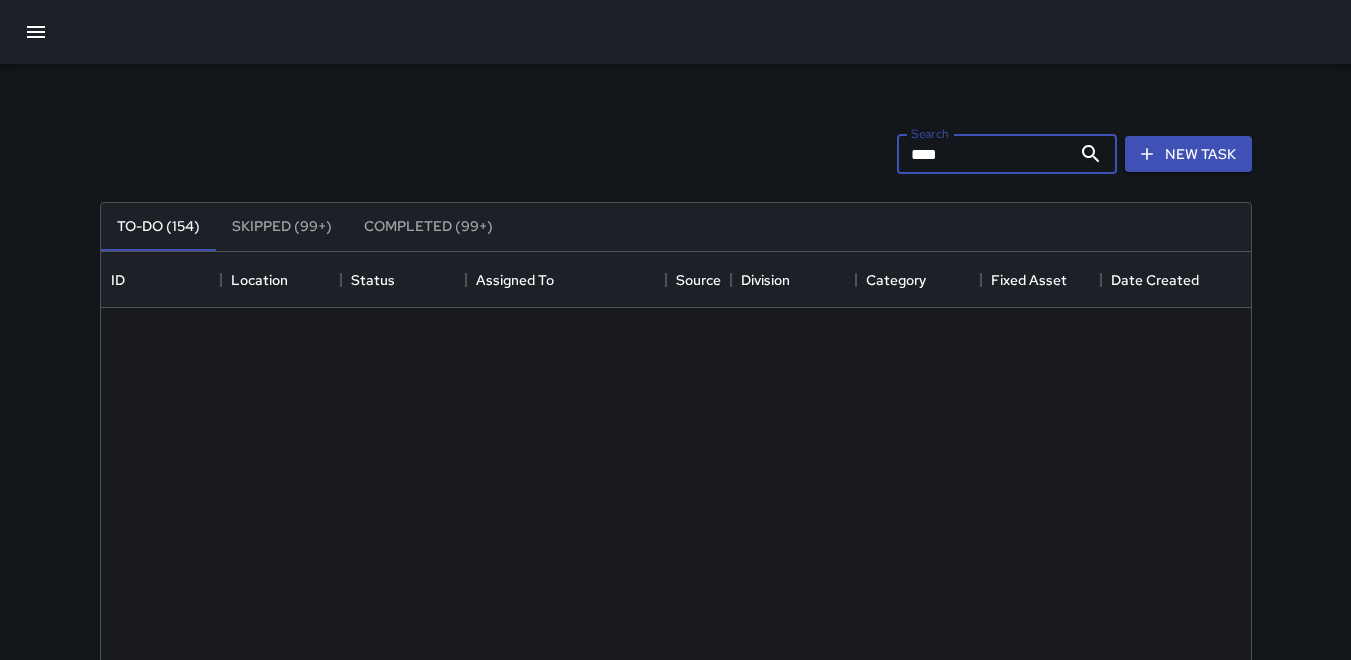 click on "****" at bounding box center (984, 154) 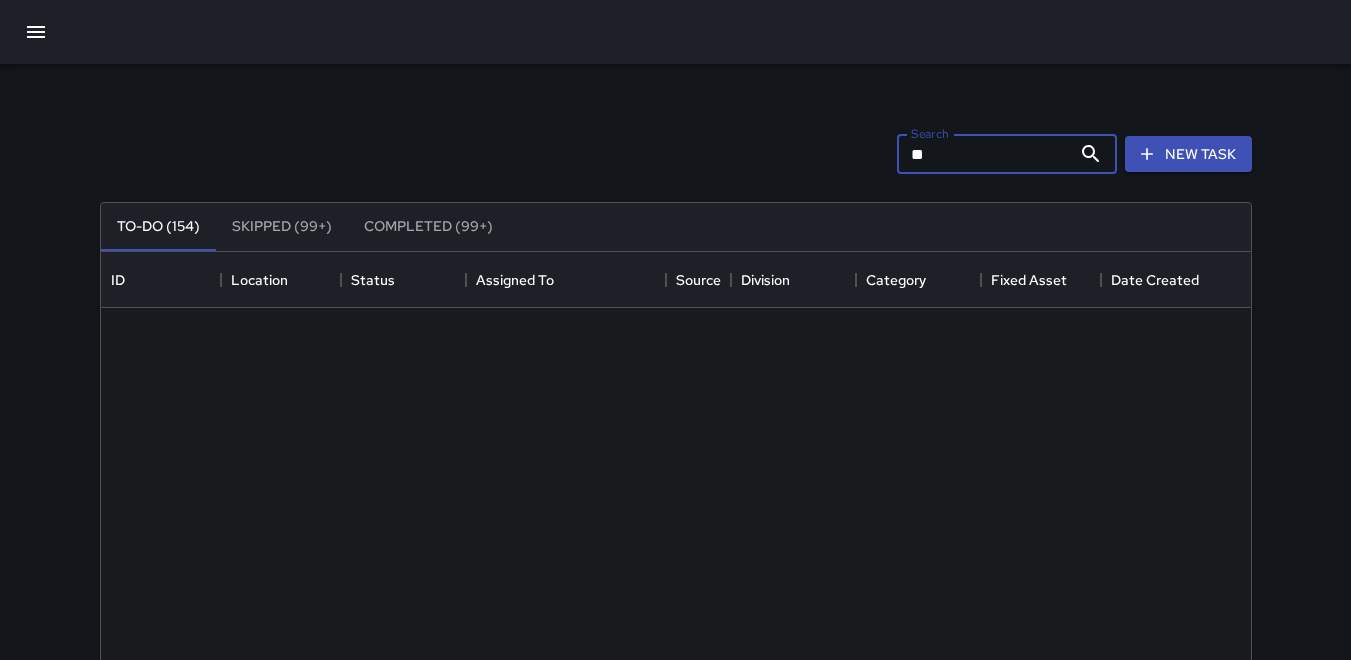 type on "*" 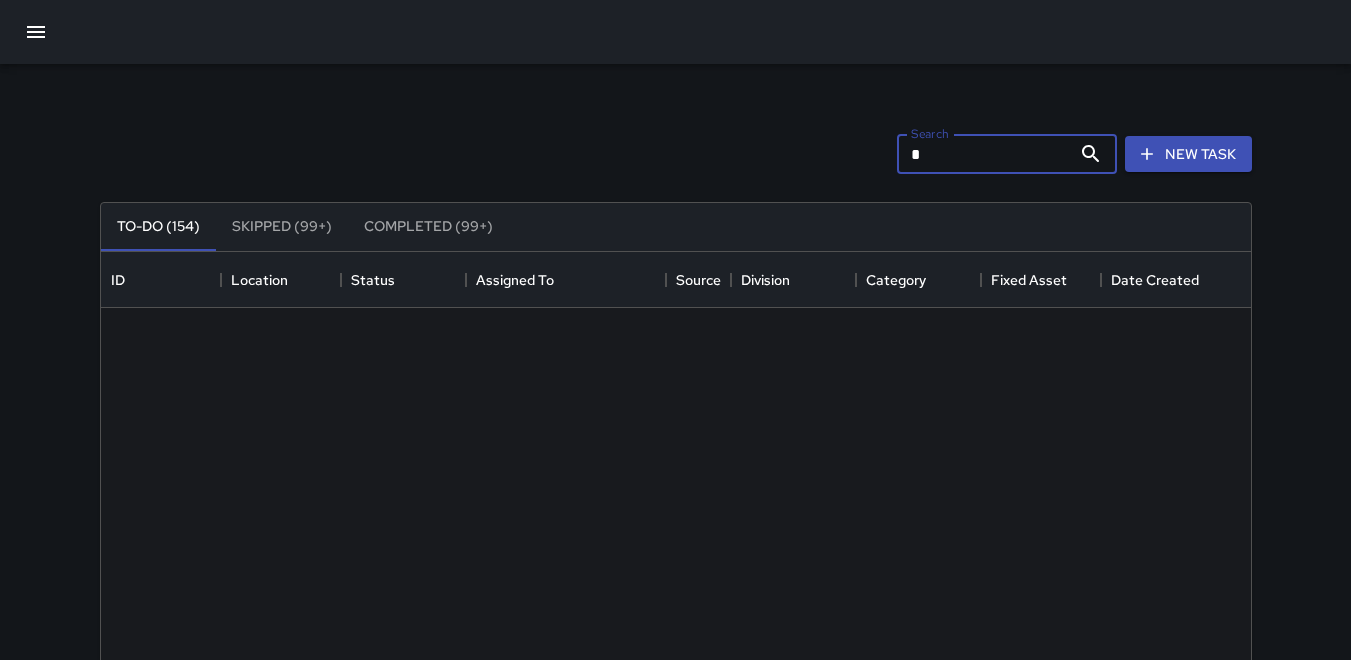 type 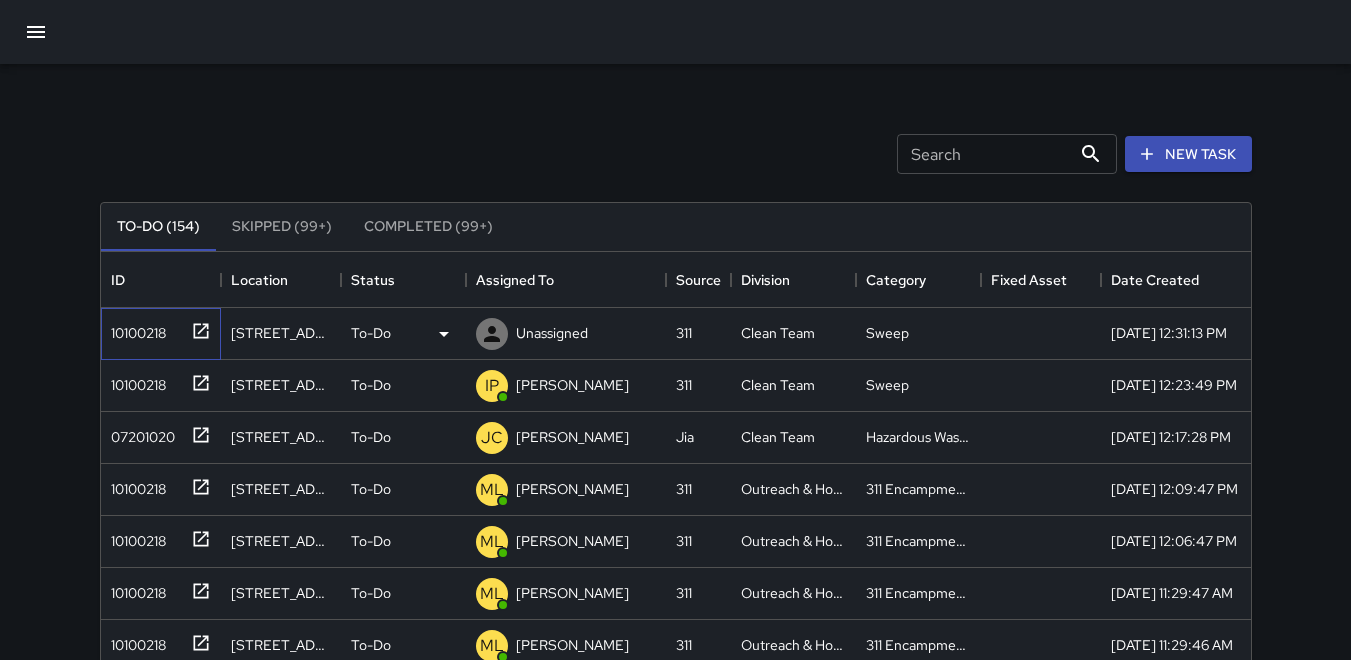 click on "10100218" at bounding box center (134, 329) 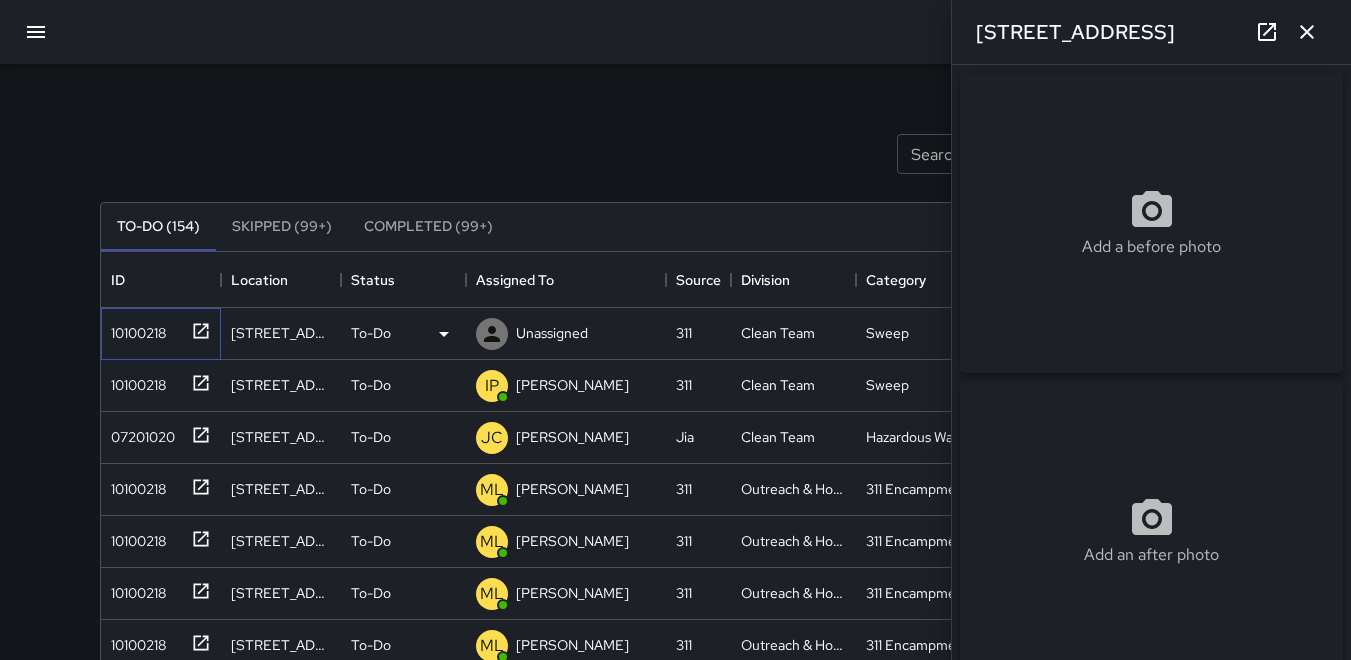 type on "**********" 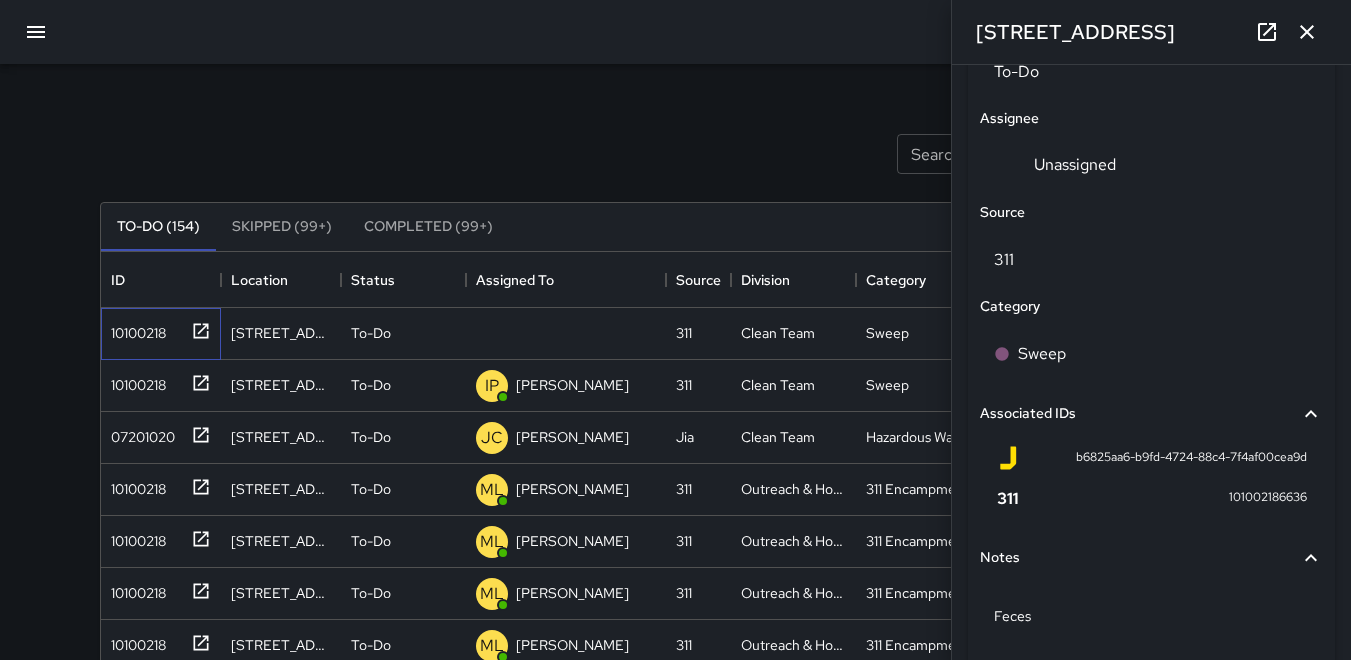 scroll, scrollTop: 1078, scrollLeft: 0, axis: vertical 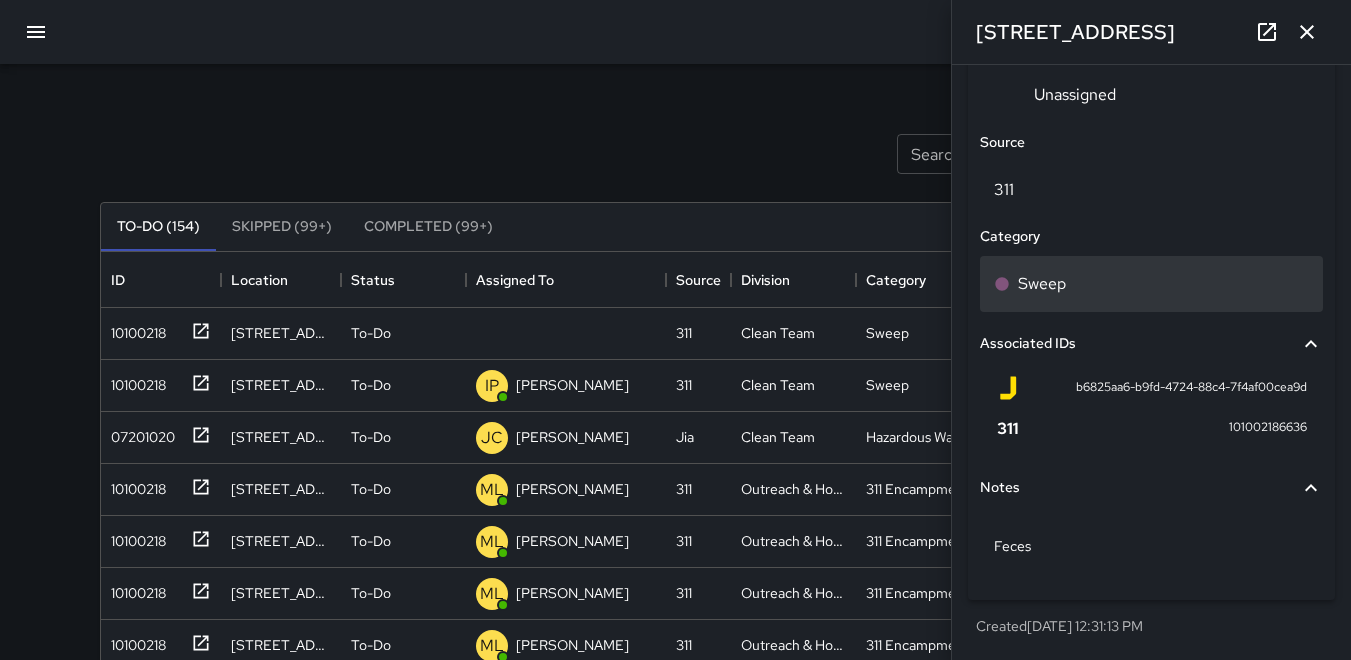 click on "Sweep" at bounding box center (1042, 284) 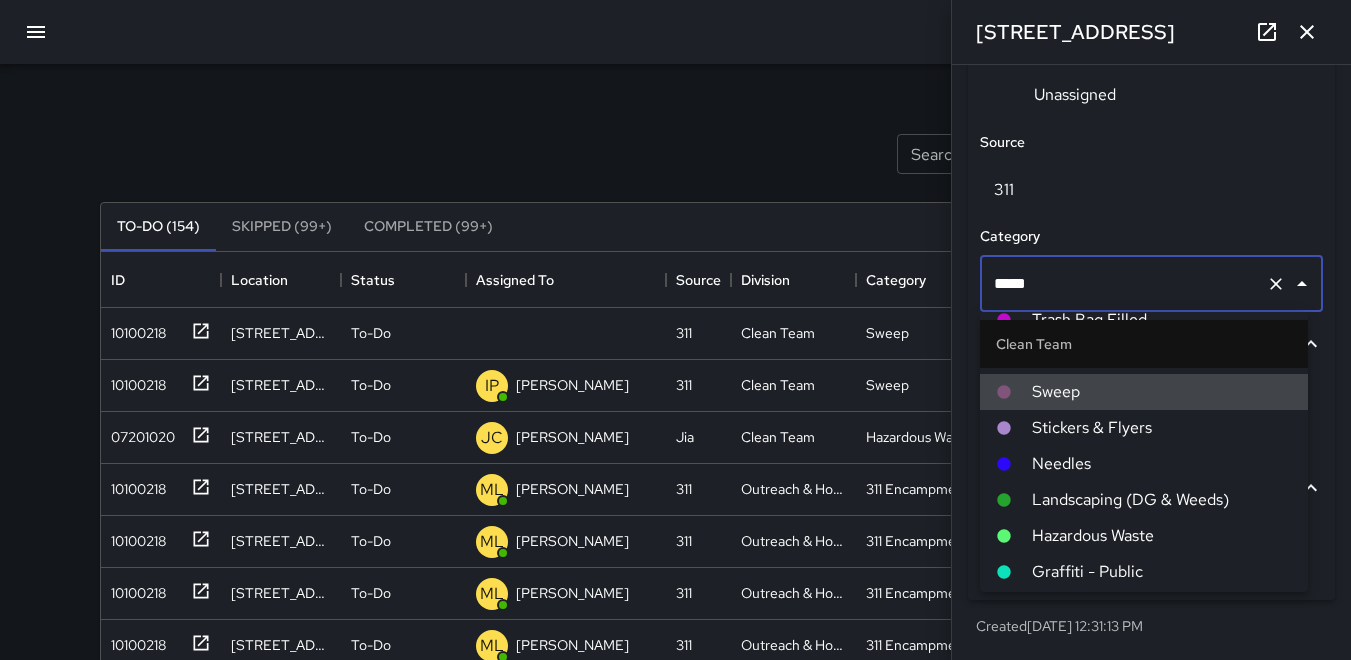 scroll, scrollTop: 100, scrollLeft: 0, axis: vertical 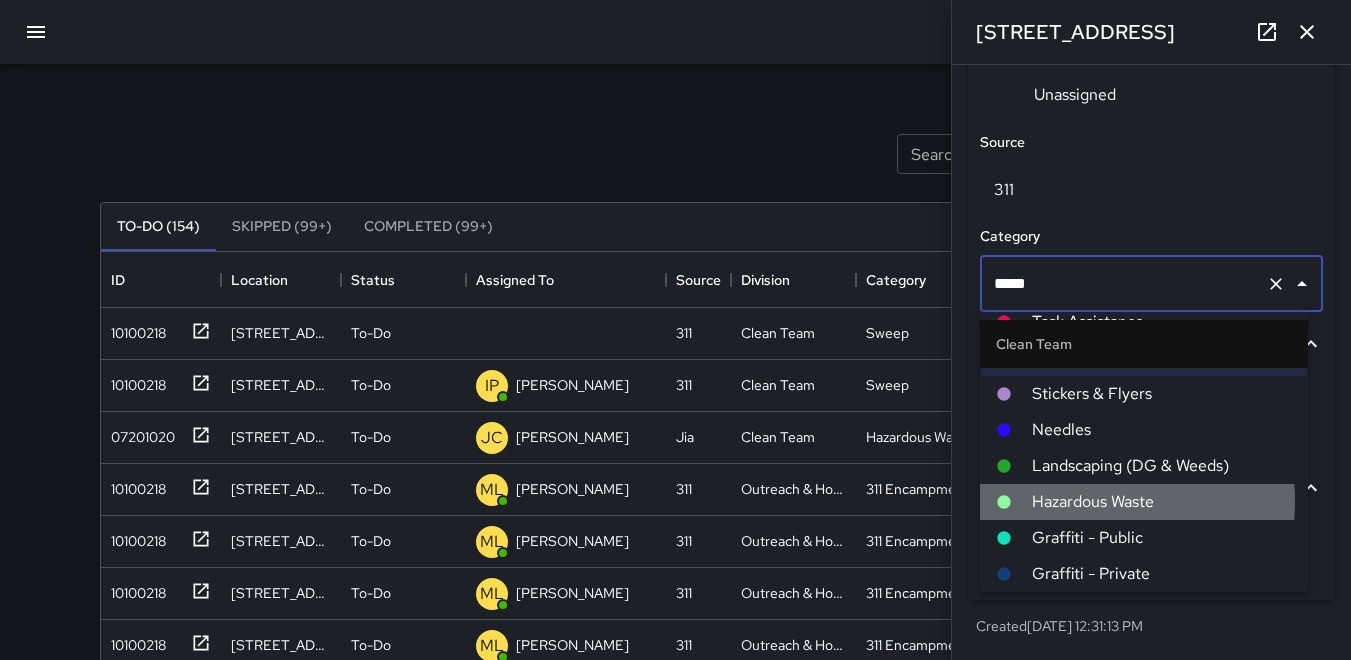 click on "Hazardous Waste" at bounding box center [1162, 502] 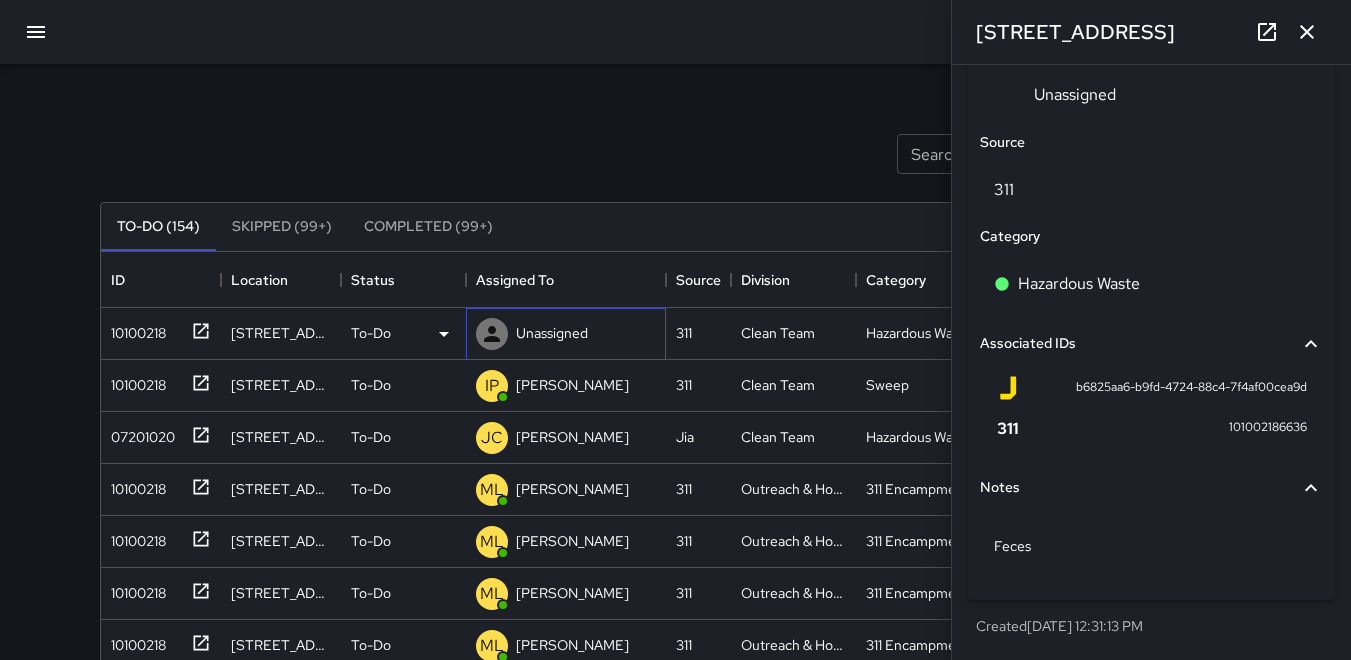 click 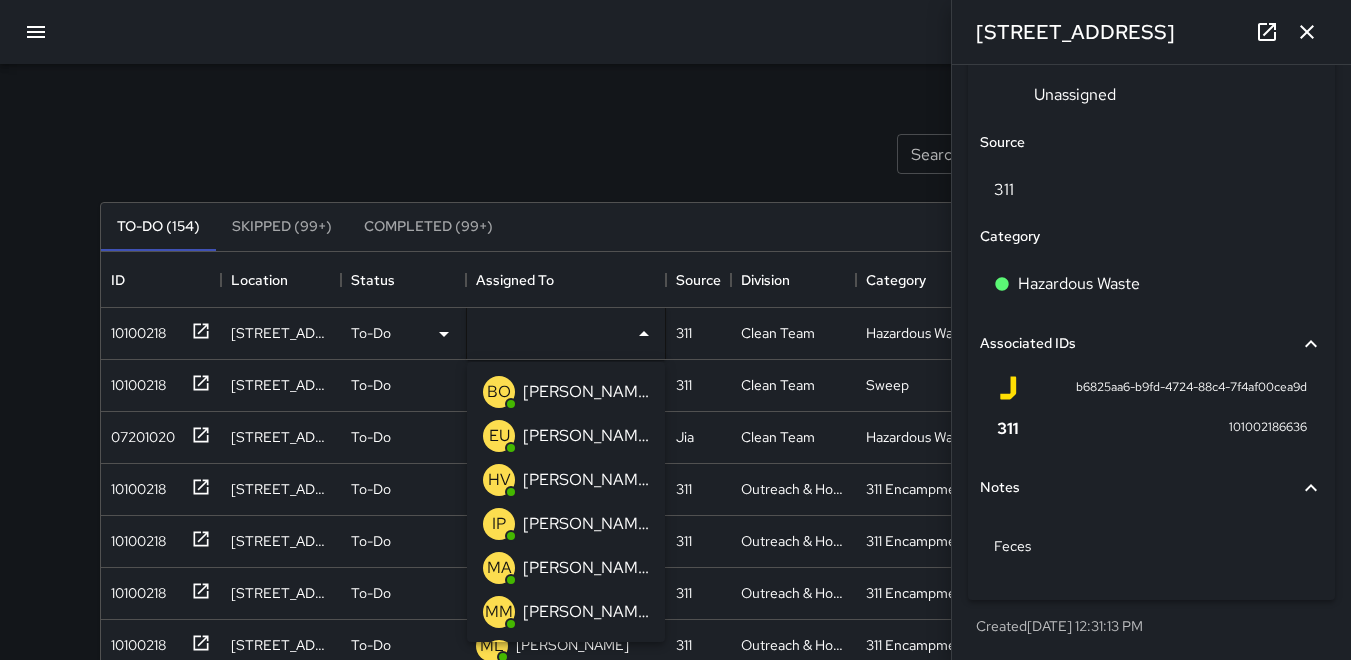 click on "IP" at bounding box center (499, 524) 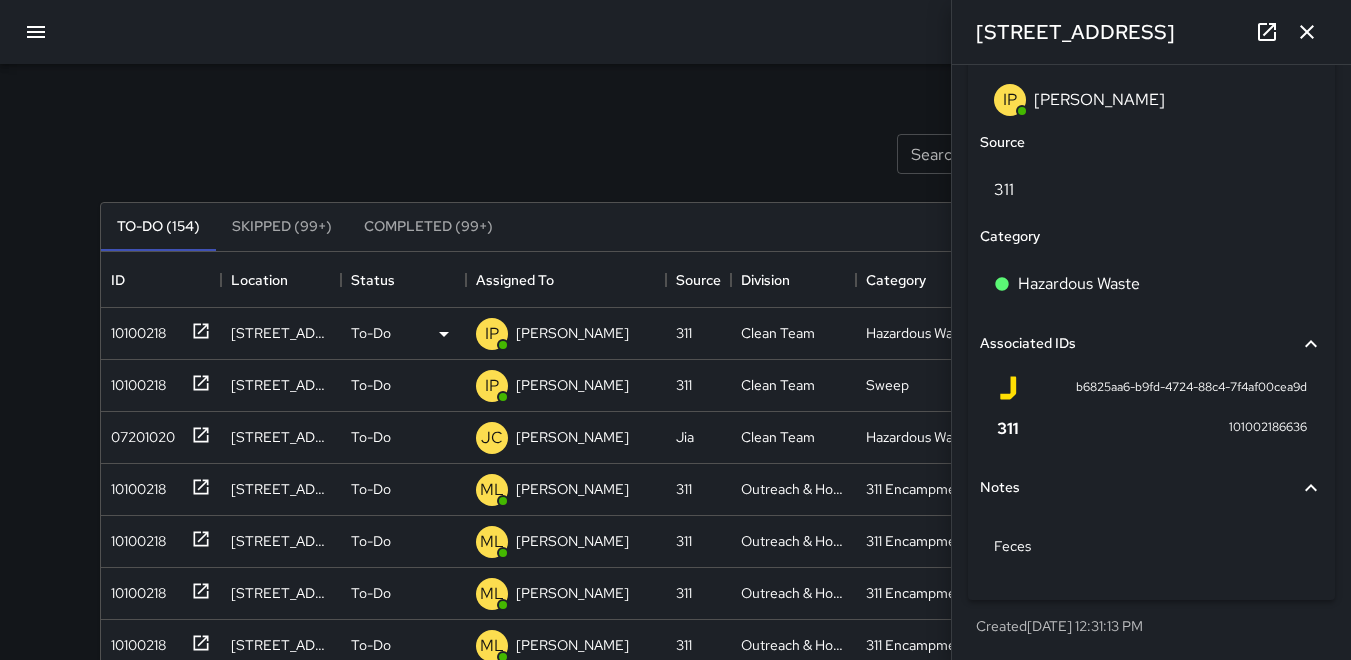 click 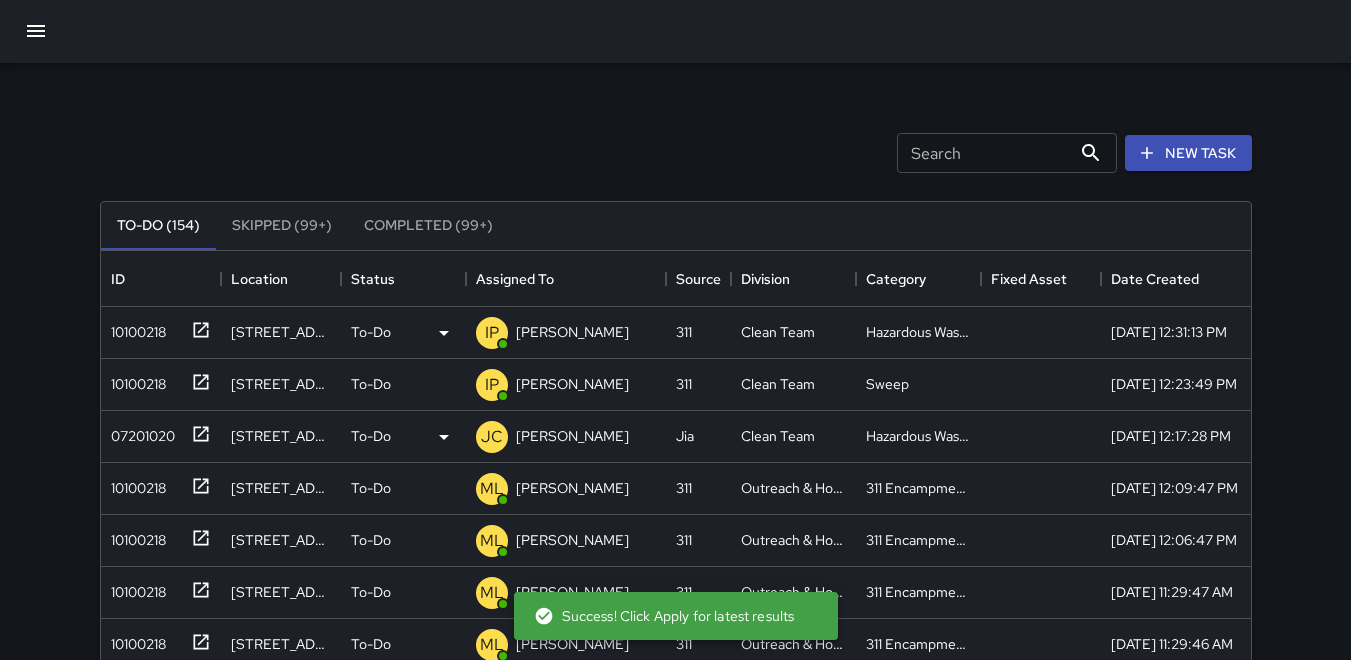 scroll, scrollTop: 0, scrollLeft: 0, axis: both 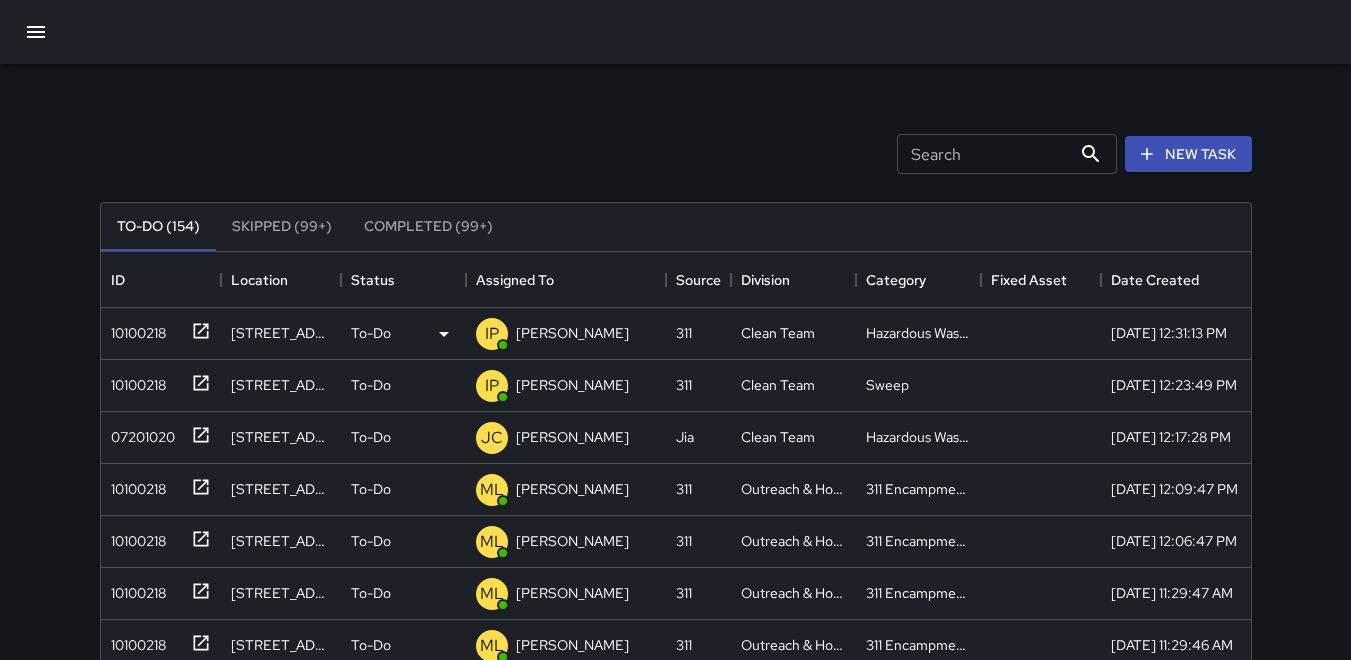 click on "Search Search New Task To-Do (154) Skipped (99+) Completed (99+) ID Location Status Assigned To Source Division Category Fixed Asset Date Created 10100218 [STREET_ADDRESS] To-Do IP [PERSON_NAME] 311 Clean Team Hazardous Waste [DATE] 12:31:13 PM 10100218 991 [GEOGRAPHIC_DATA] To-Do IP [PERSON_NAME] 311 Clean Team Sweep [DATE] 12:23:49 PM 07201020 1292 [GEOGRAPHIC_DATA] To-Do [PERSON_NAME] Jia Clean Team Hazardous Waste [DATE] 12:17:28 PM 10100218 [GEOGRAPHIC_DATA] To-Do ML [PERSON_NAME] 311 Outreach & Hospitality 311 Encampments [DATE] 12:09:47 PM 10100218 [STREET_ADDRESS] To-Do ML [PERSON_NAME] 311 Outreach & Hospitality 311 Encampments [DATE] 12:06:47 PM 10100218 [STREET_ADDRESS] To-Do ML [PERSON_NAME] 311 Outreach & Hospitality 311 Encampments [DATE] 11:29:47 AM 10100218 [STREET_ADDRESS] To-Do ML [PERSON_NAME] 311 Outreach & Hospitality 311 Encampments [DATE] 11:29:46 AM 10100218 [STREET_ADDRESS] To-Do ML [PERSON_NAME] 311 Outreach & Hospitality 311 Encampments a0e6bea0 To-Do SW" at bounding box center (675, 590) 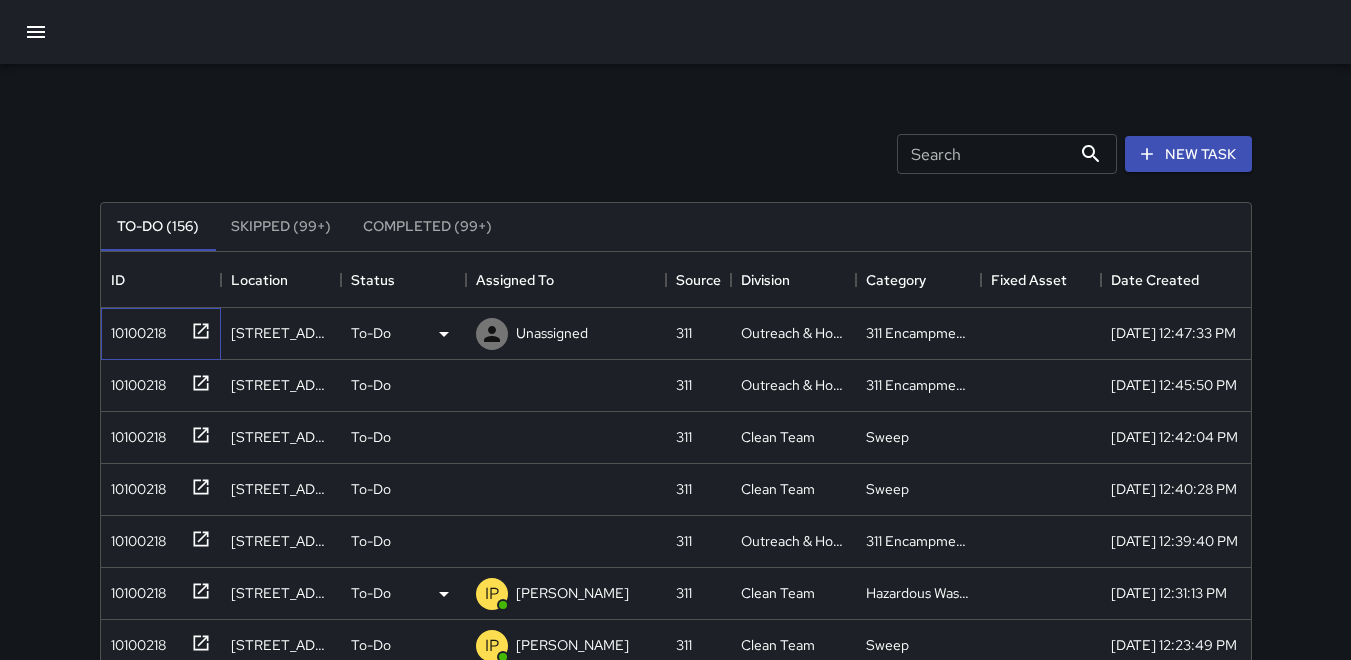 click on "10100218" at bounding box center [134, 329] 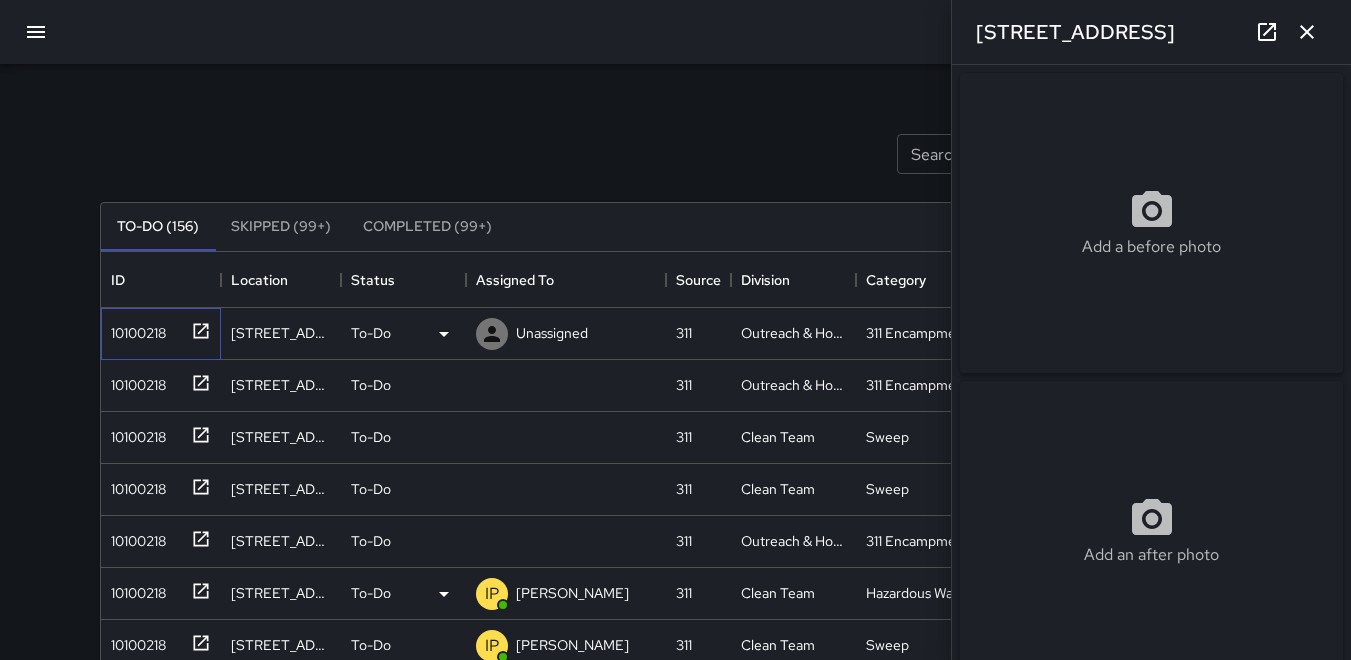 type on "**********" 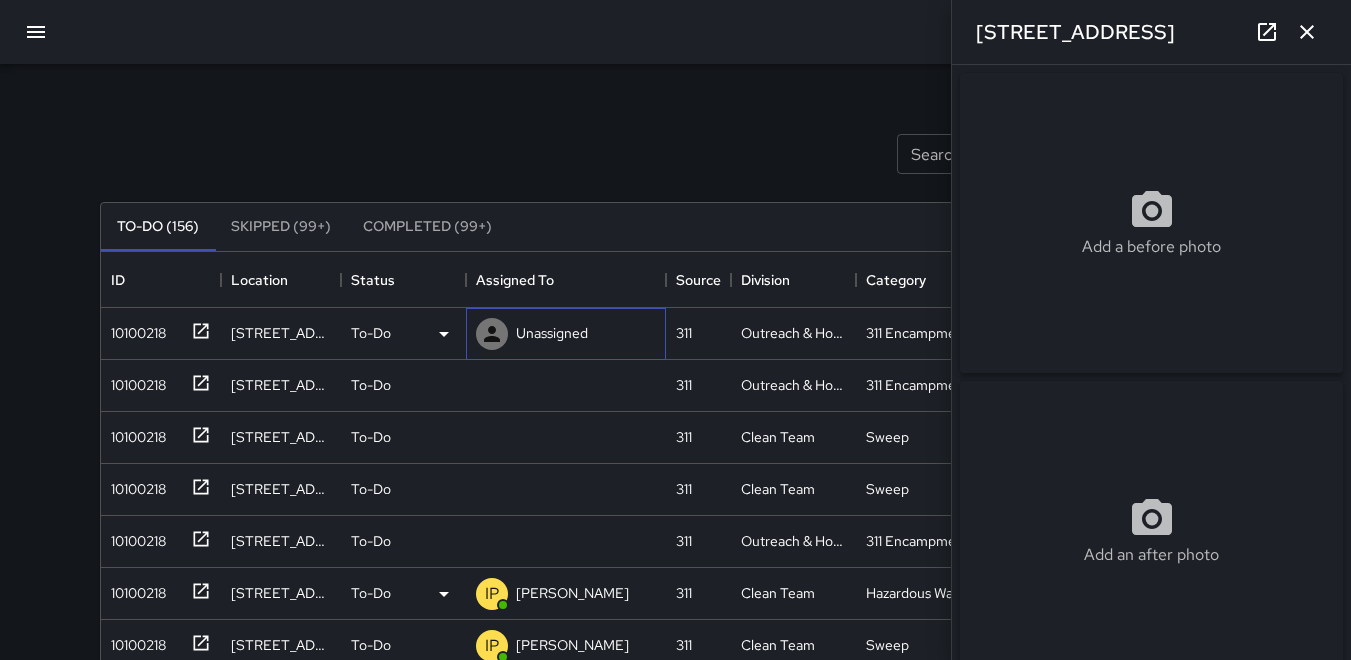 click 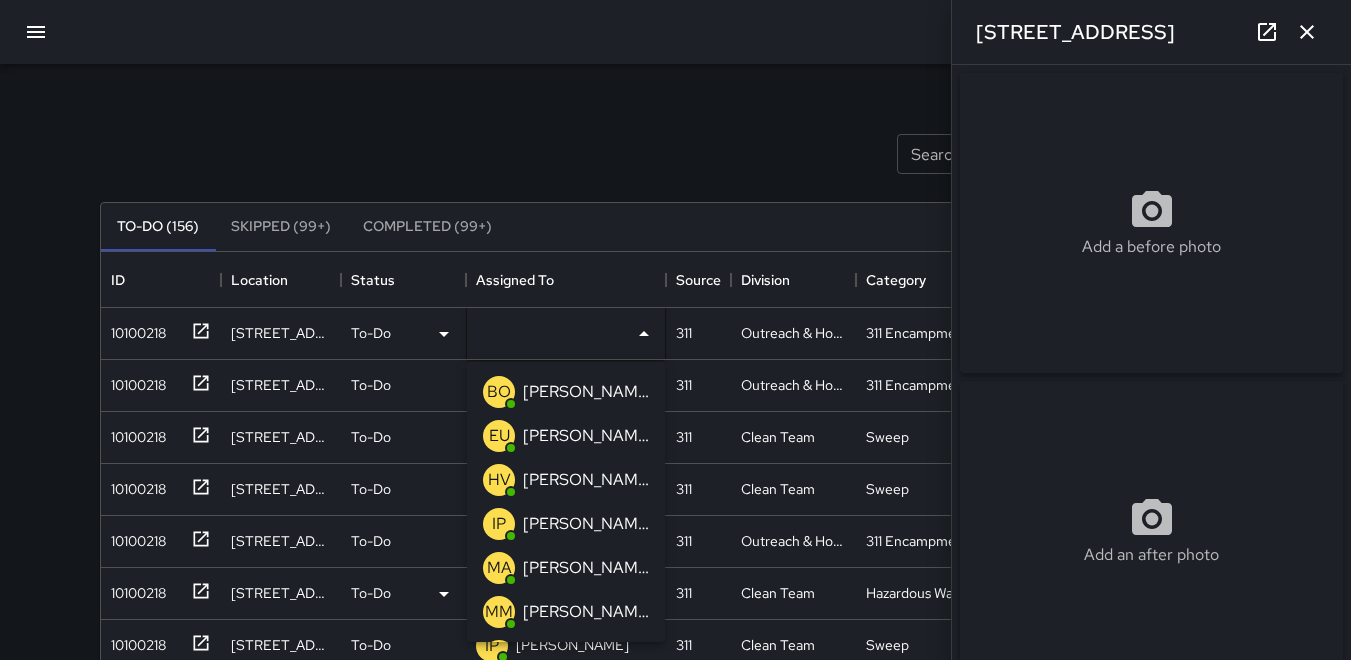 scroll, scrollTop: 100, scrollLeft: 0, axis: vertical 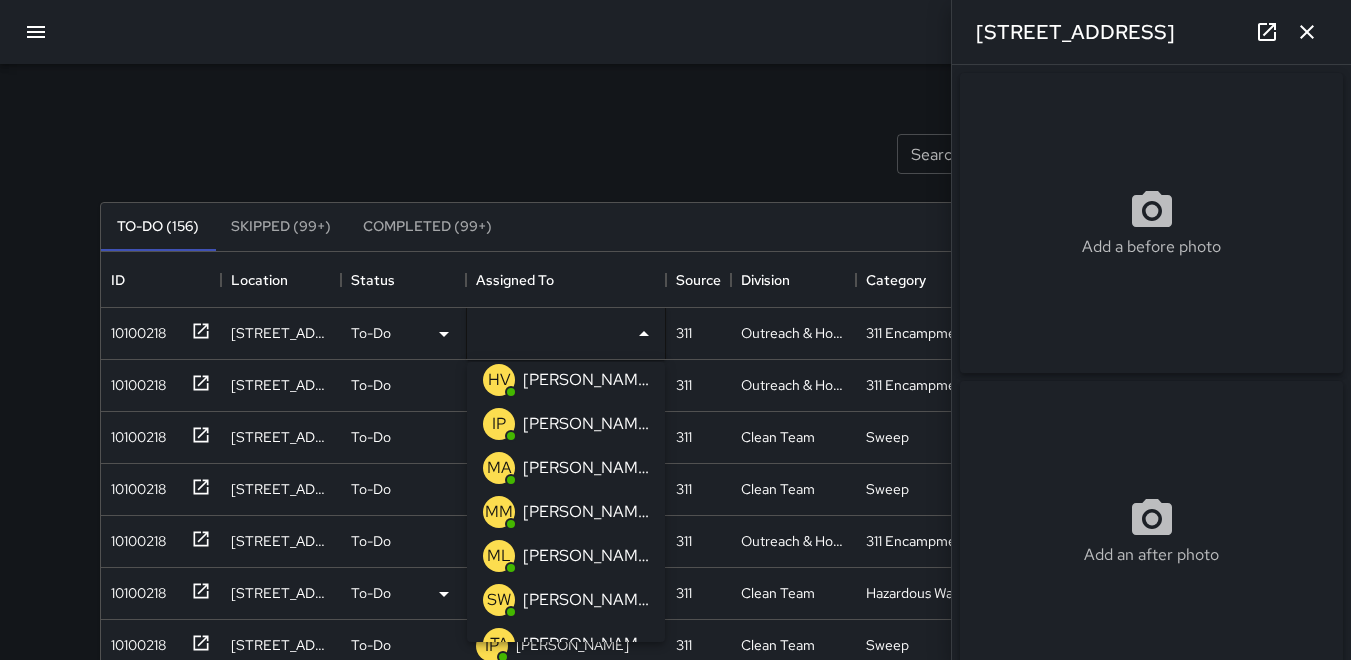 click on "ML" at bounding box center (499, 556) 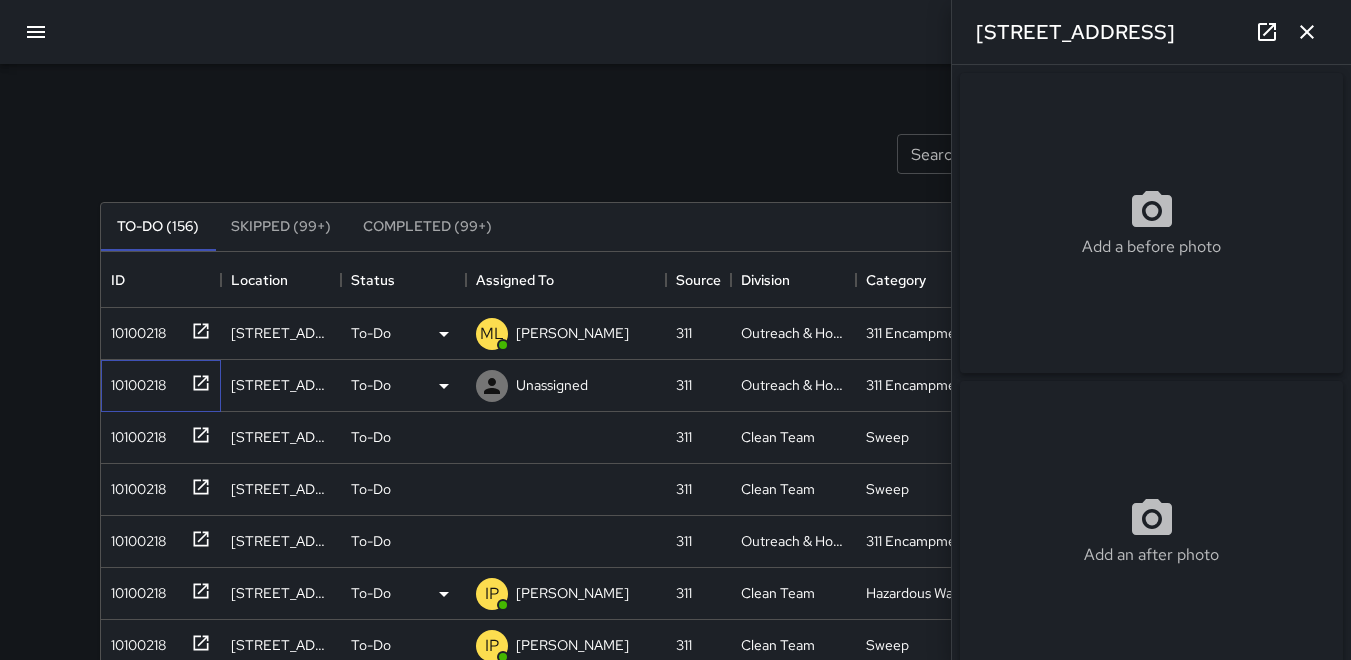 click on "10100218" at bounding box center (134, 381) 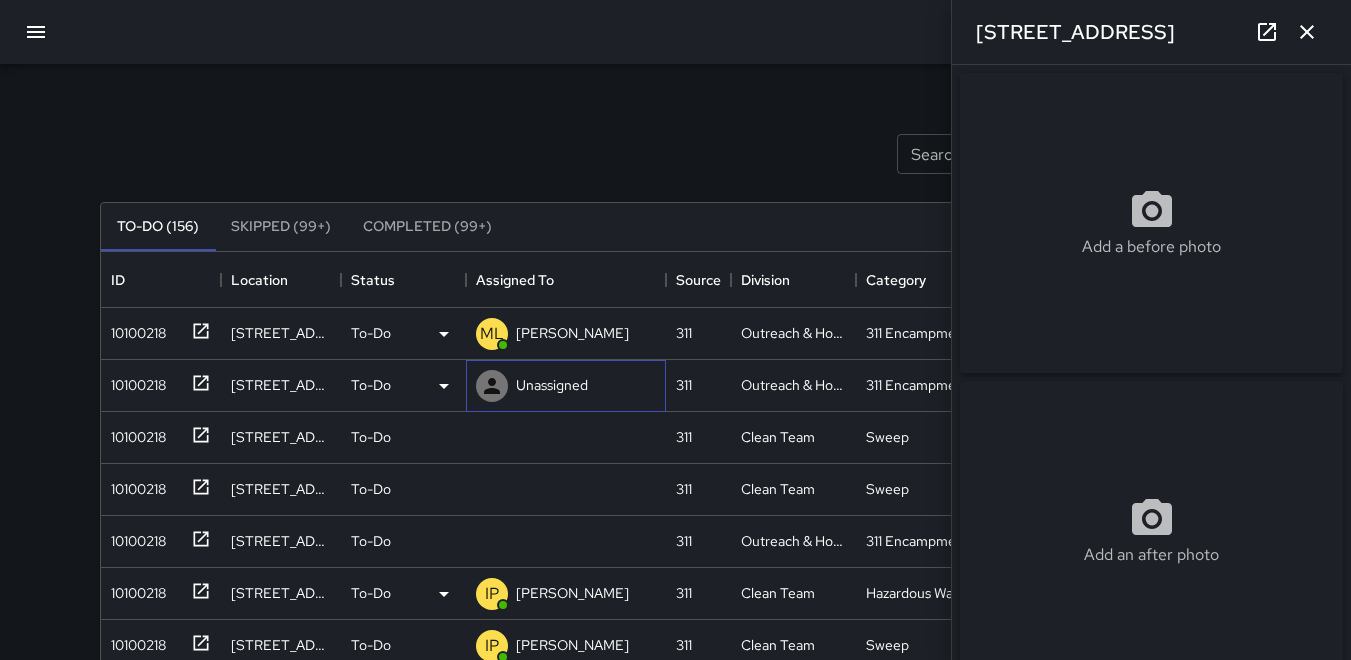 click 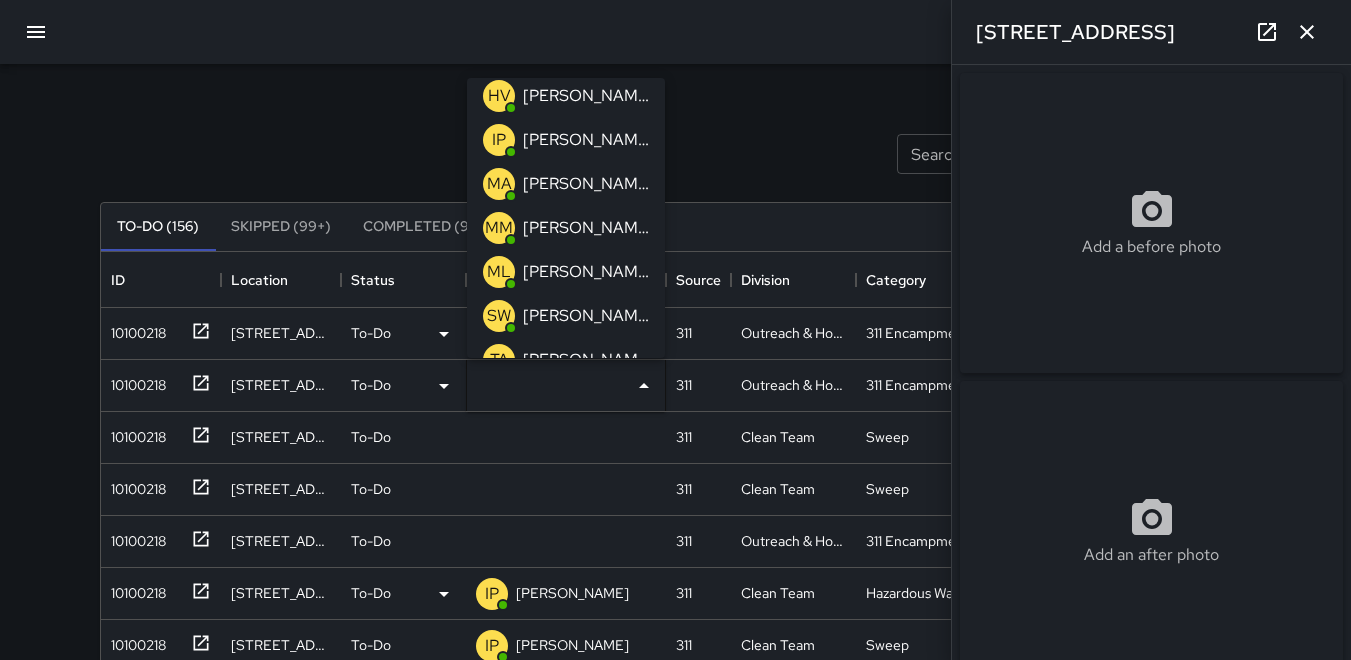 scroll, scrollTop: 200, scrollLeft: 0, axis: vertical 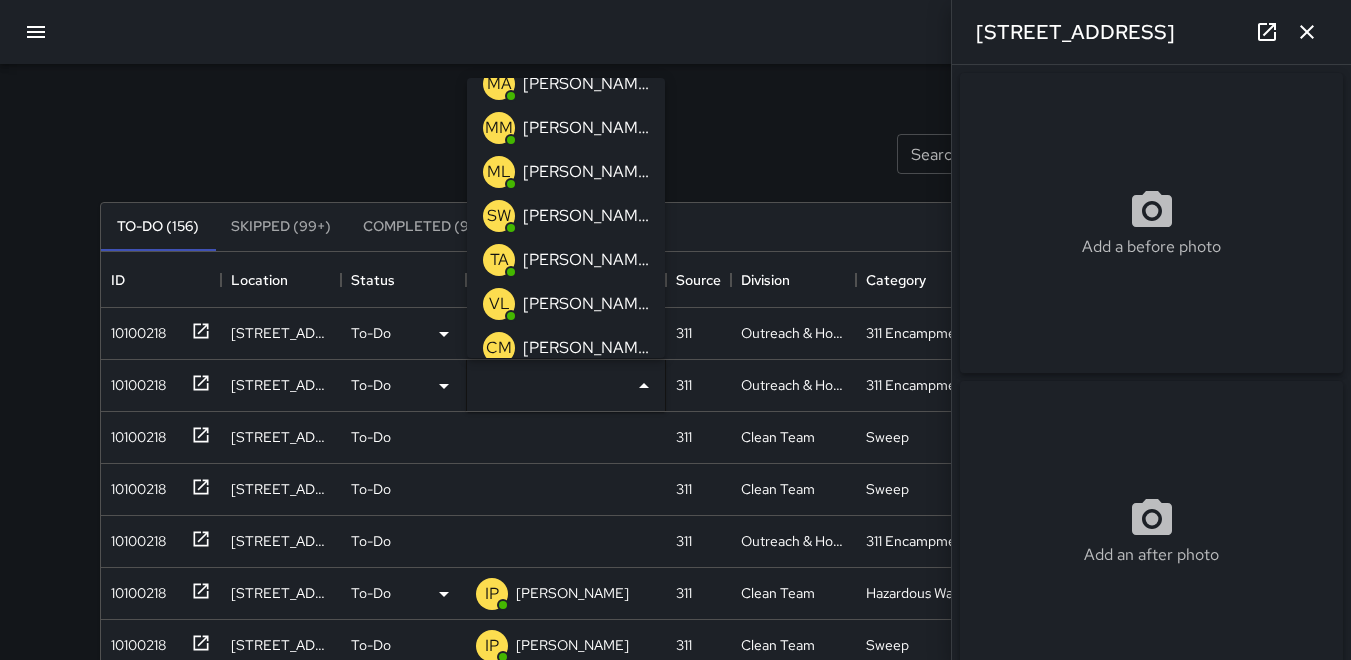 click on "ML" at bounding box center [499, 172] 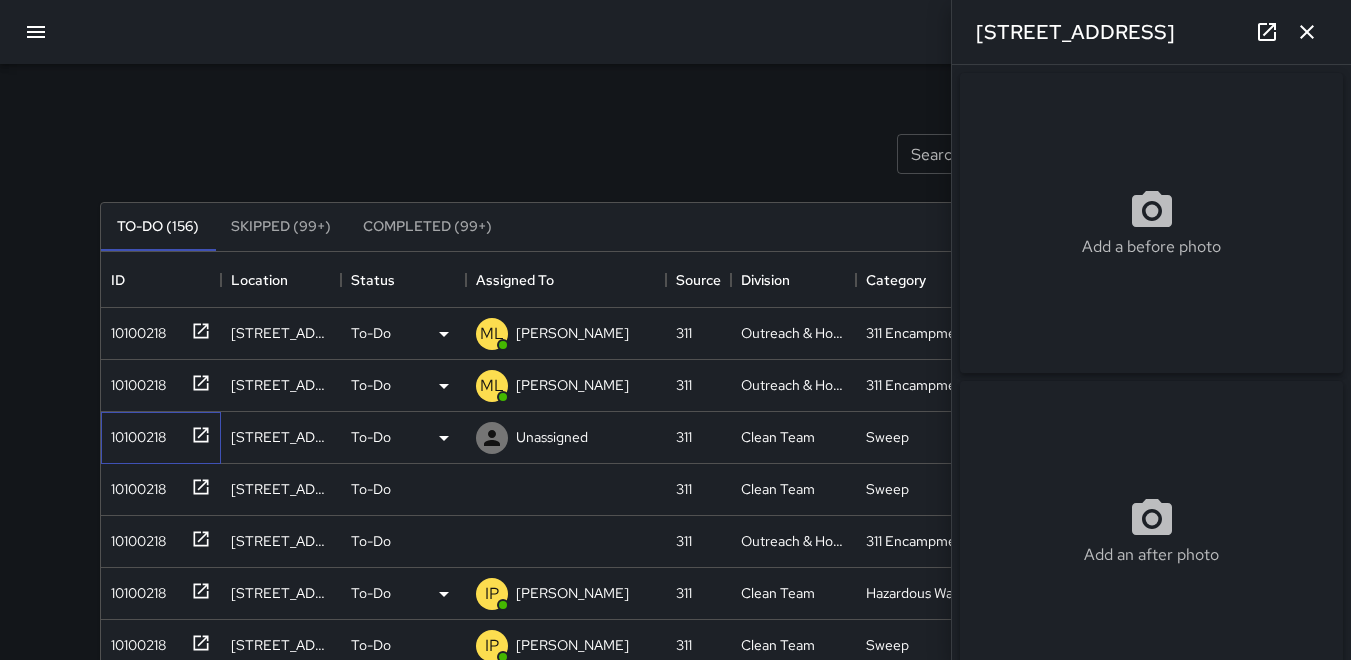 click on "10100218" at bounding box center (134, 433) 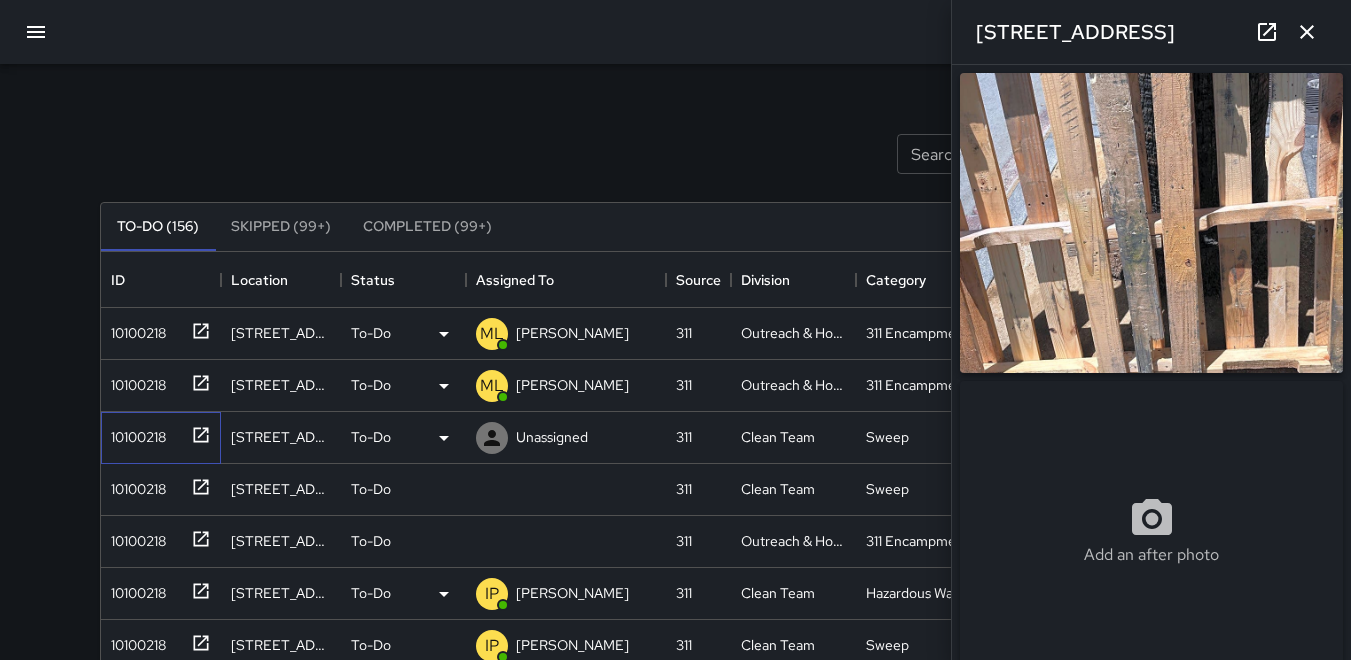 type on "**********" 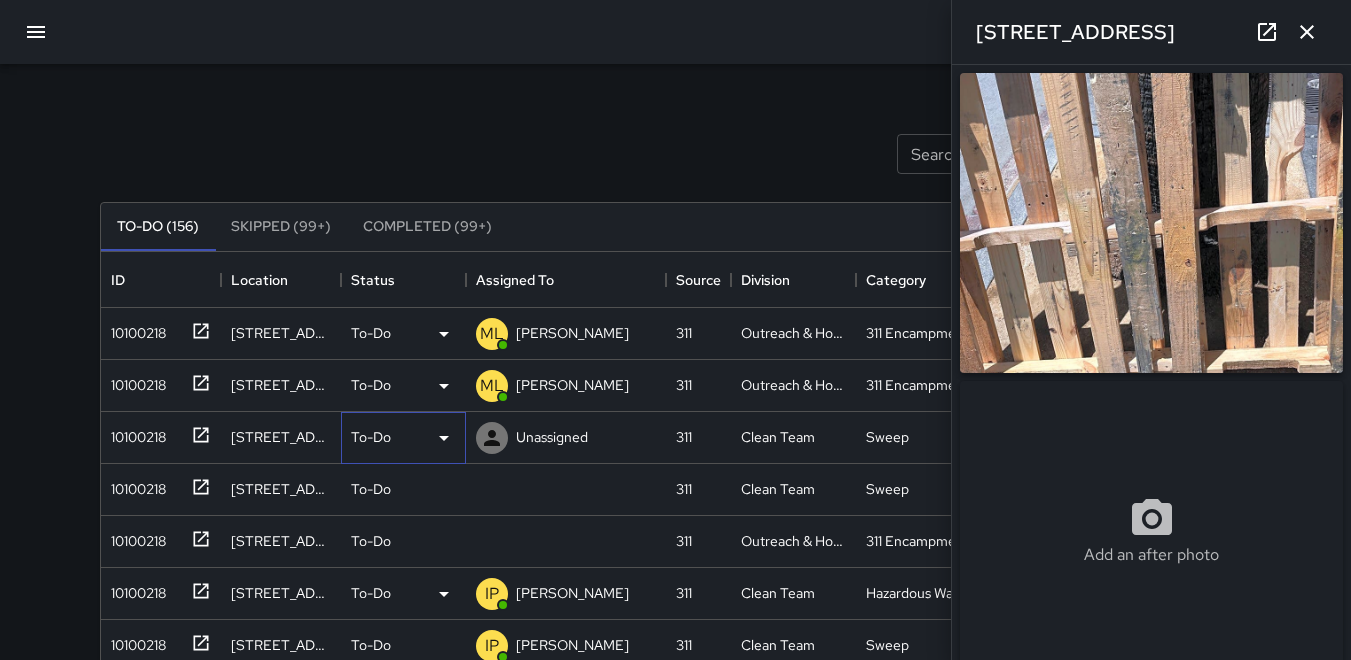click 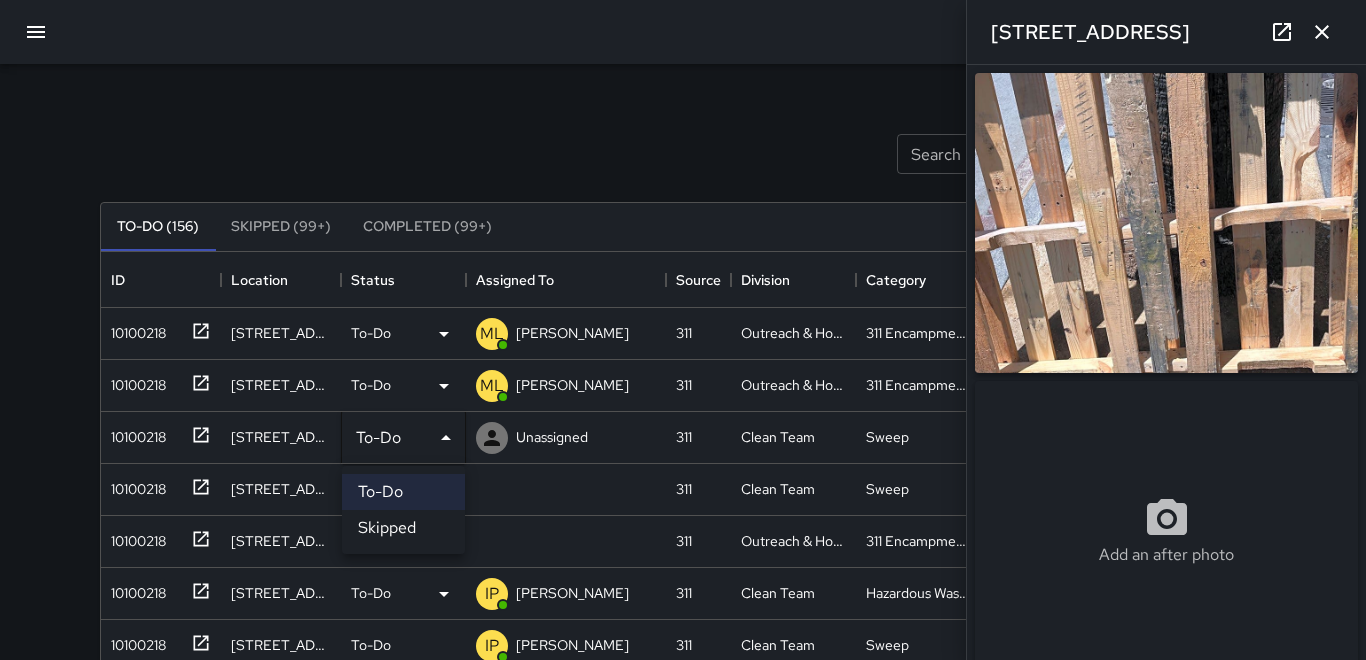 click on "Skipped" at bounding box center [403, 528] 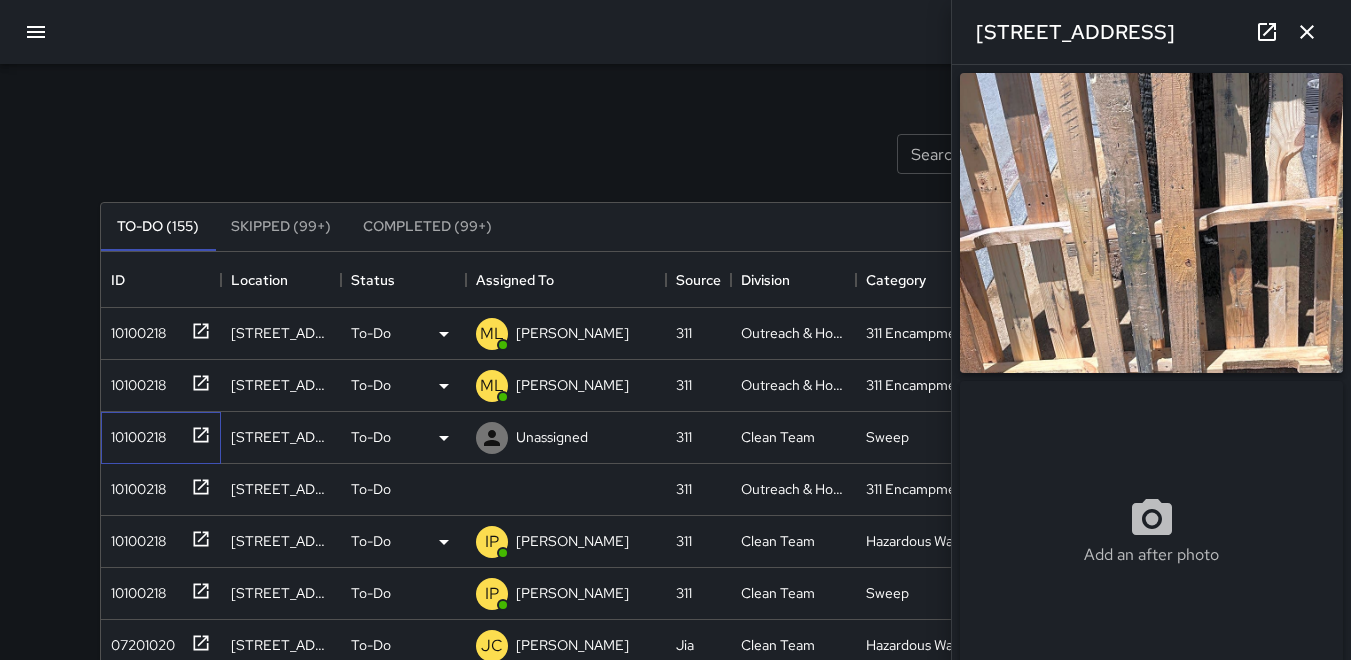 click on "10100218" at bounding box center [134, 433] 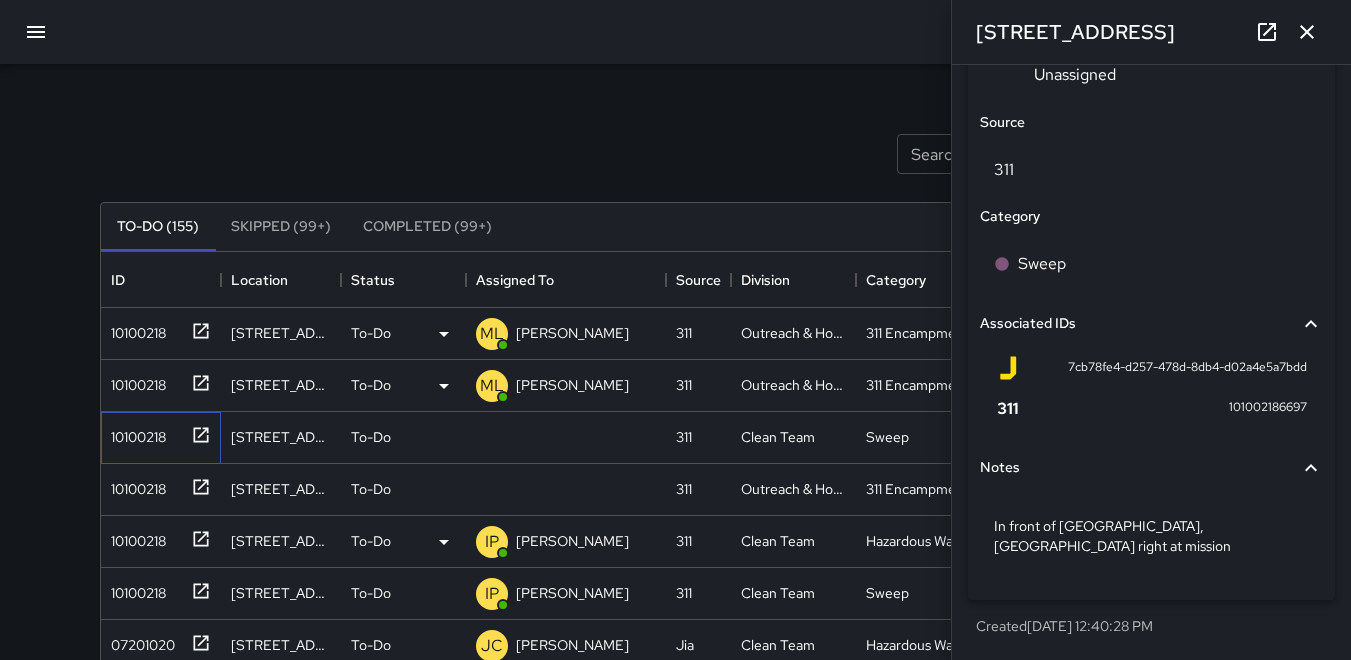 scroll, scrollTop: 1098, scrollLeft: 0, axis: vertical 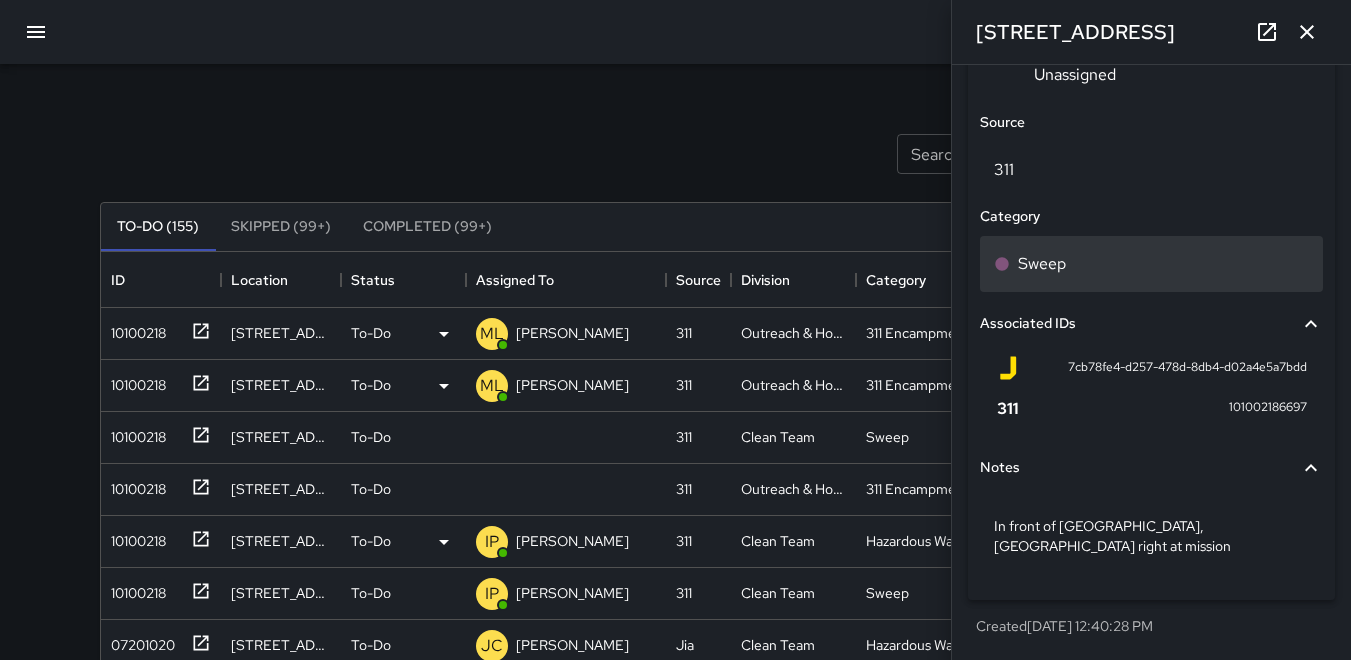 click on "Sweep" at bounding box center (1042, 264) 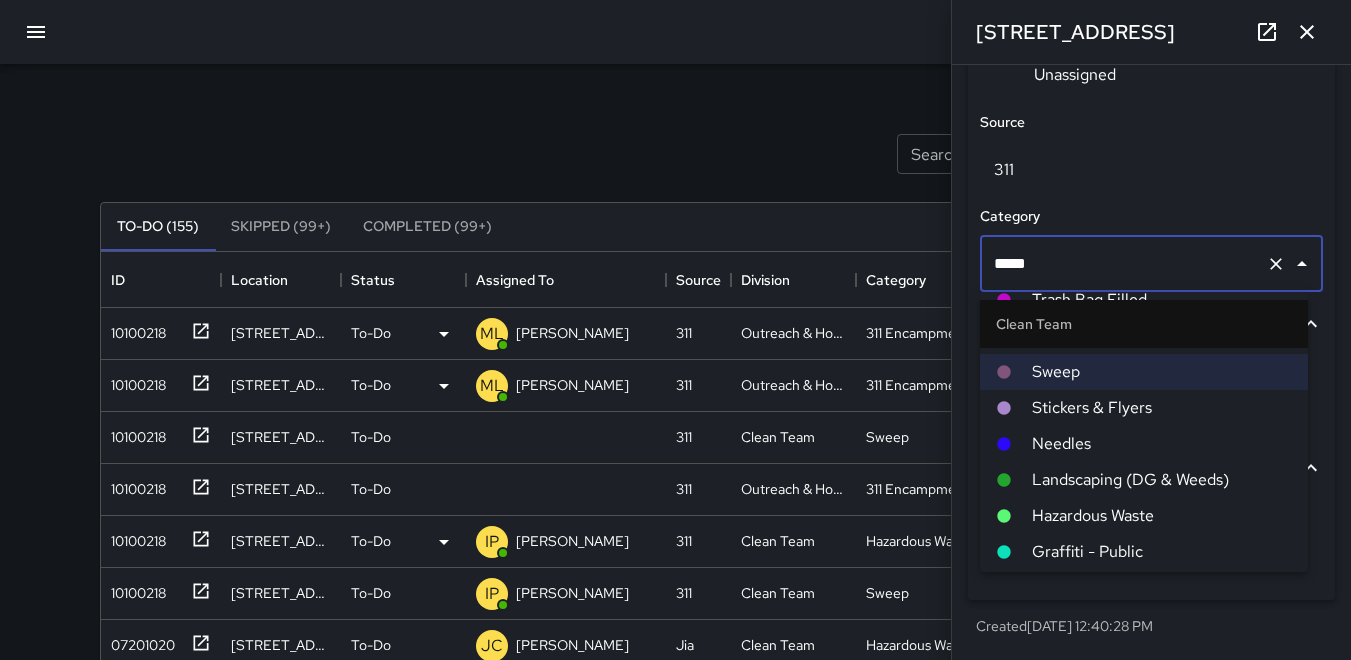 scroll, scrollTop: 100, scrollLeft: 0, axis: vertical 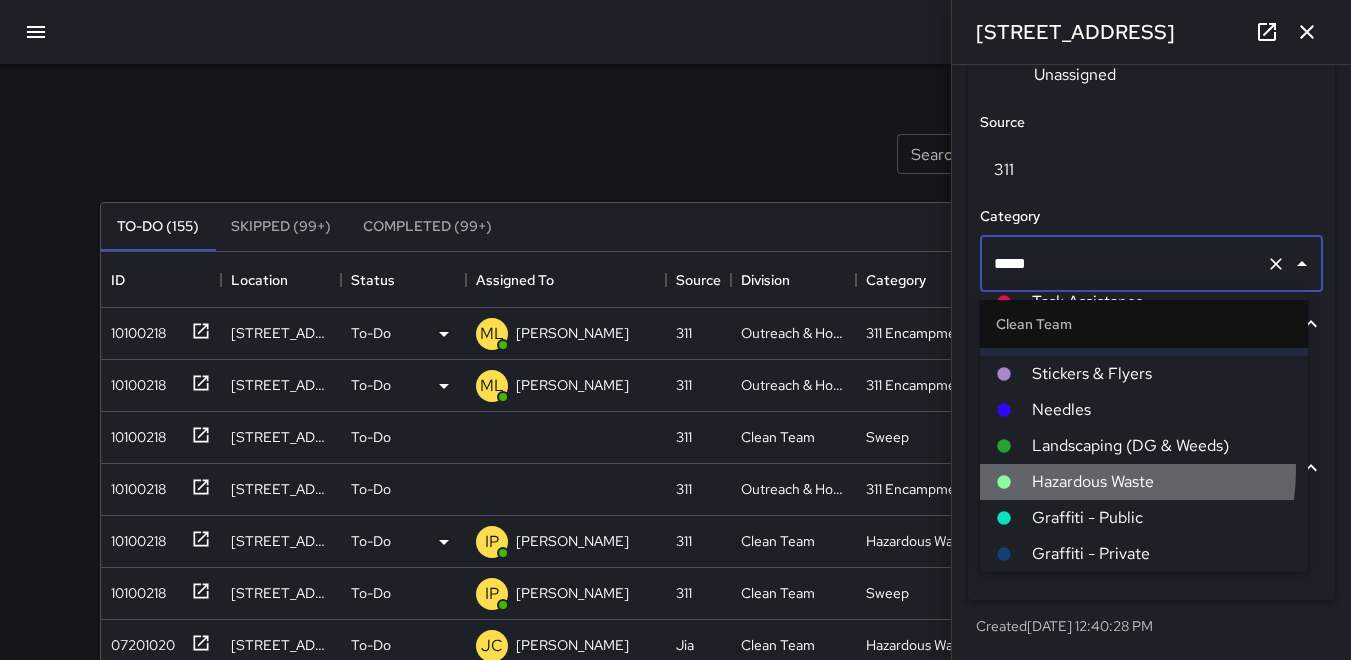 click on "Hazardous Waste" at bounding box center (1162, 482) 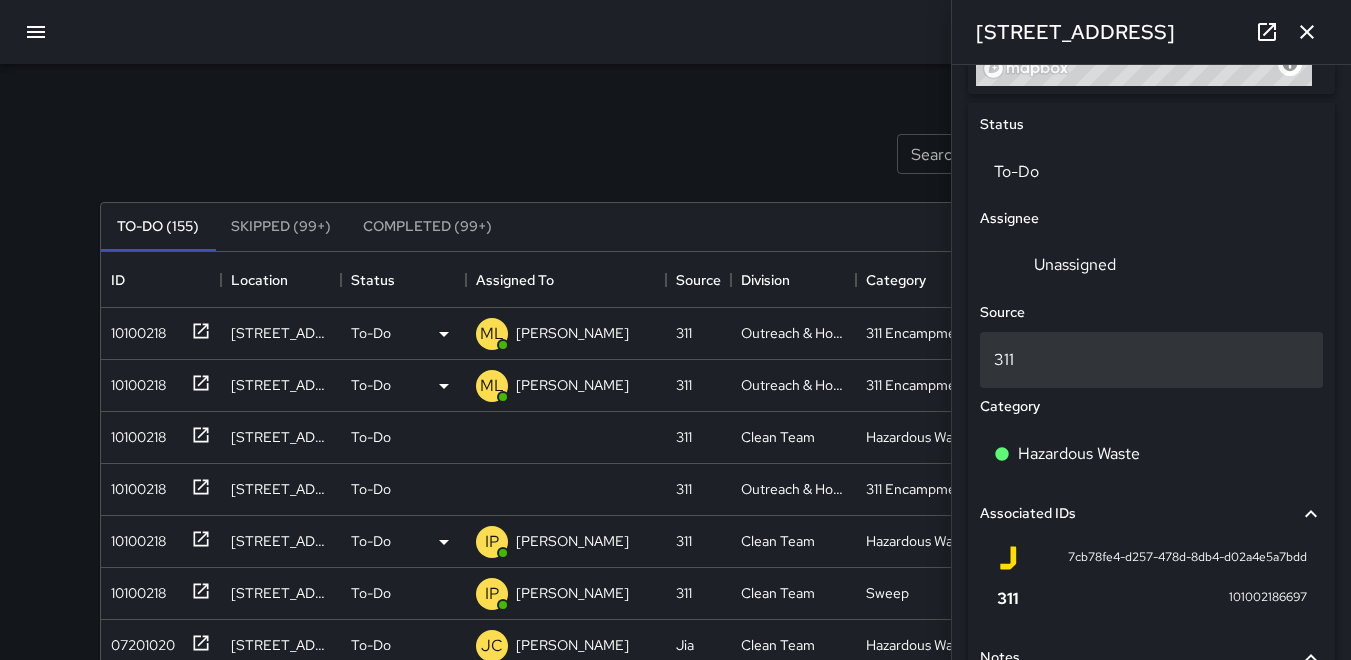 scroll, scrollTop: 898, scrollLeft: 0, axis: vertical 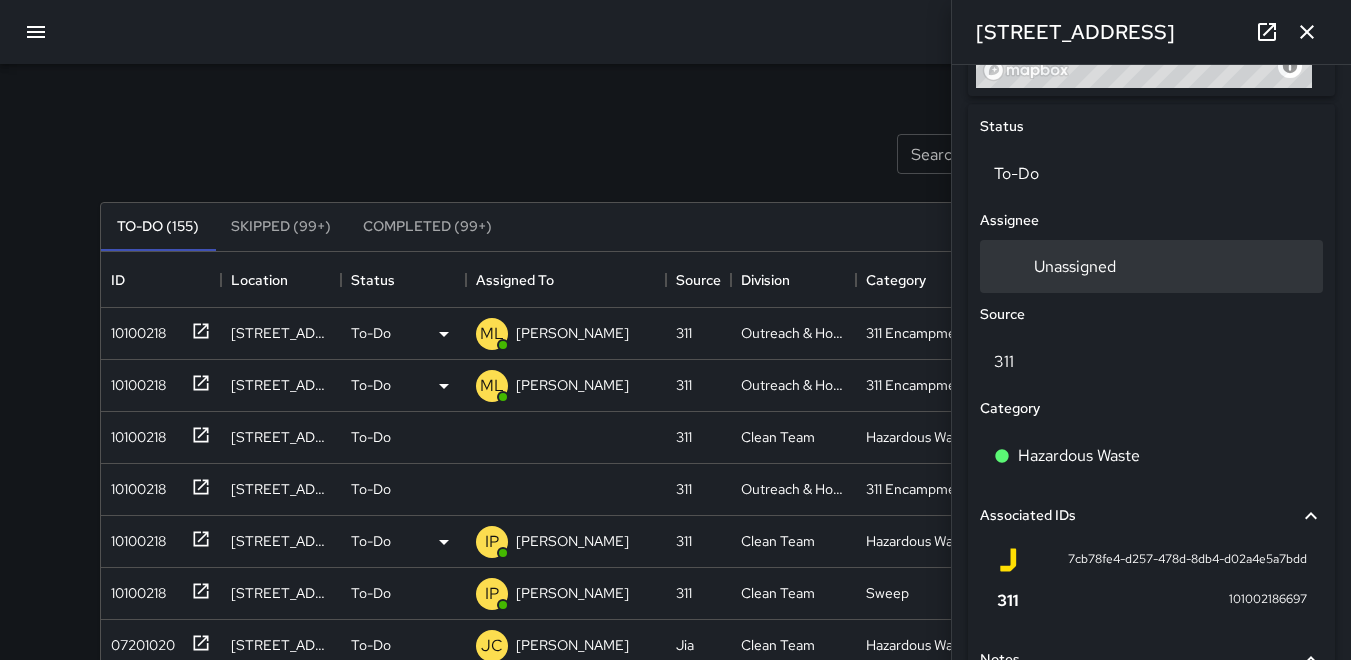 click on "Unassigned" at bounding box center [1059, 266] 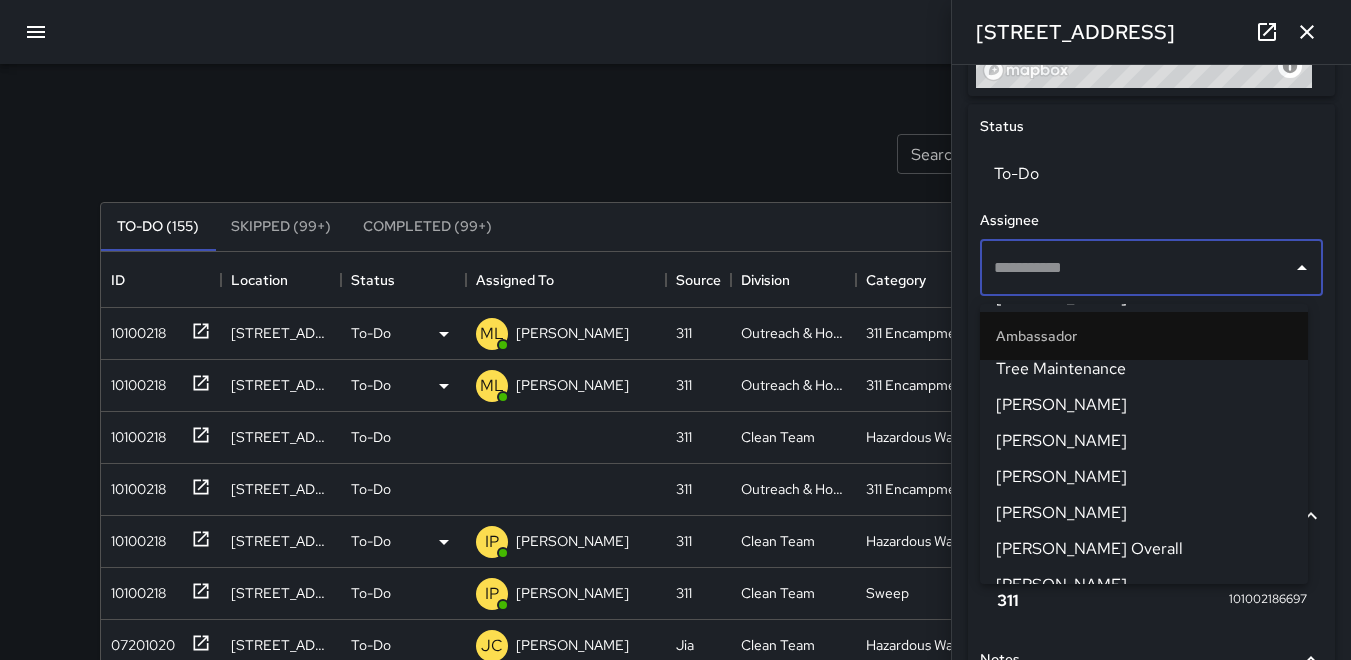 scroll, scrollTop: 200, scrollLeft: 0, axis: vertical 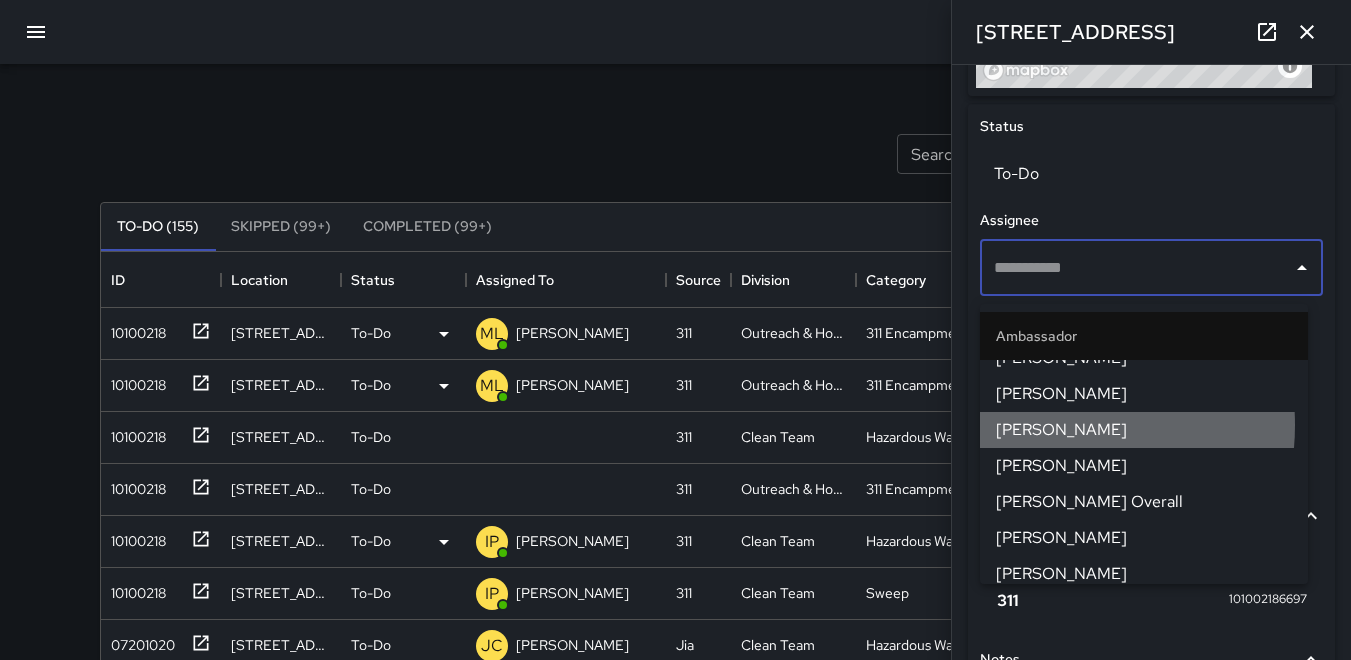 click on "[PERSON_NAME]" at bounding box center [1144, 430] 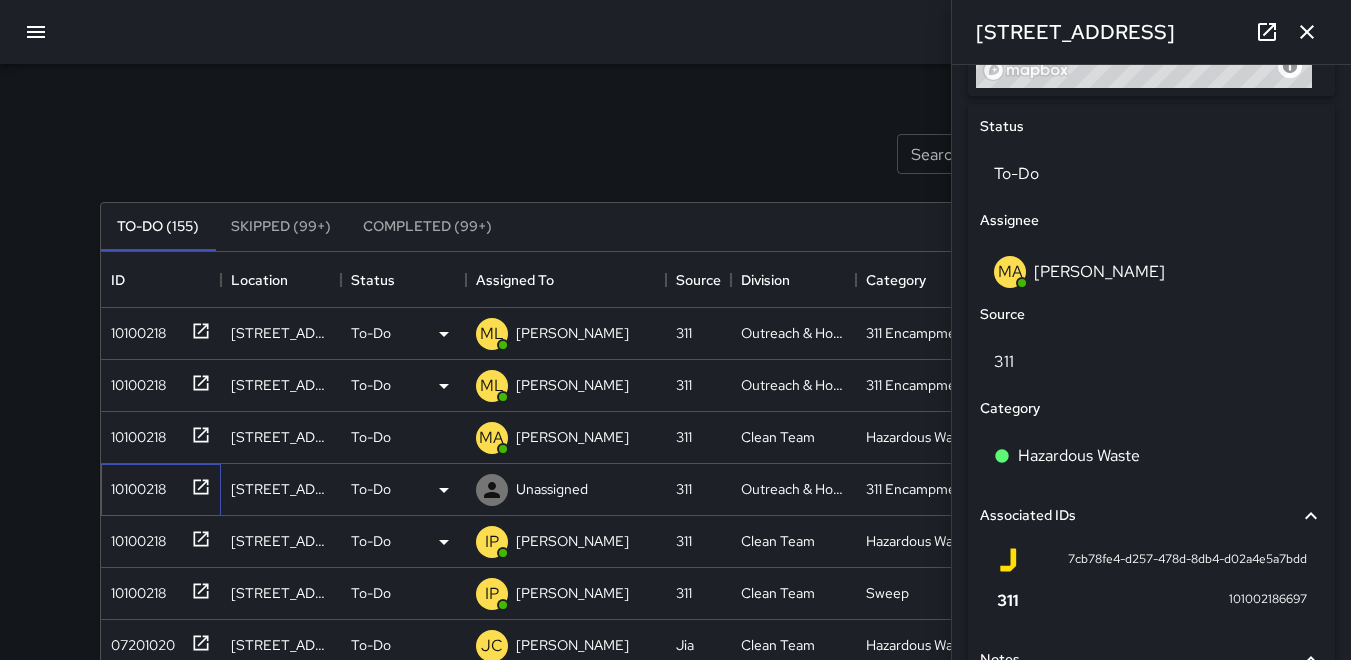 click on "10100218" at bounding box center [134, 485] 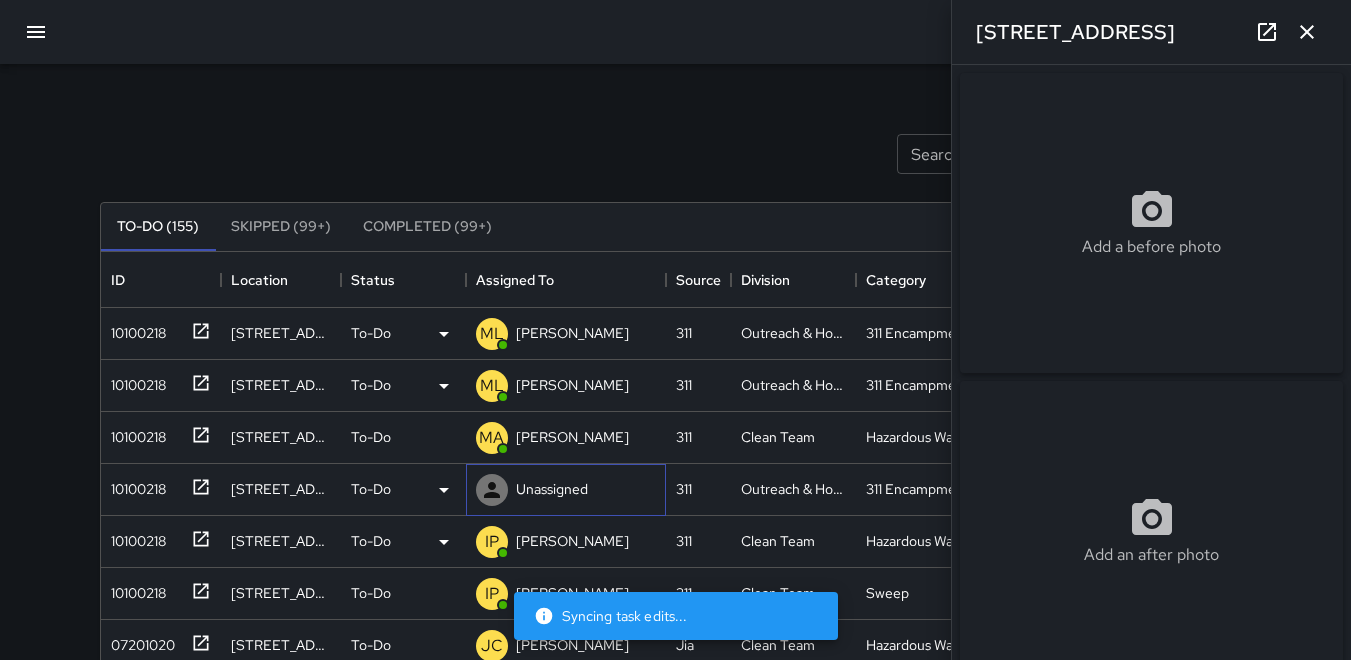 click 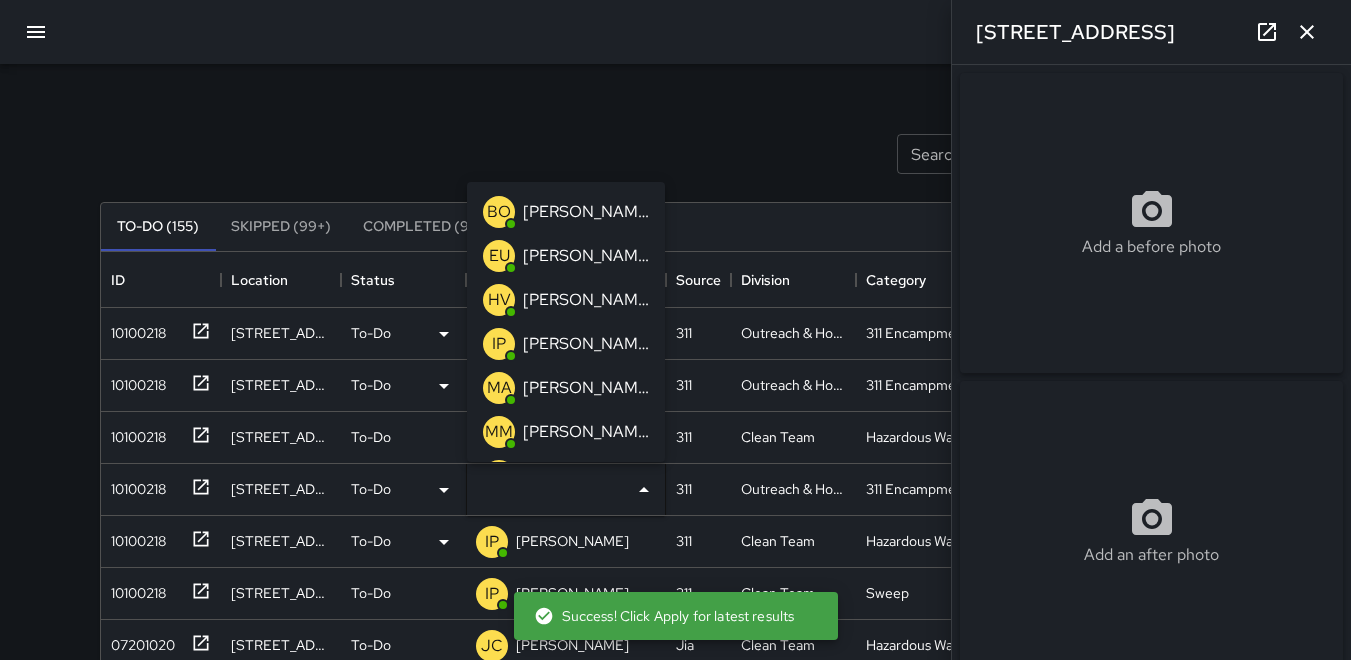 scroll, scrollTop: 100, scrollLeft: 0, axis: vertical 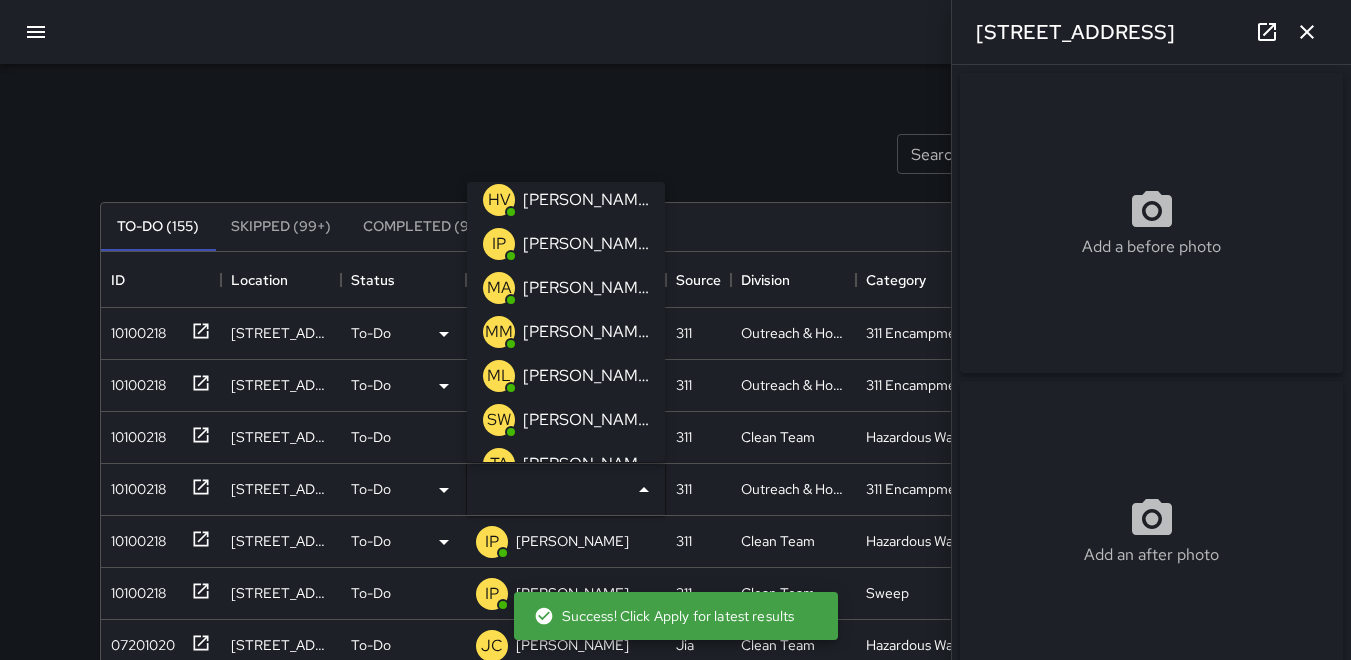 click on "ML" at bounding box center (499, 376) 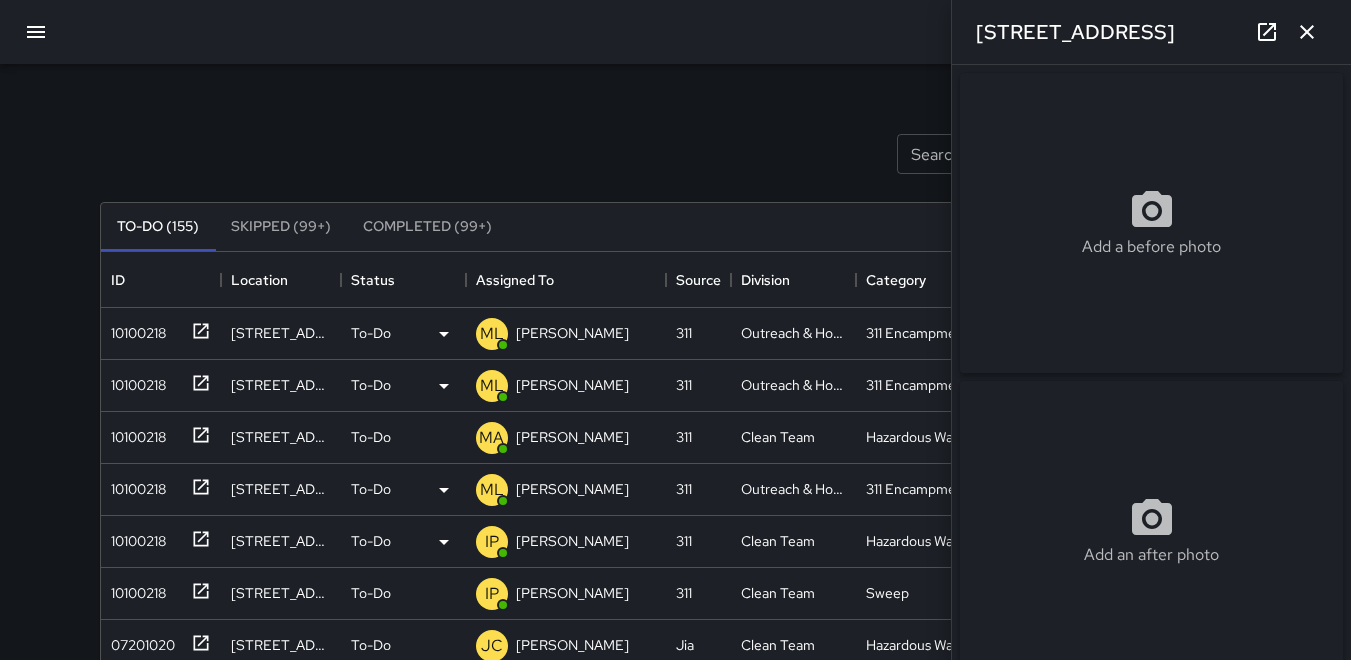 click 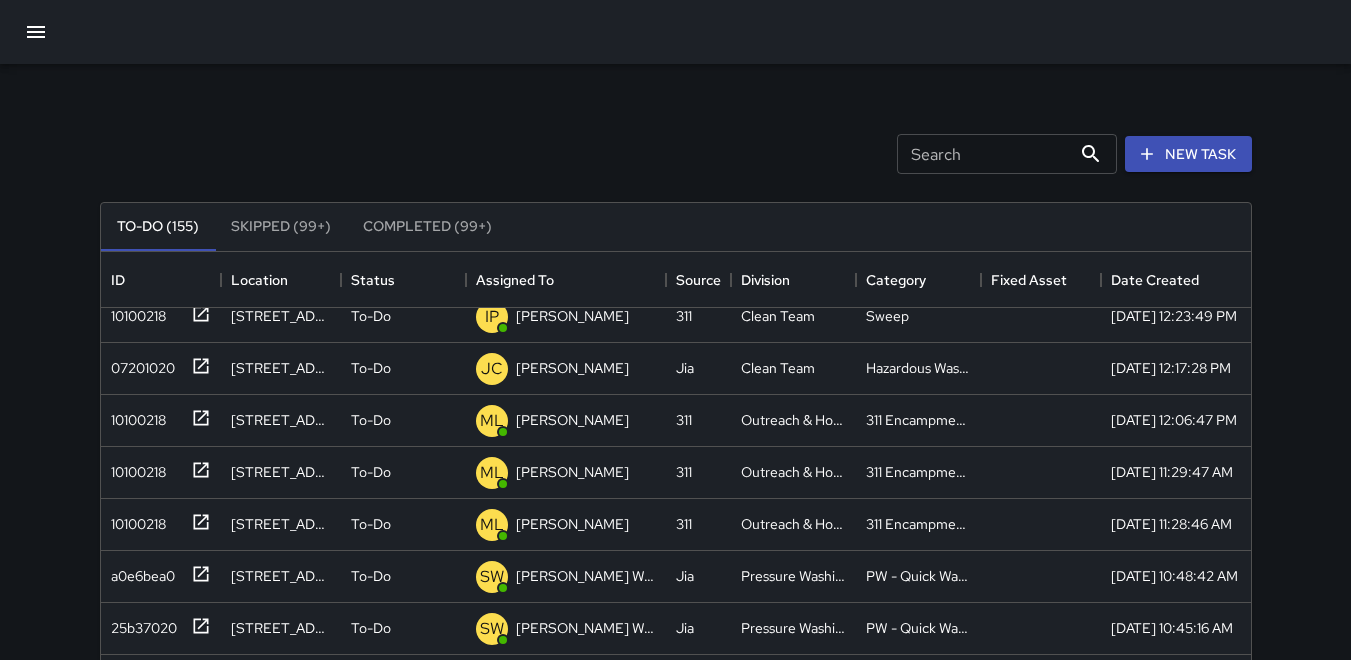 scroll, scrollTop: 300, scrollLeft: 0, axis: vertical 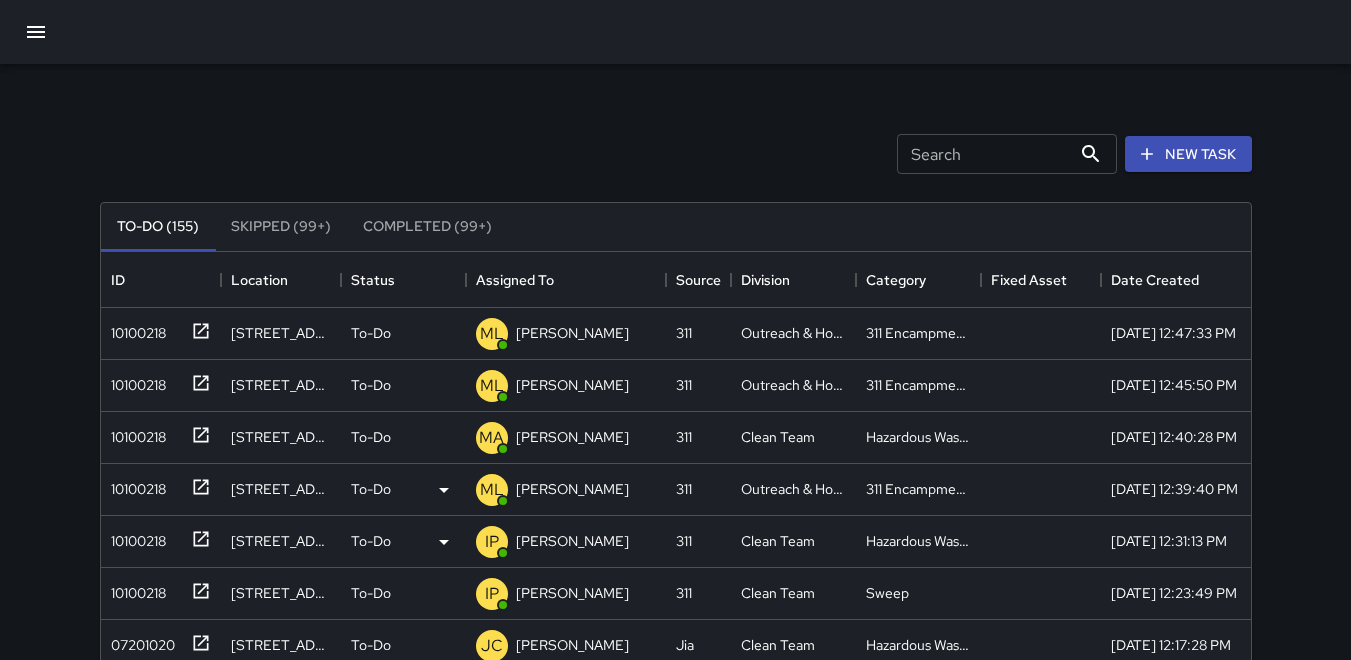click 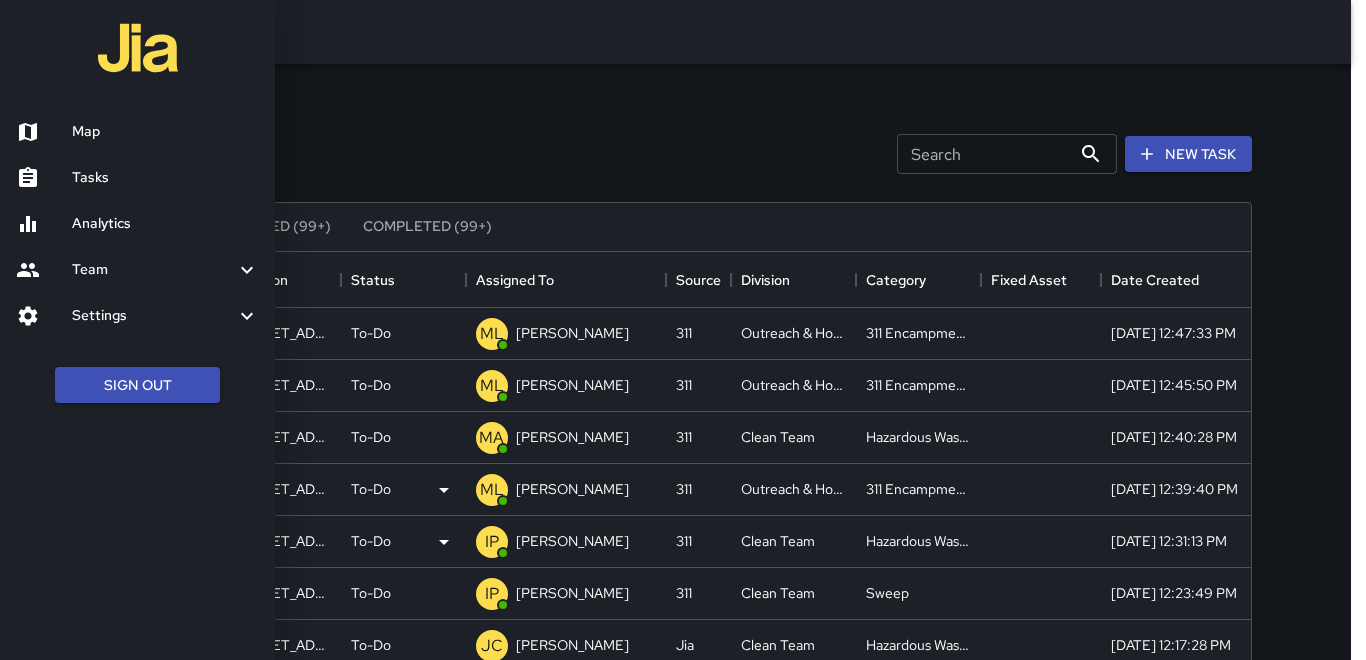 click on "Map" at bounding box center (165, 132) 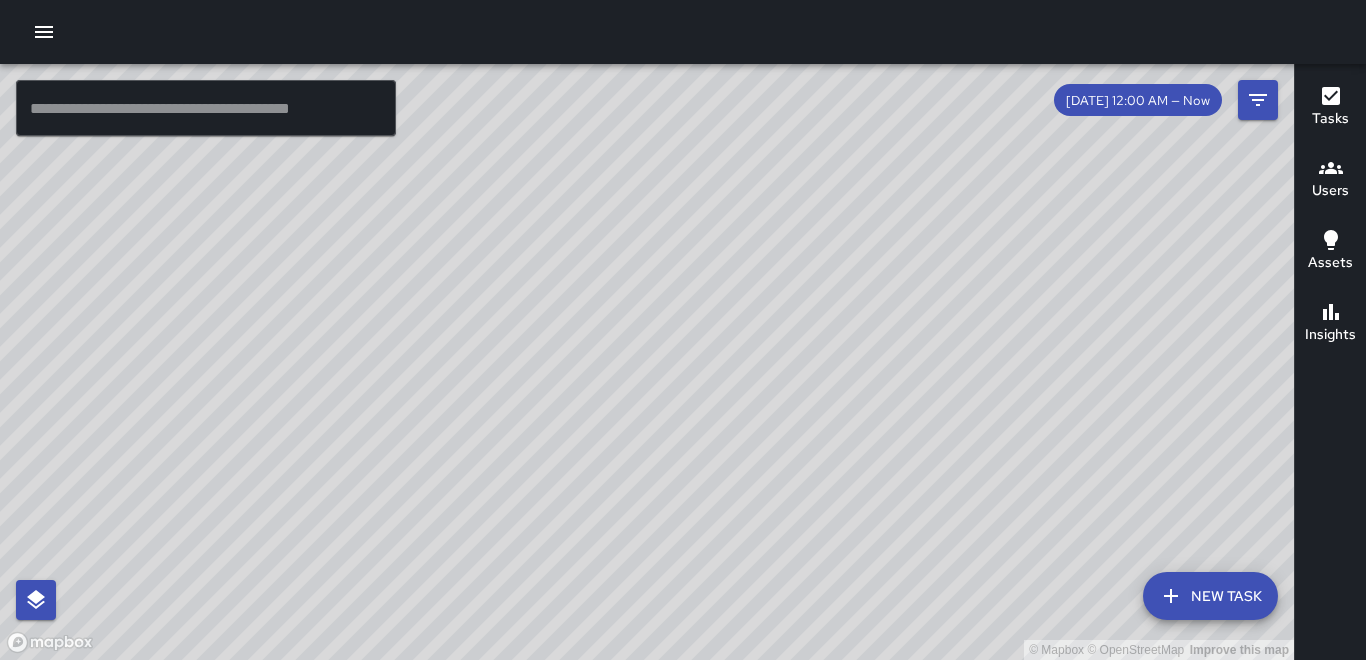 drag, startPoint x: 677, startPoint y: 455, endPoint x: 708, endPoint y: 423, distance: 44.553337 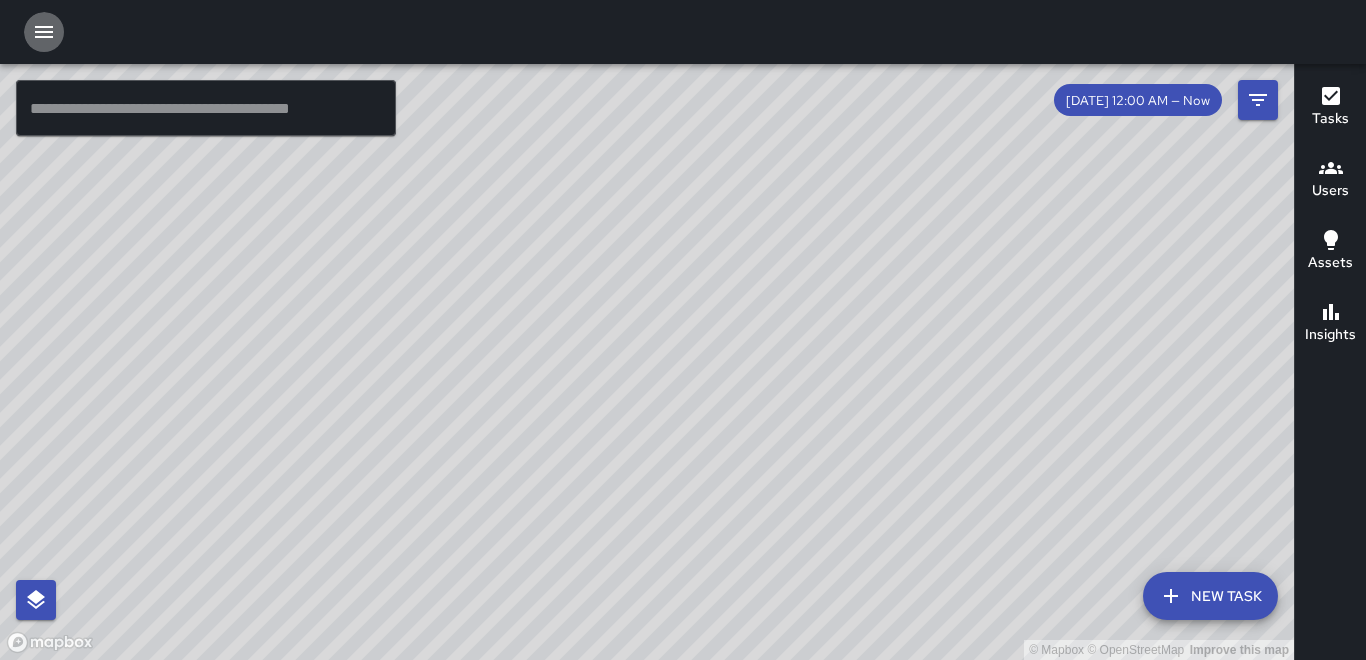 click 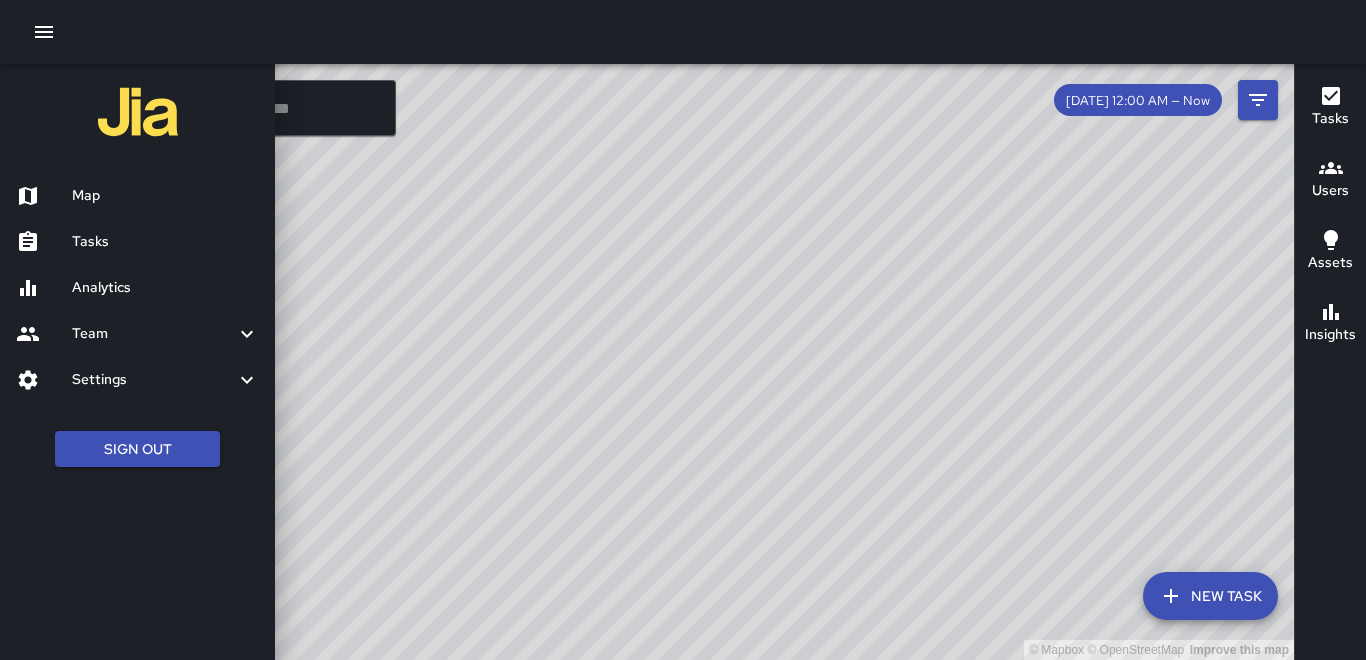 click at bounding box center (683, 330) 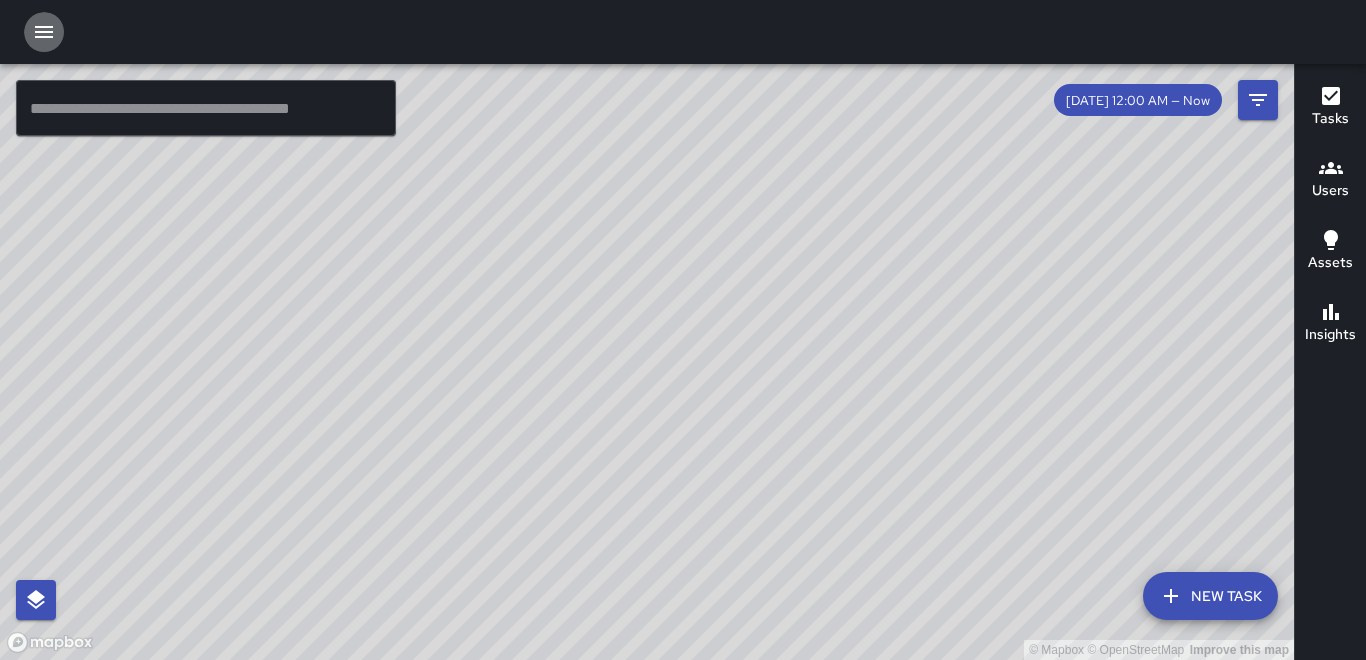 click 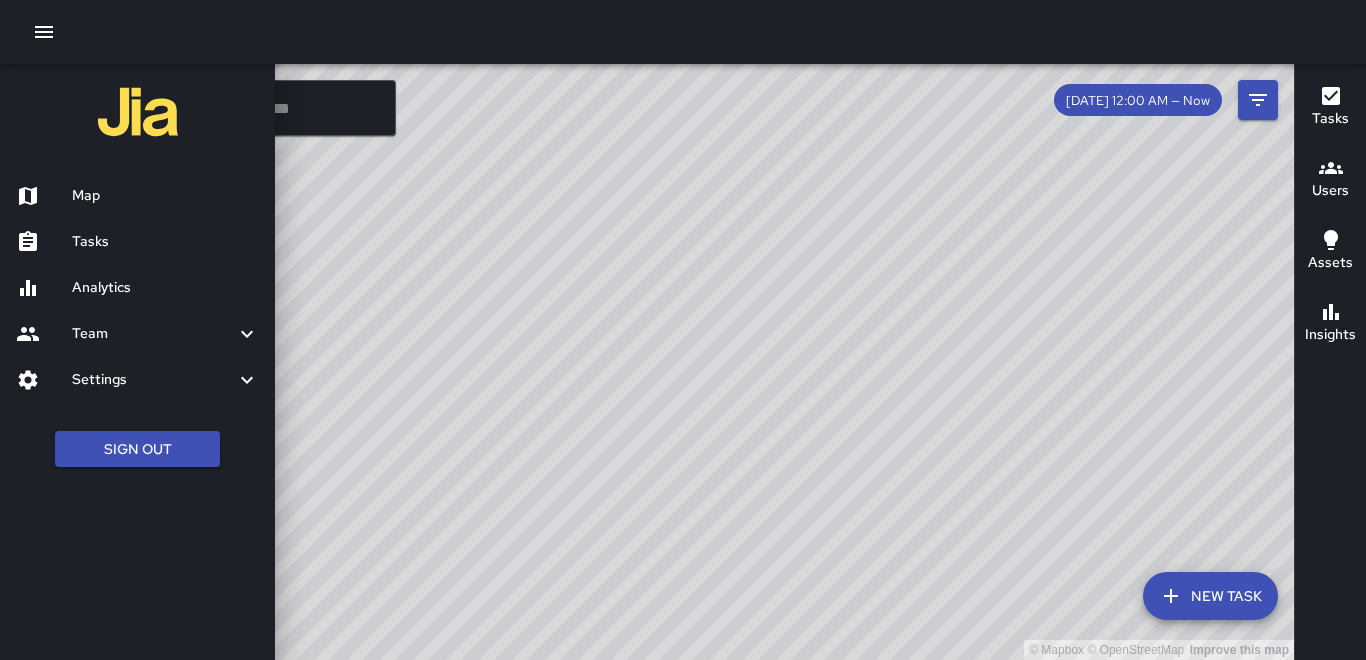 click 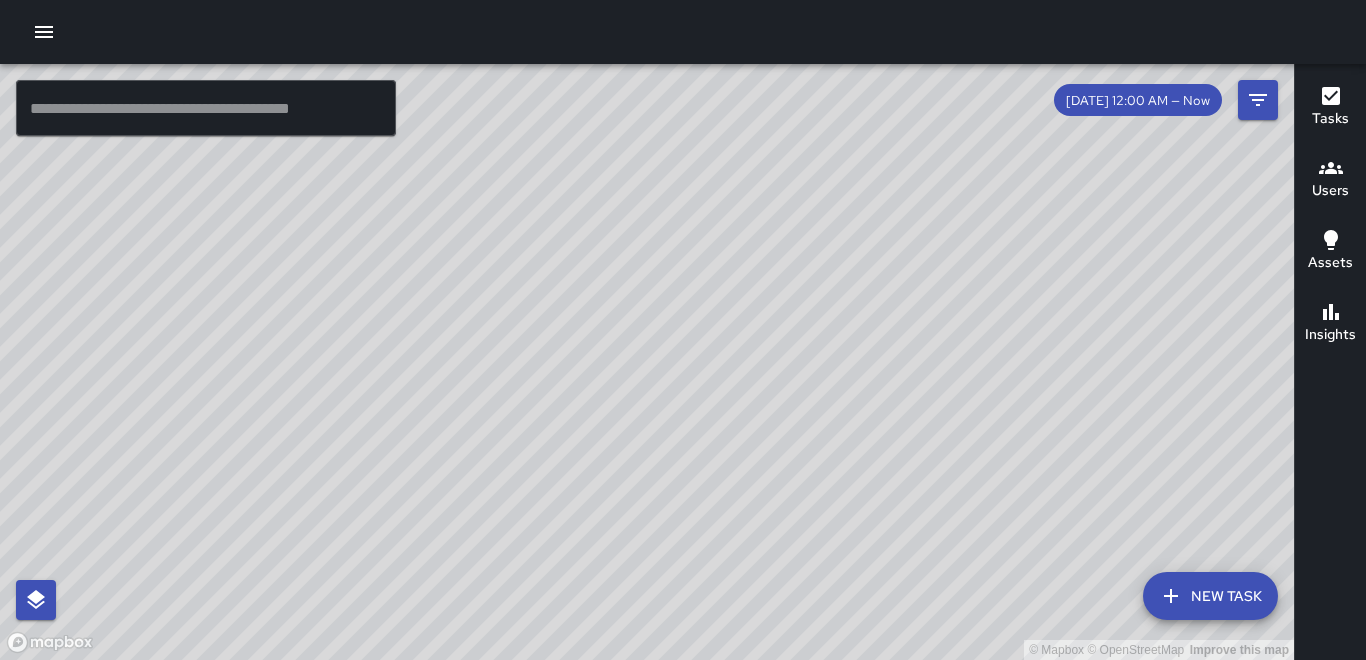 click at bounding box center [683, 32] 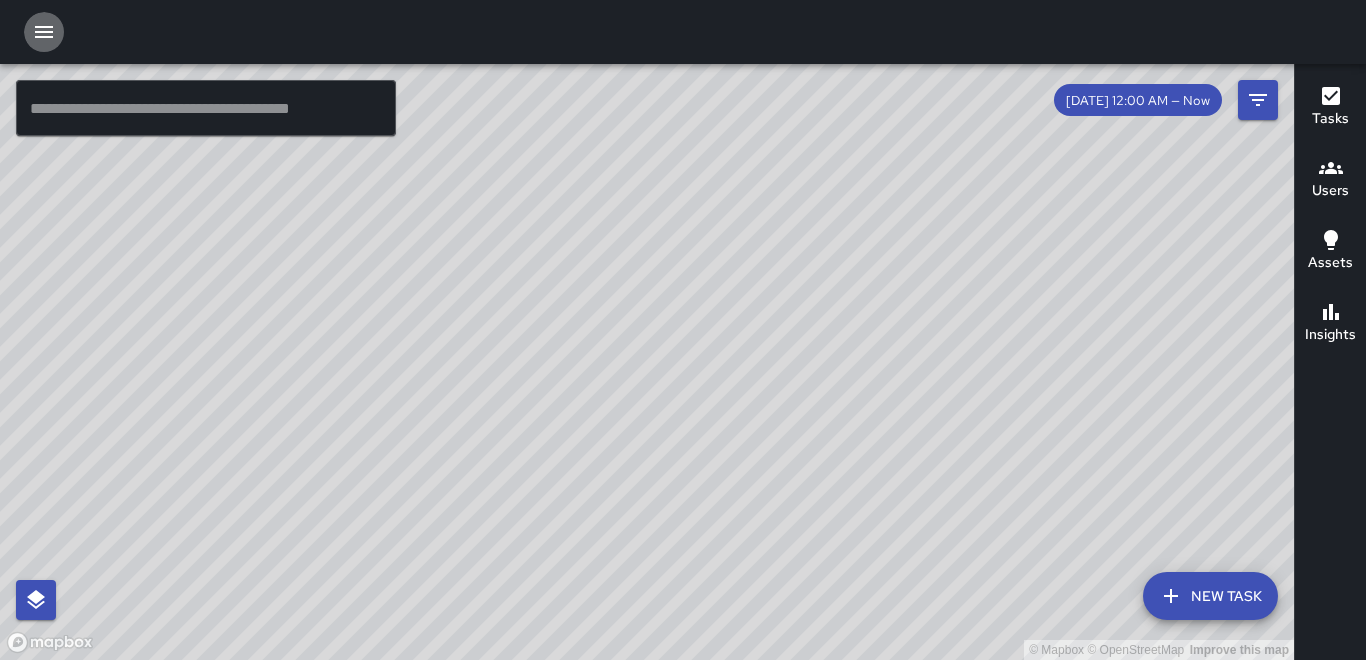 click 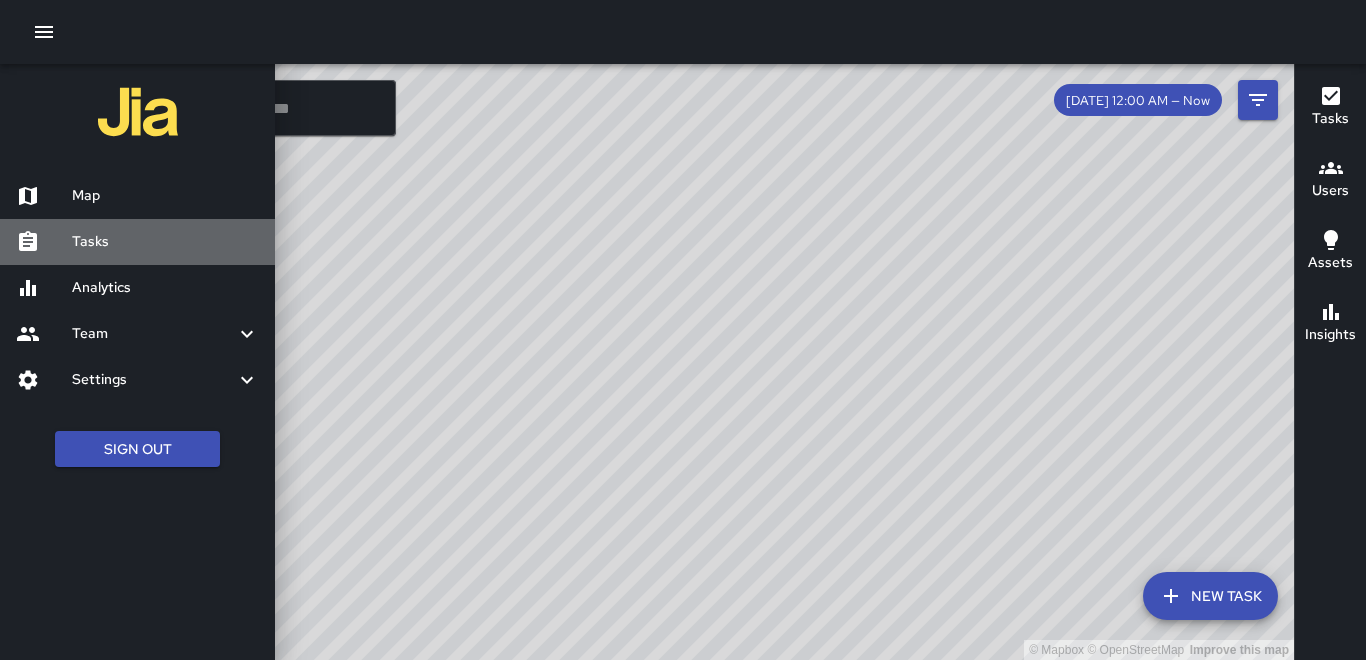 click on "Tasks" at bounding box center [165, 242] 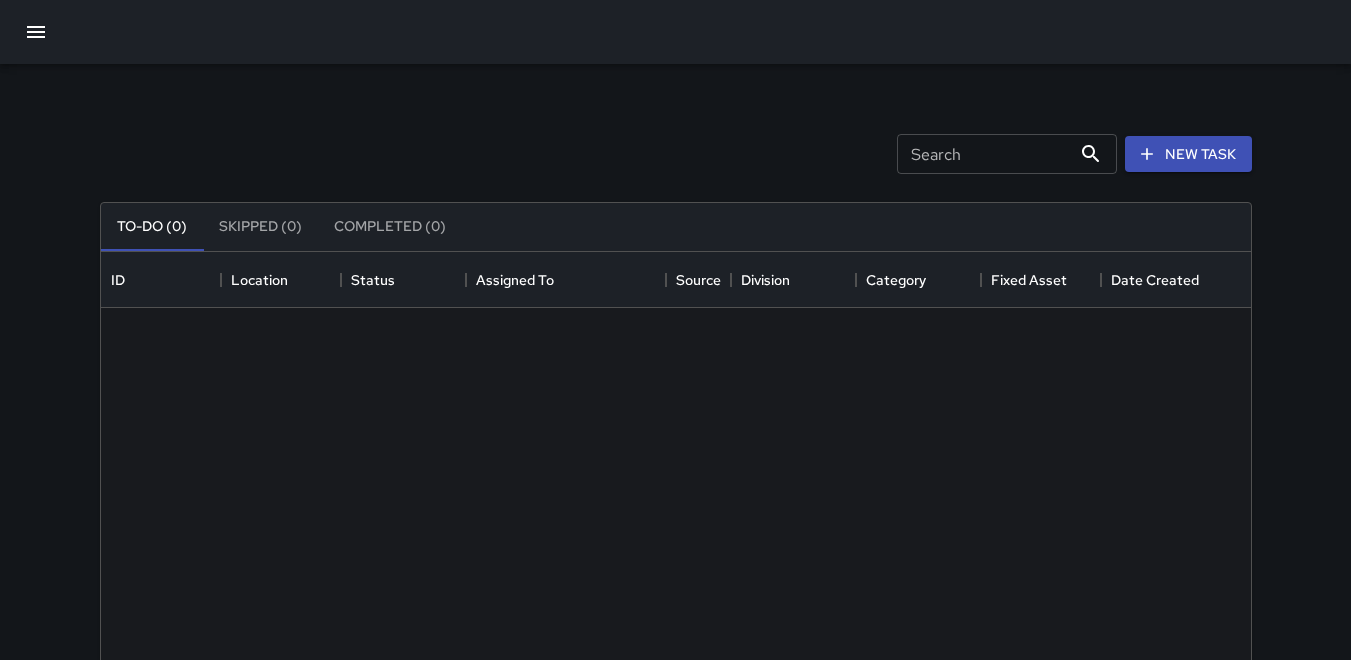scroll, scrollTop: 16, scrollLeft: 16, axis: both 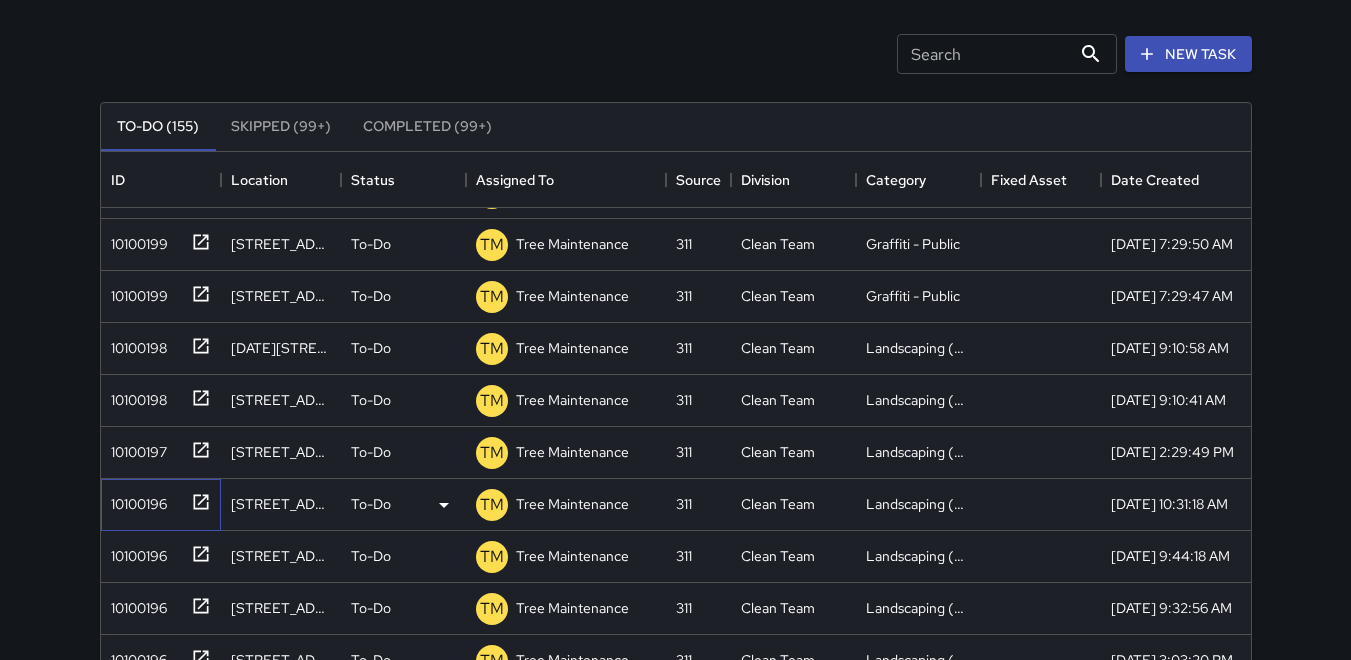 click on "10100196" at bounding box center [135, 500] 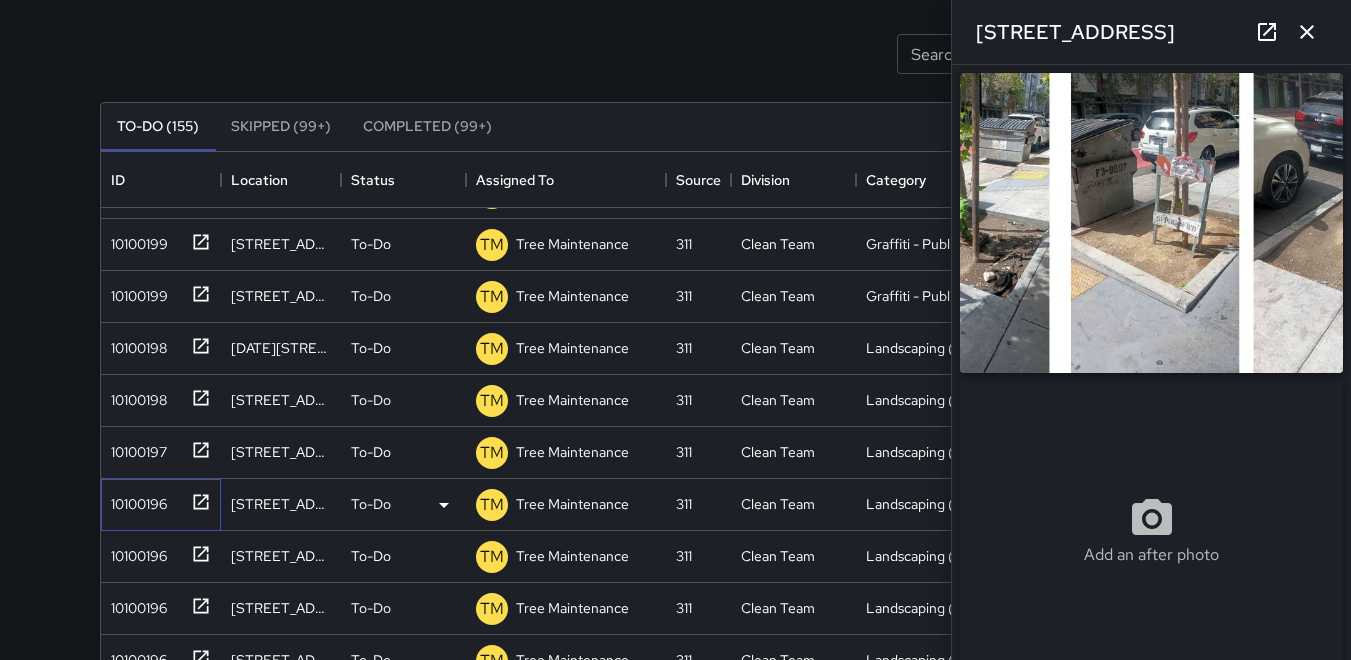 type on "**********" 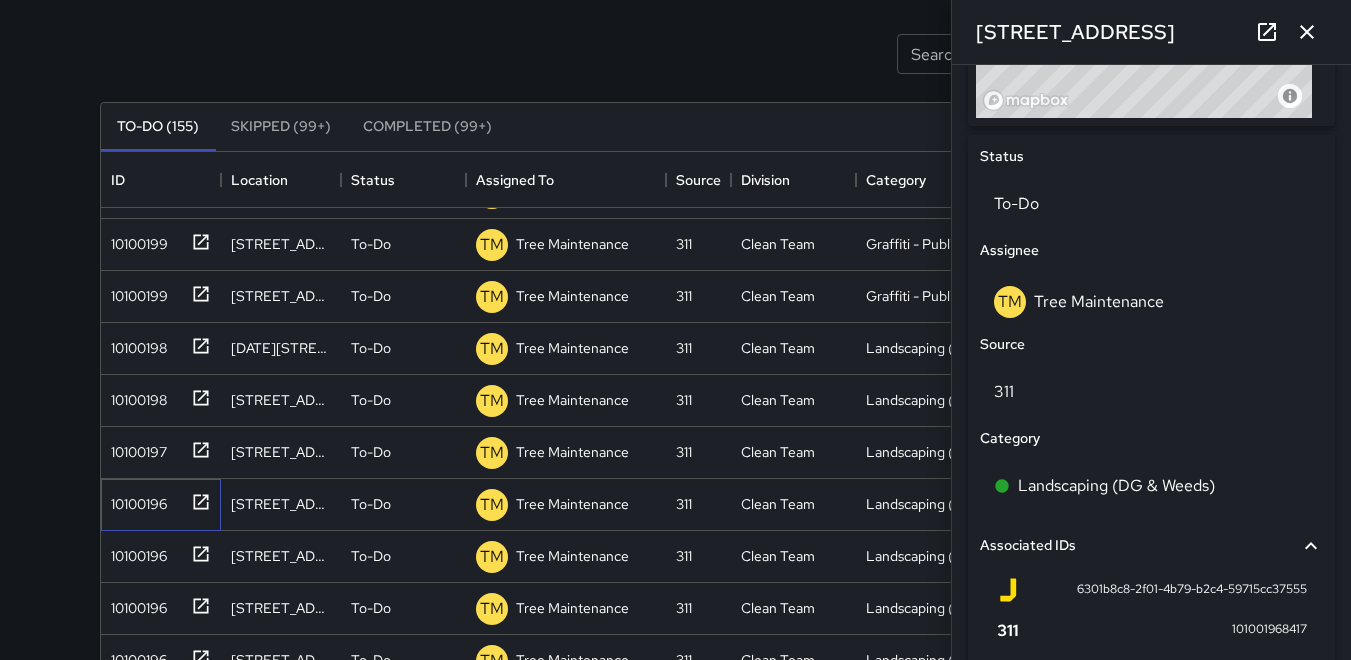 scroll, scrollTop: 900, scrollLeft: 0, axis: vertical 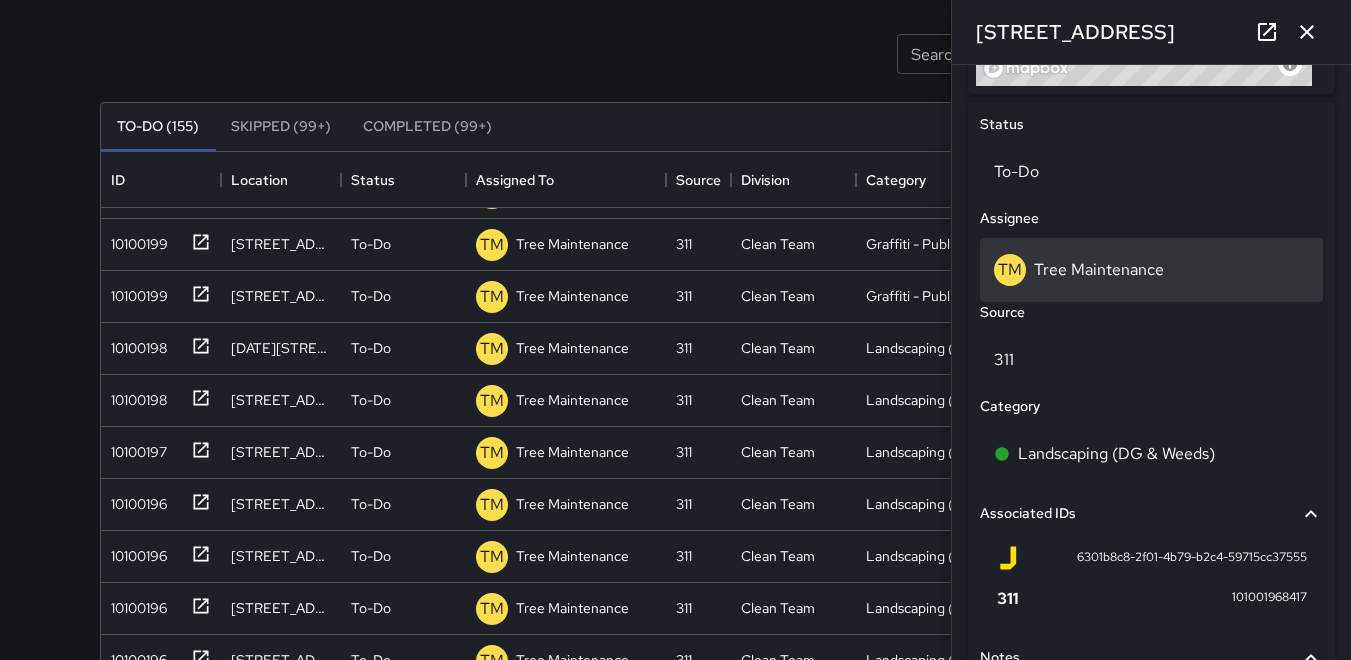 click on "TM" at bounding box center (1010, 270) 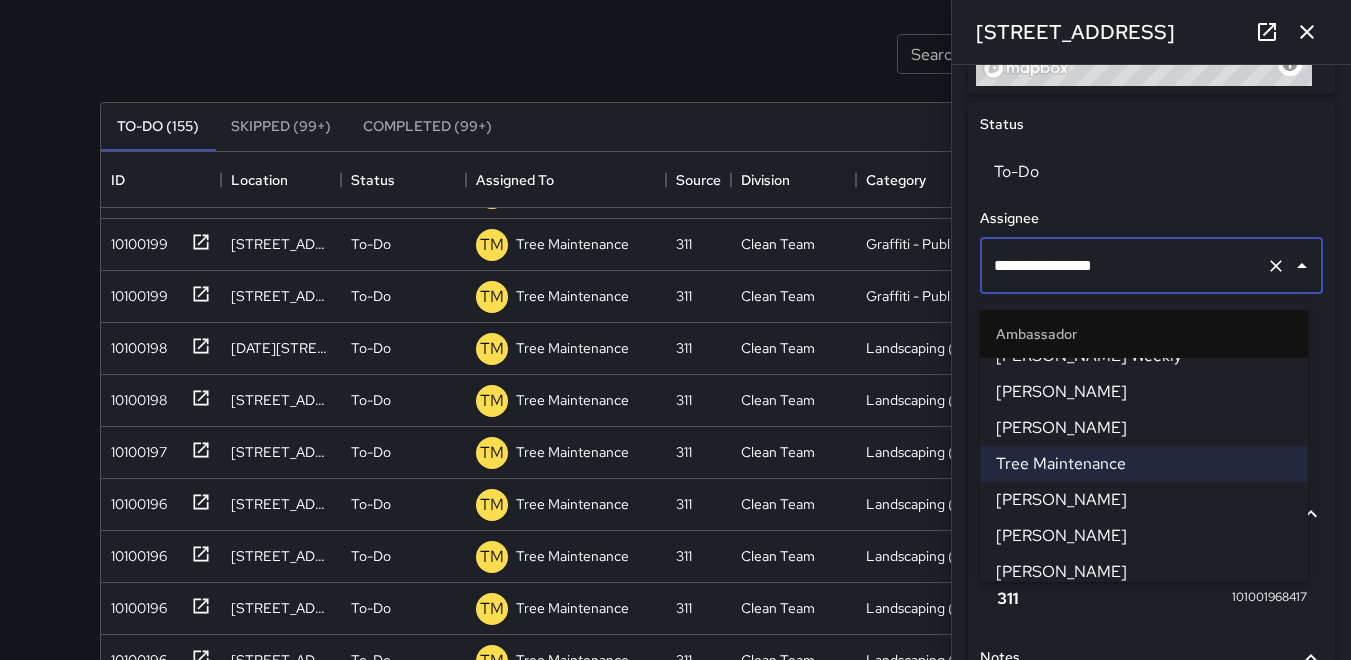 scroll, scrollTop: 0, scrollLeft: 0, axis: both 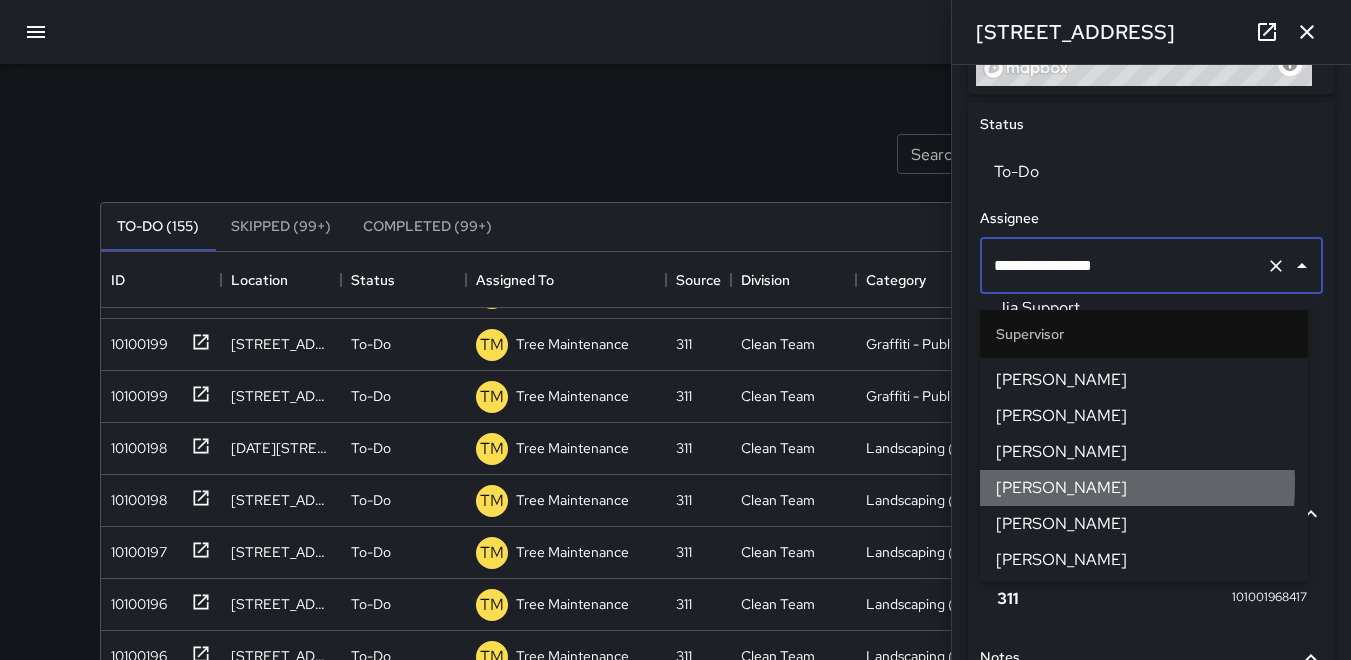click on "[PERSON_NAME]" at bounding box center [1144, 488] 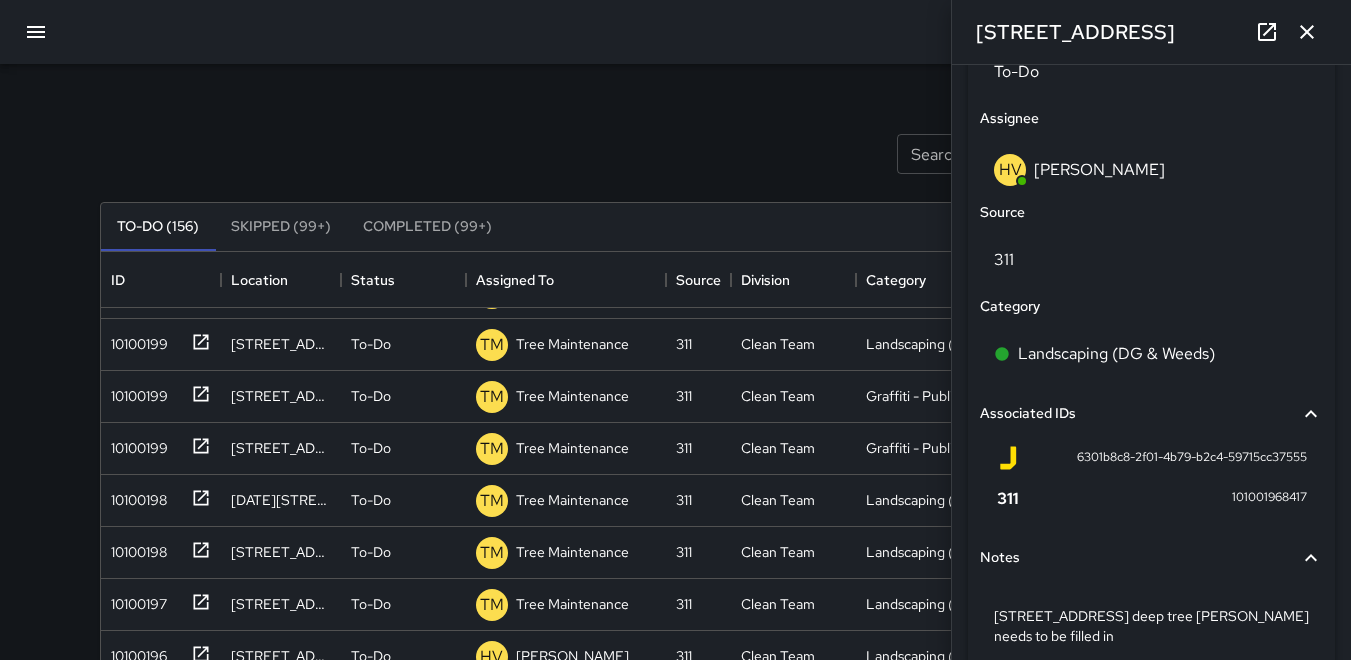 scroll, scrollTop: 1098, scrollLeft: 0, axis: vertical 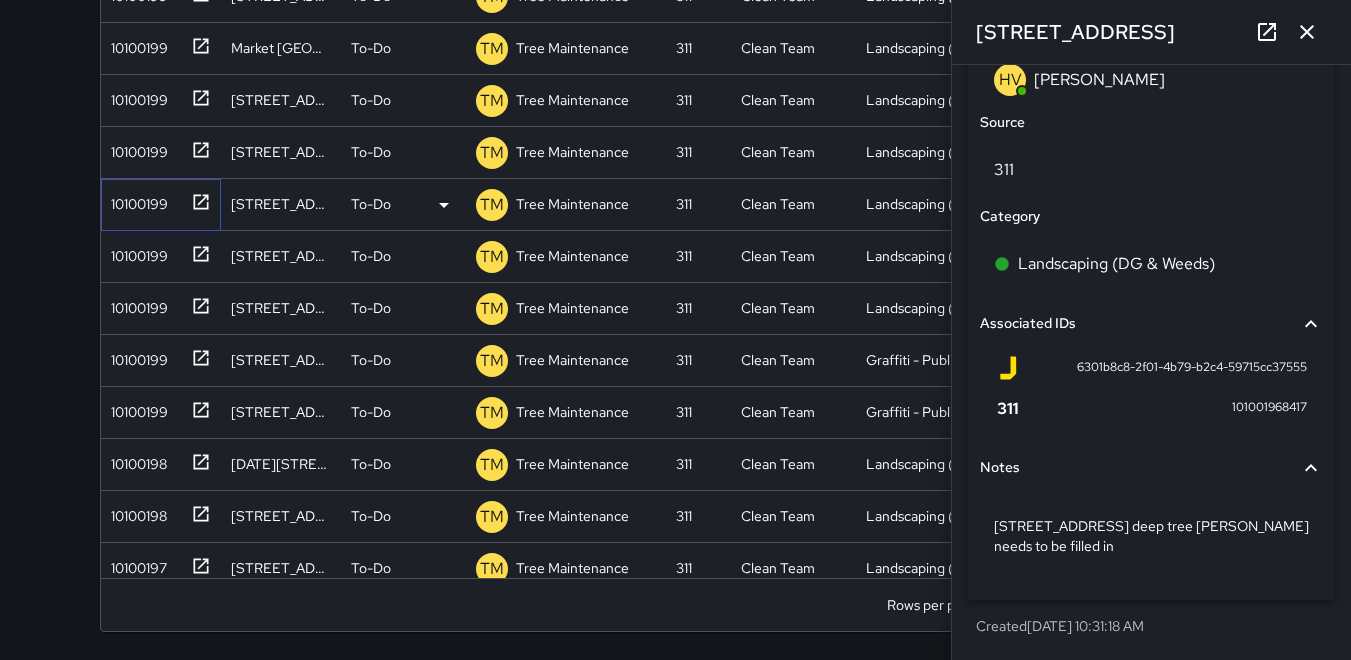 click on "10100199" at bounding box center [135, 200] 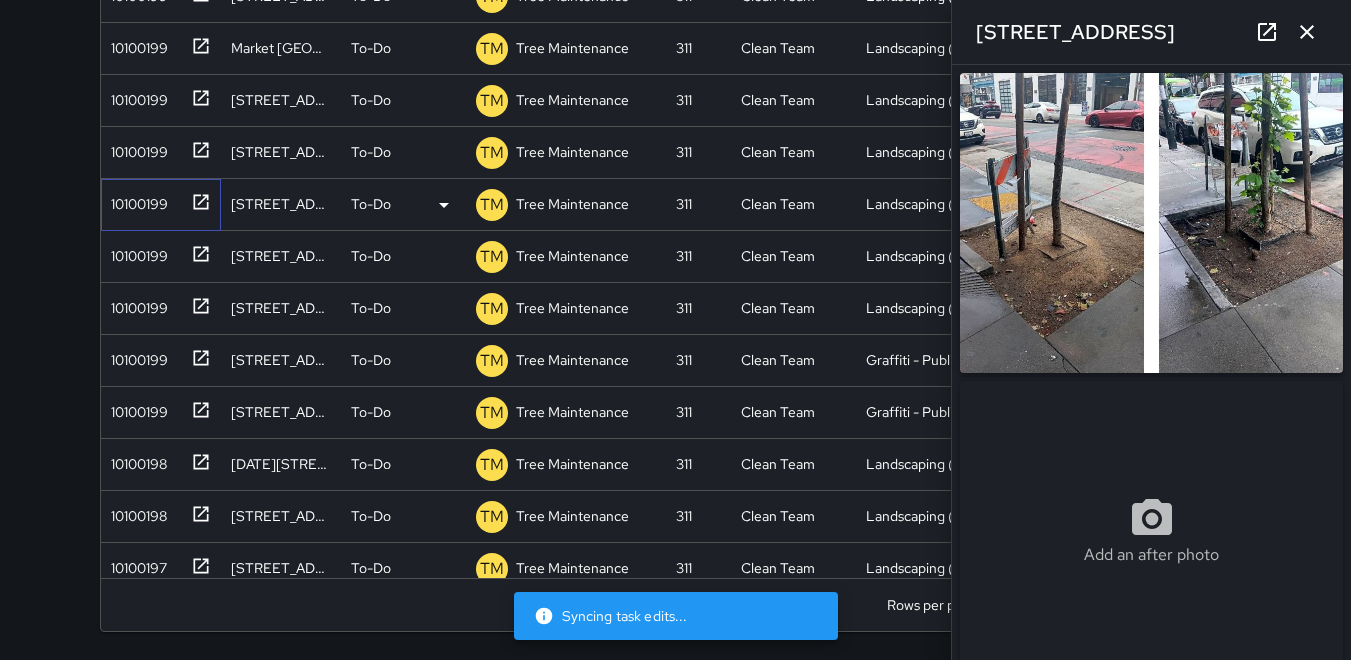 type on "**********" 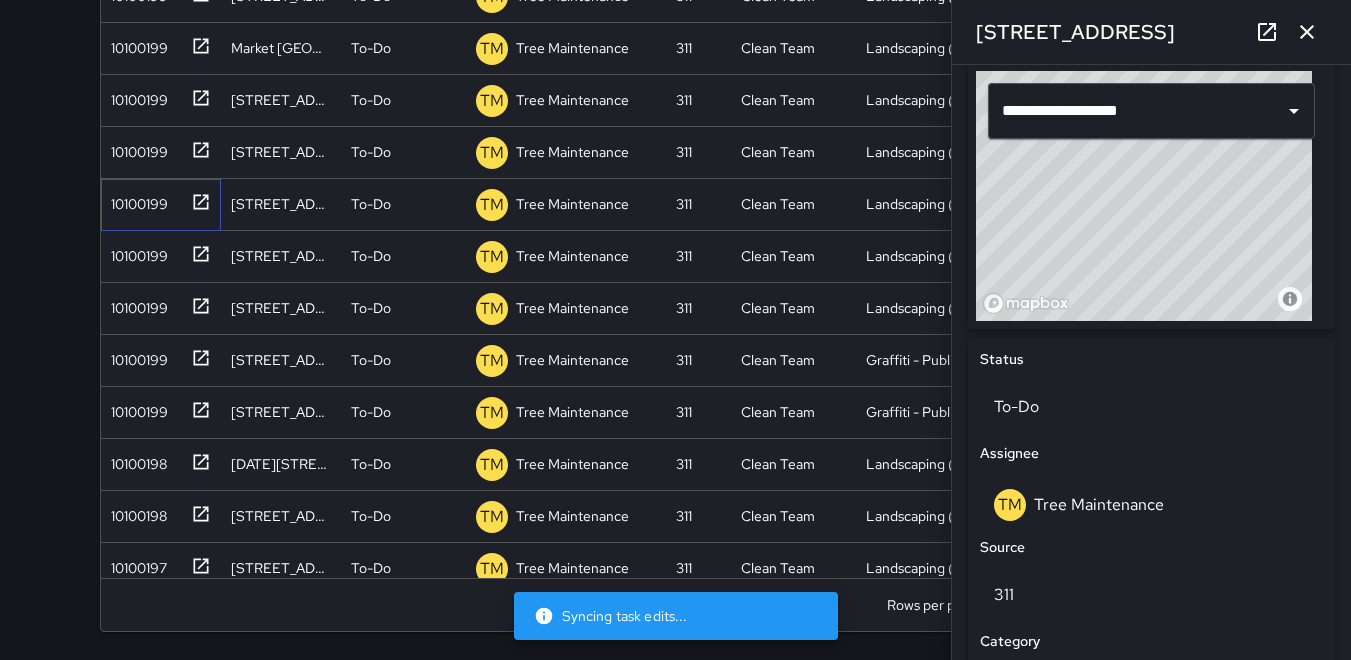 scroll, scrollTop: 700, scrollLeft: 0, axis: vertical 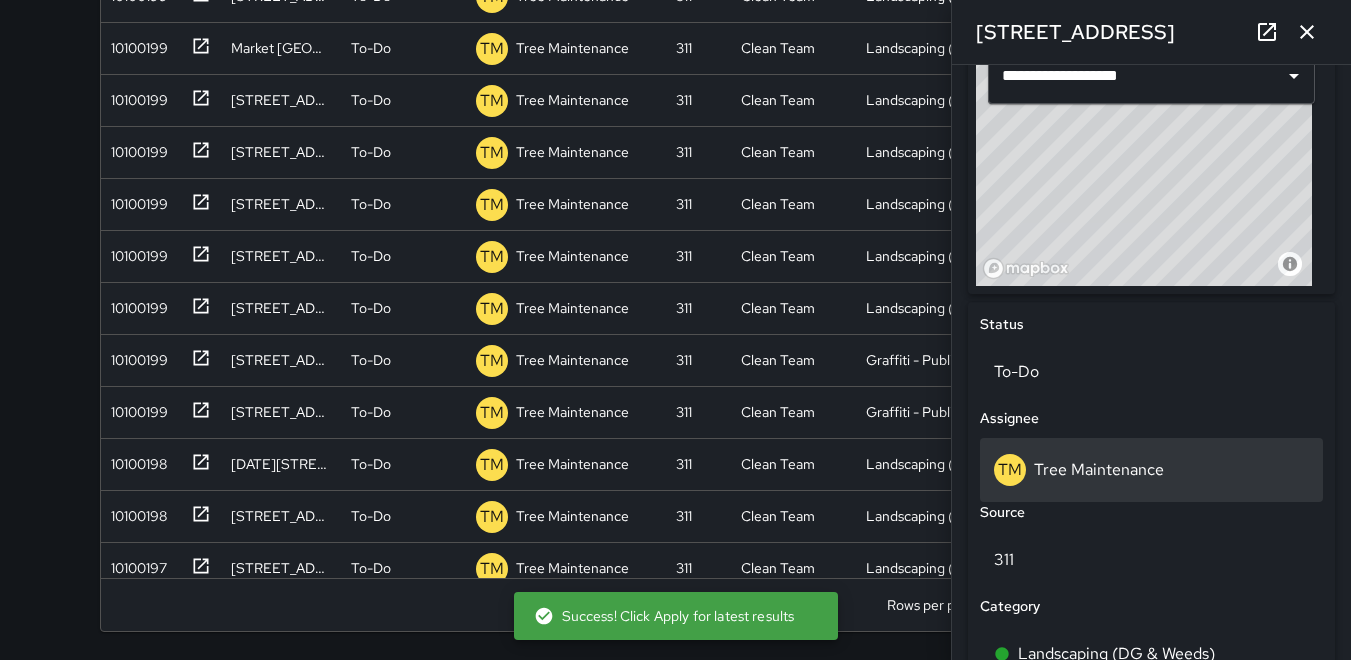 click on "TM Tree Maintenance" at bounding box center [1151, 470] 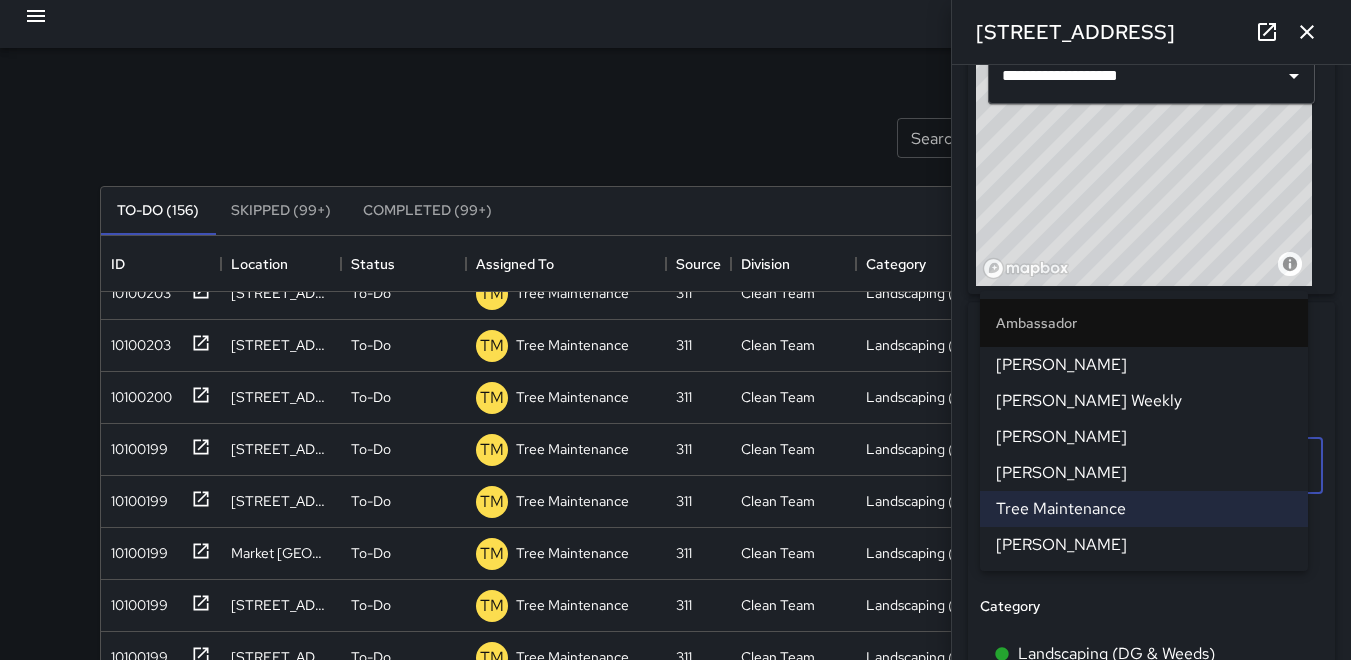 scroll, scrollTop: 0, scrollLeft: 0, axis: both 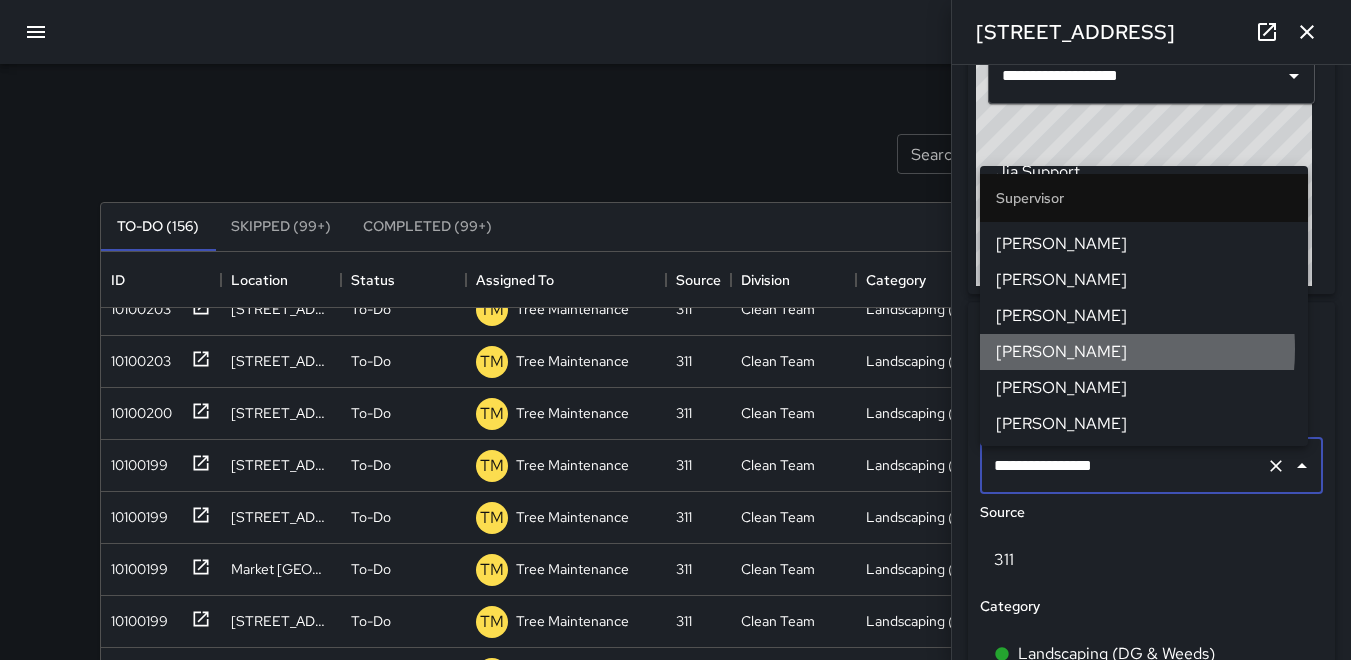 click on "[PERSON_NAME]" at bounding box center (1144, 352) 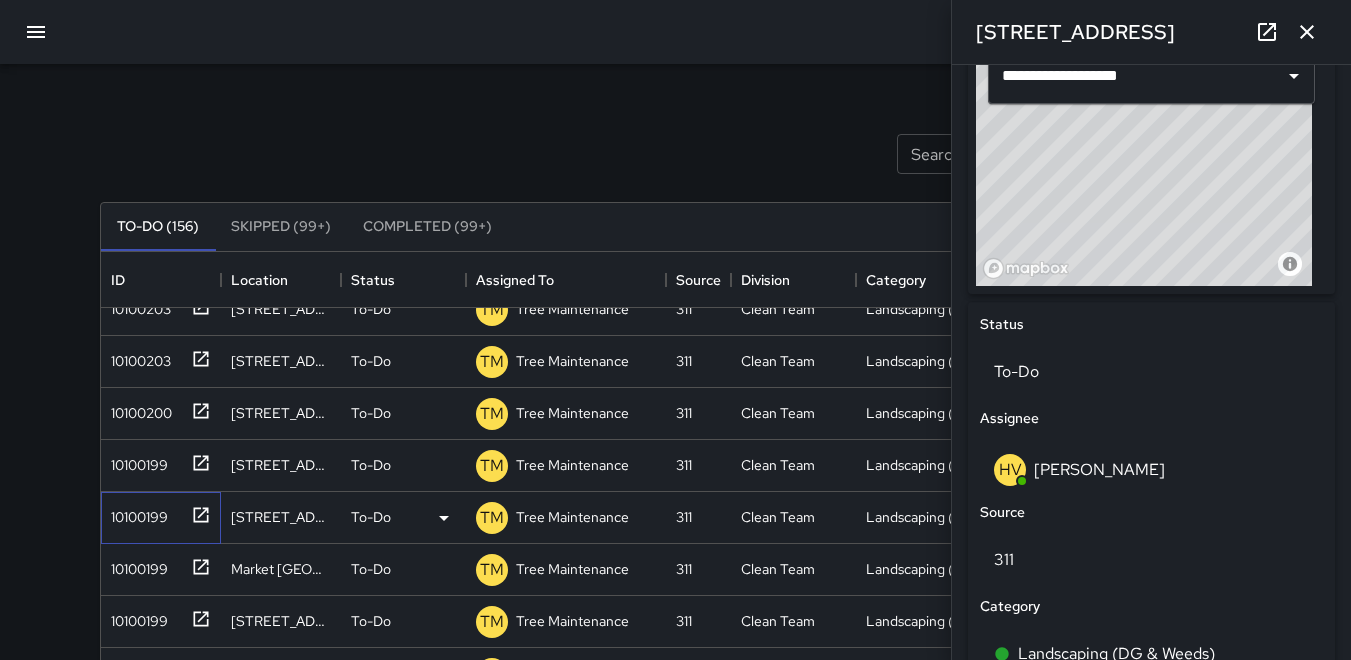 click on "10100199" at bounding box center (135, 513) 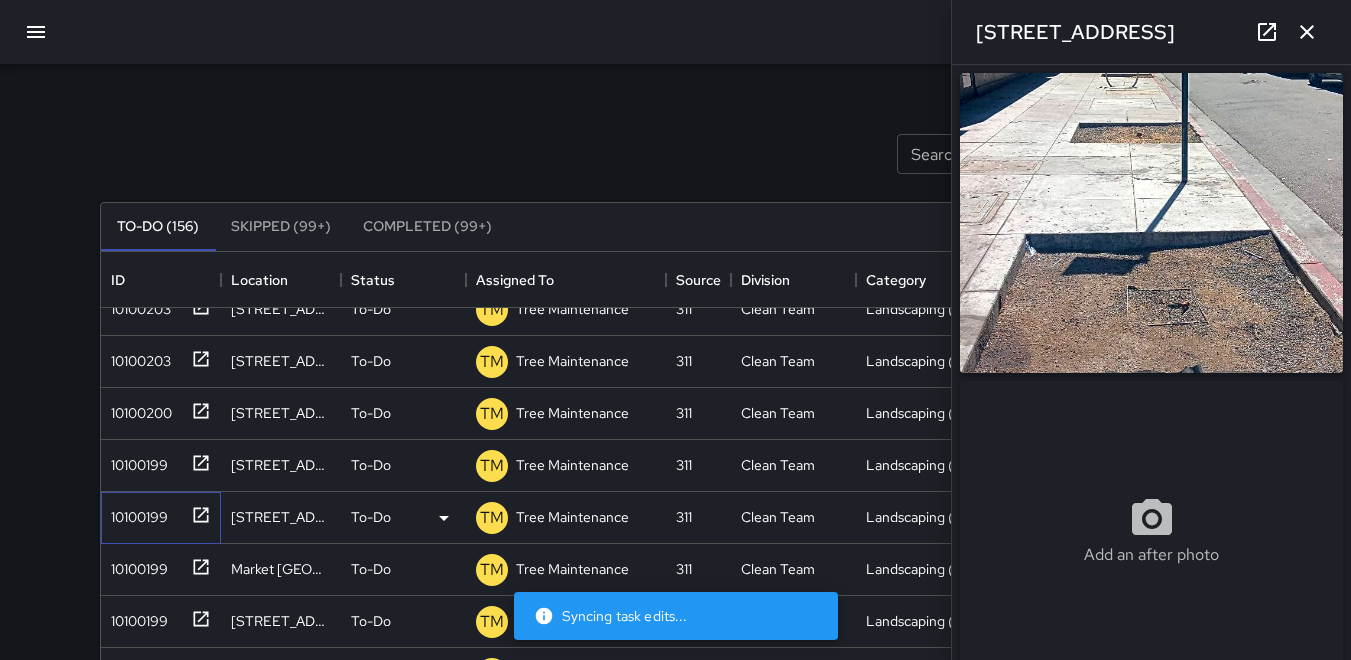 type on "**********" 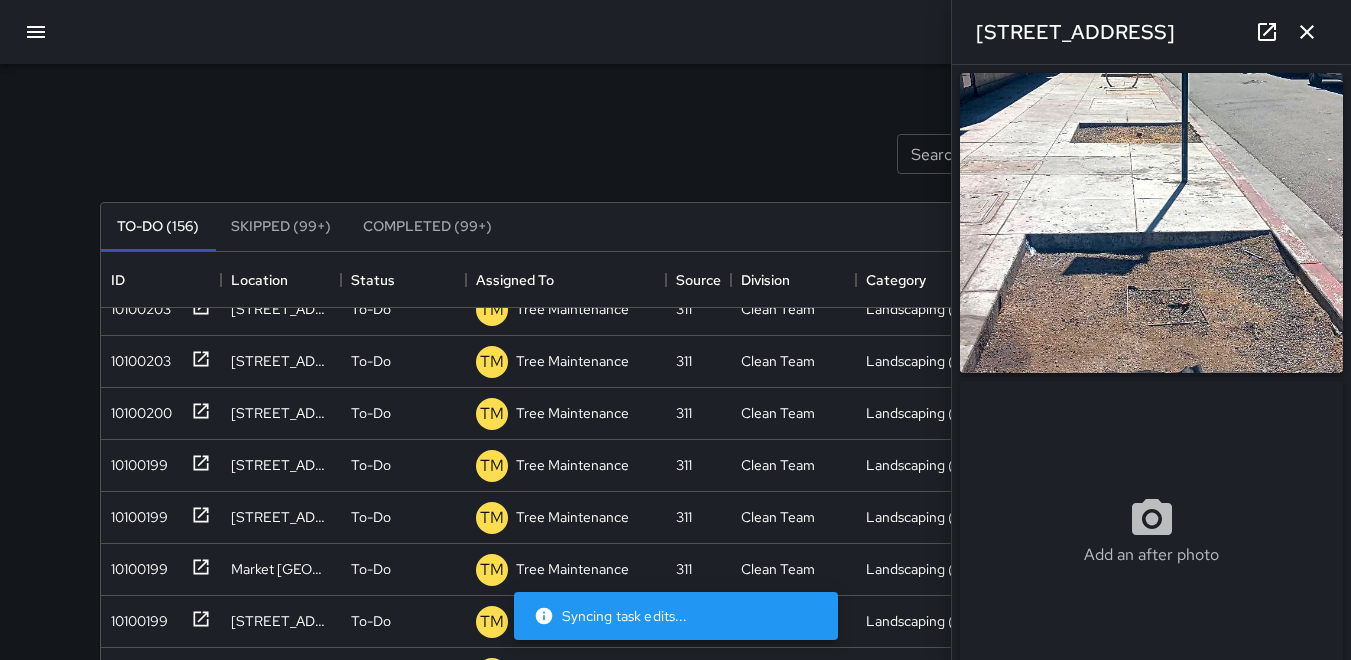 click 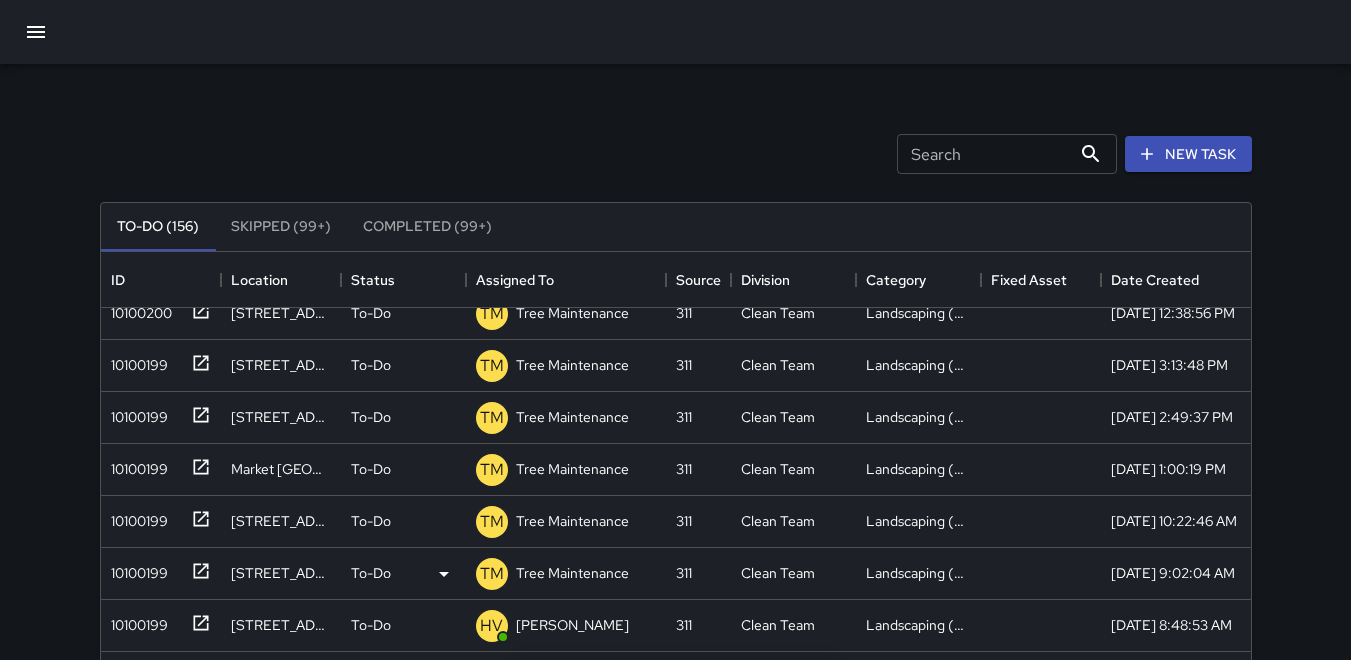 scroll, scrollTop: 4124, scrollLeft: 0, axis: vertical 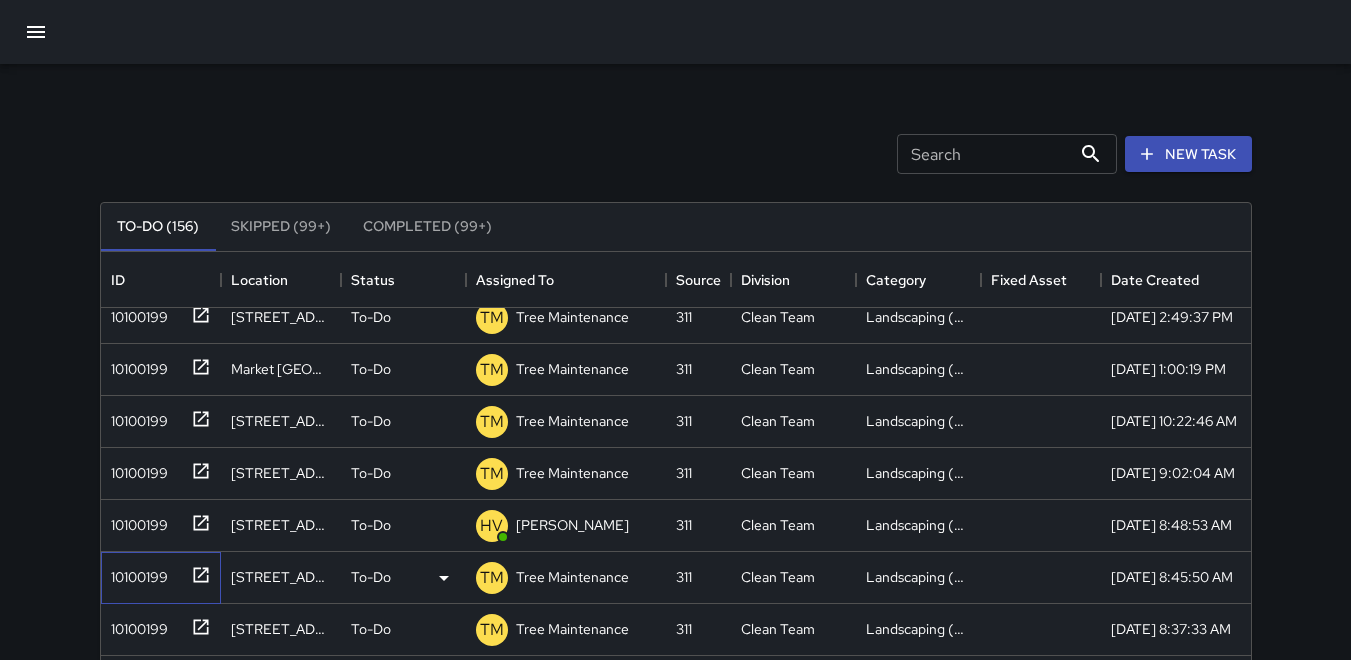 click on "10100199" at bounding box center [135, 573] 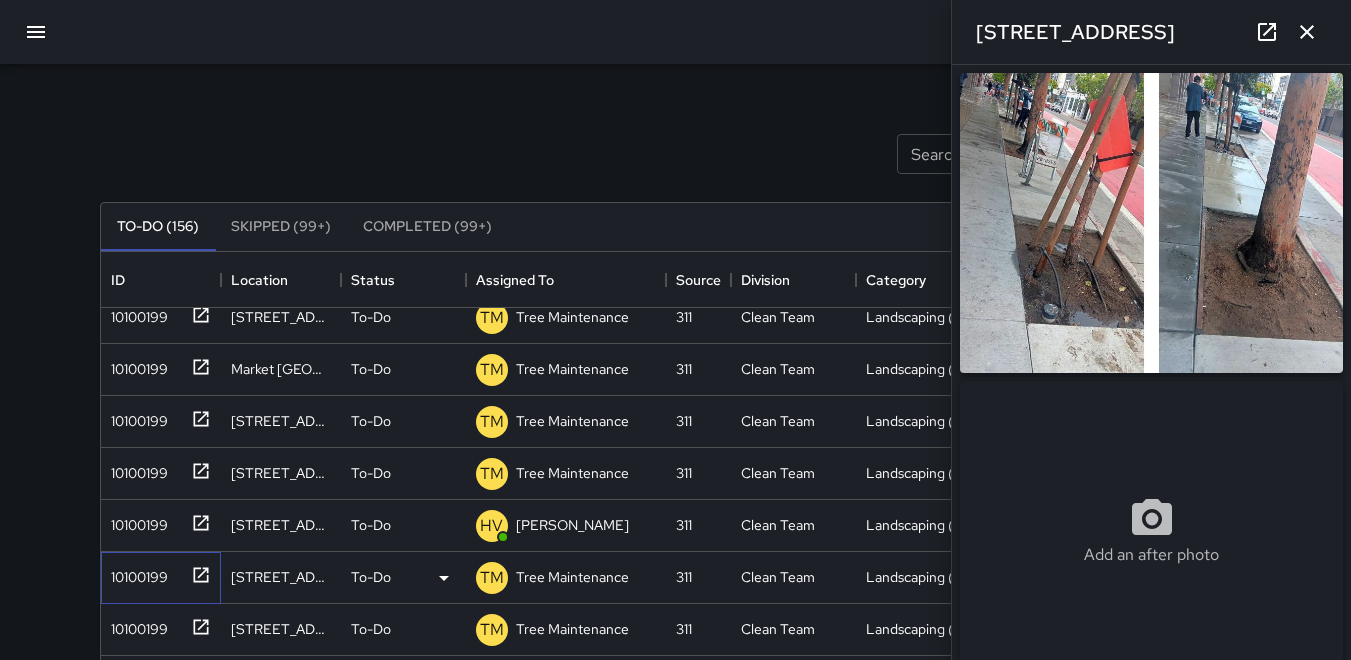 type on "**********" 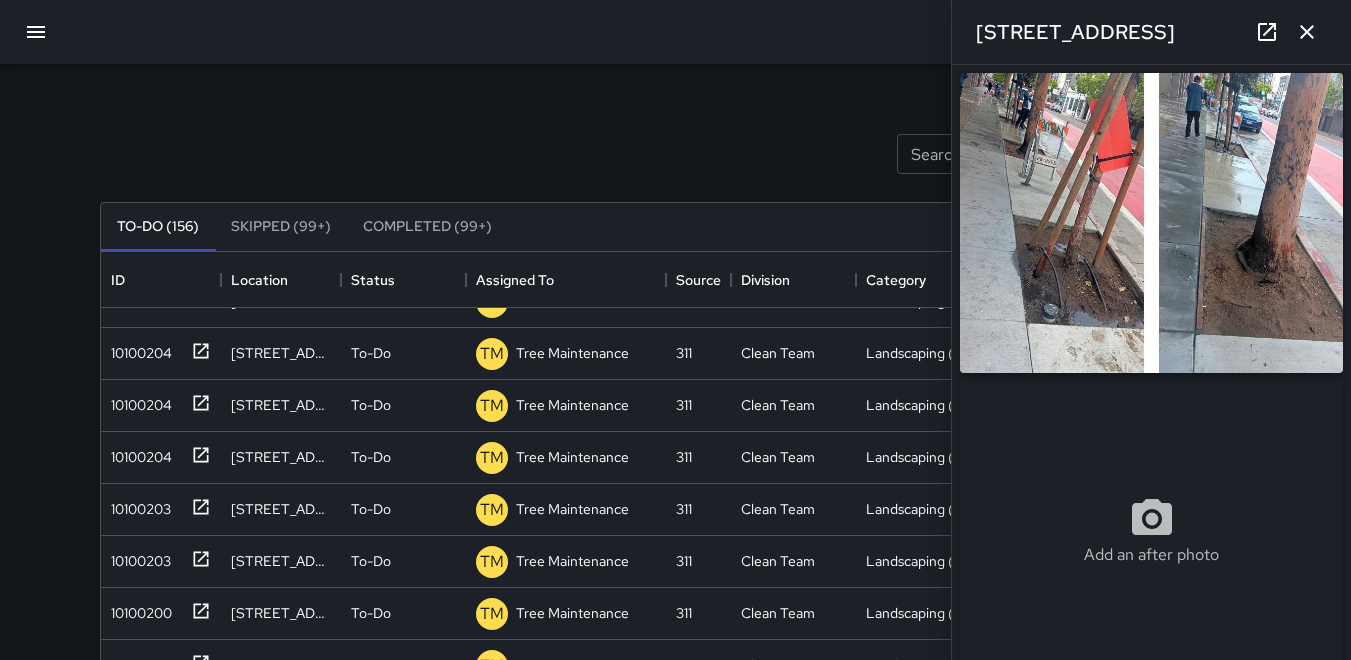 scroll, scrollTop: 3624, scrollLeft: 0, axis: vertical 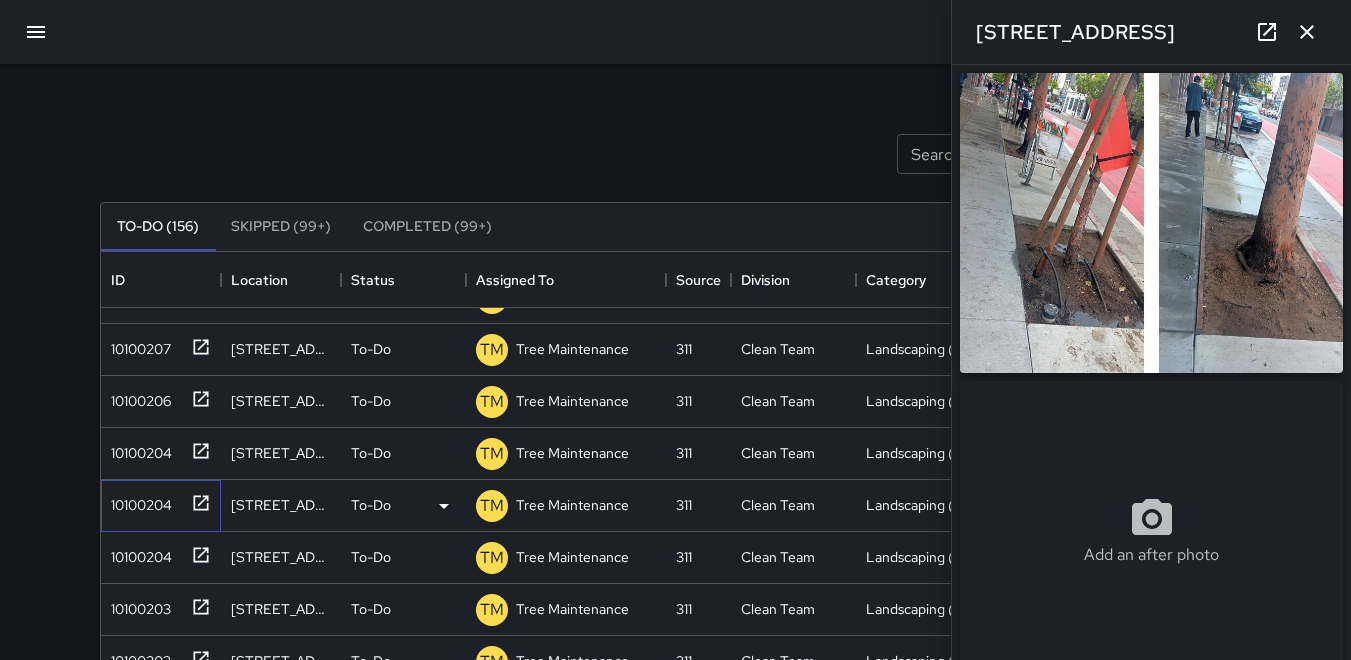click on "10100204" at bounding box center (137, 501) 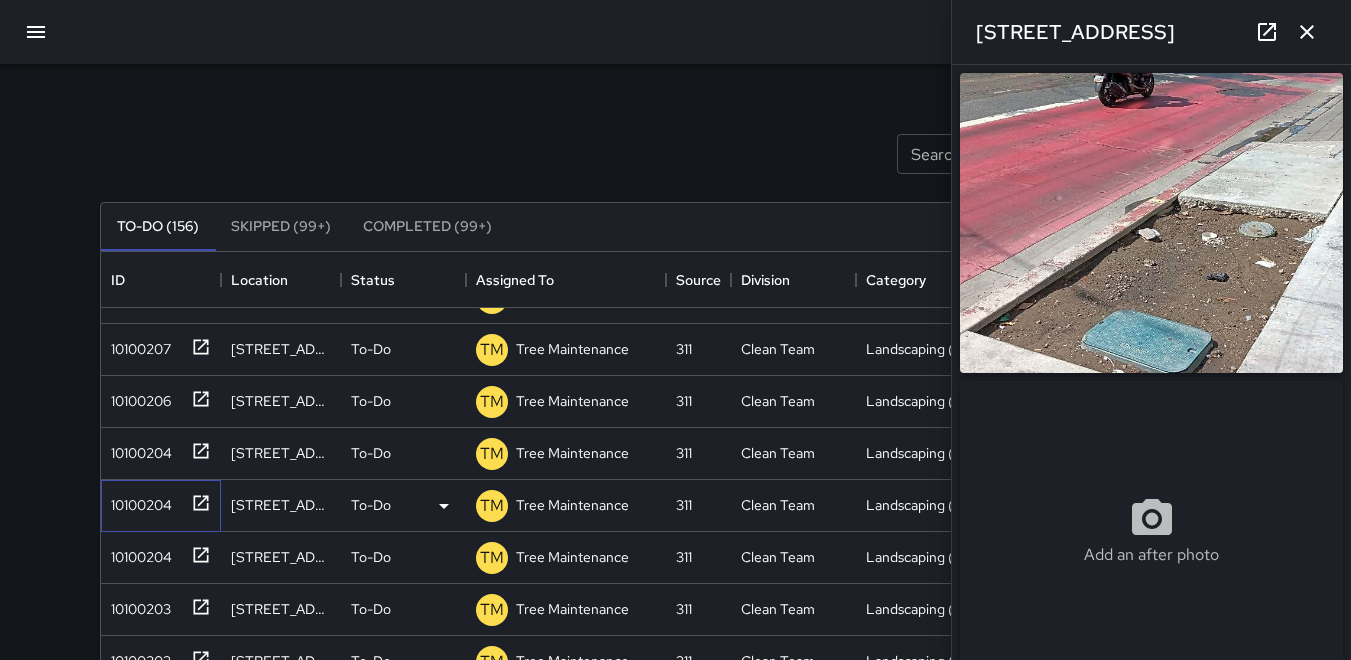 type on "**********" 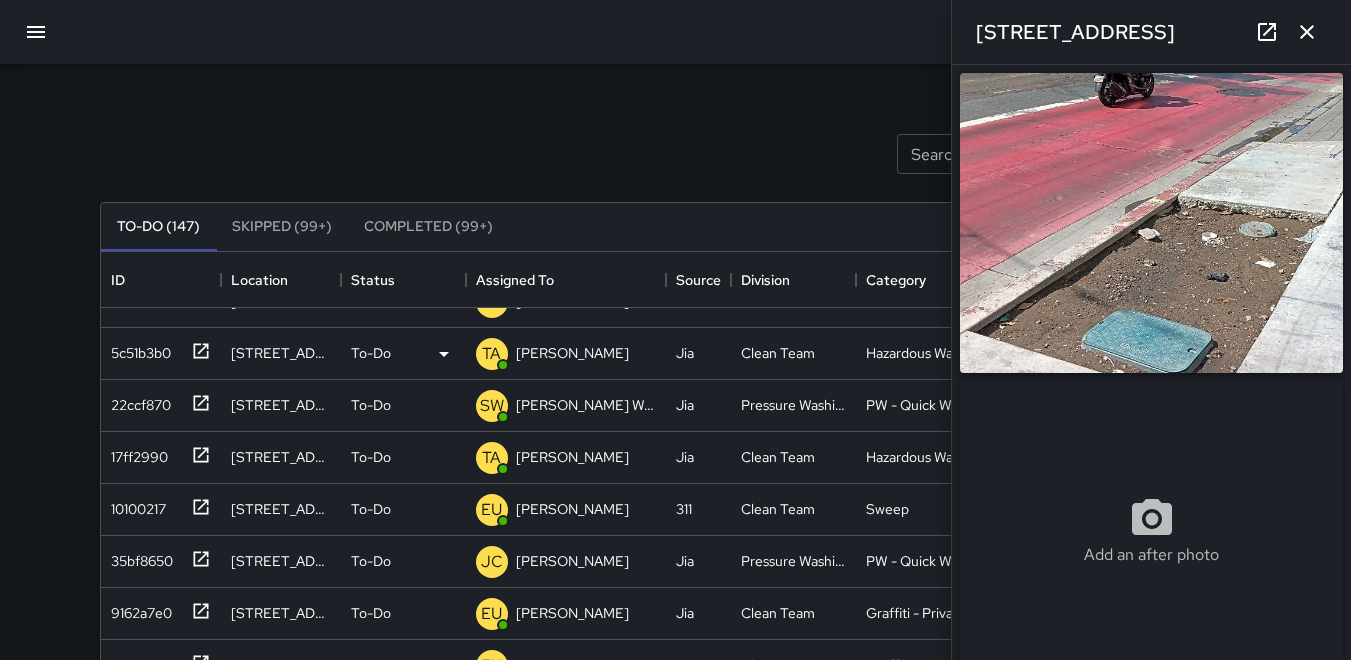 scroll, scrollTop: 2112, scrollLeft: 0, axis: vertical 